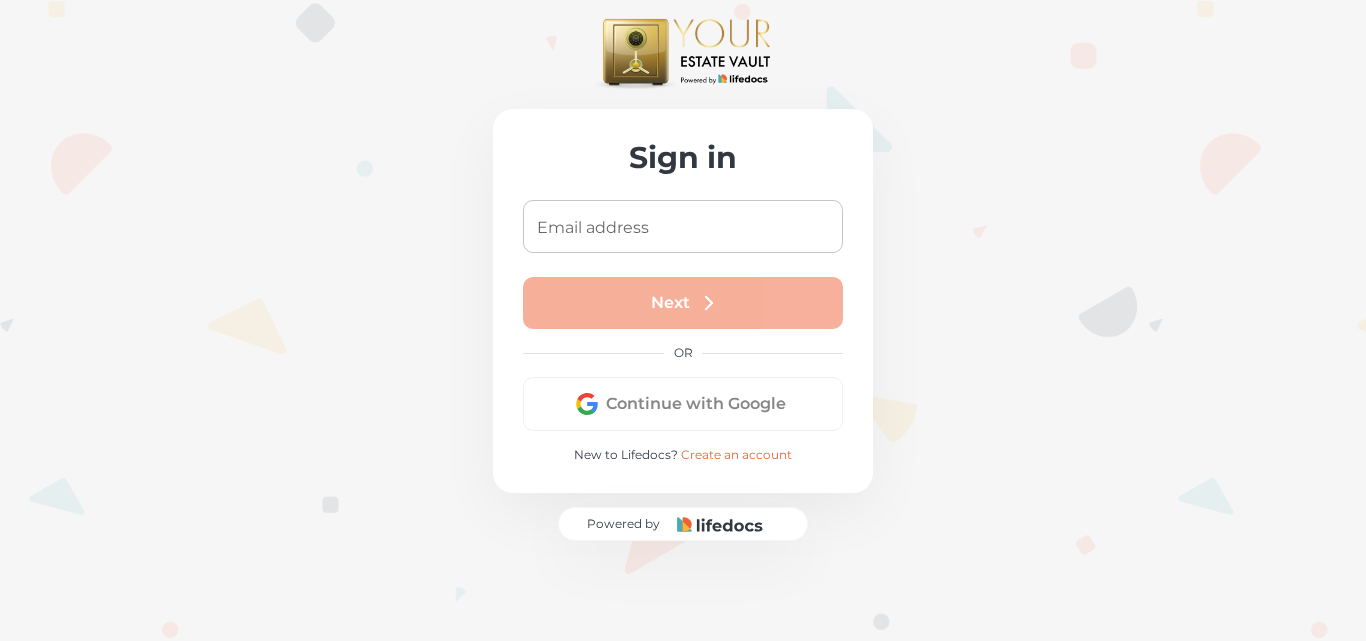scroll, scrollTop: 0, scrollLeft: 0, axis: both 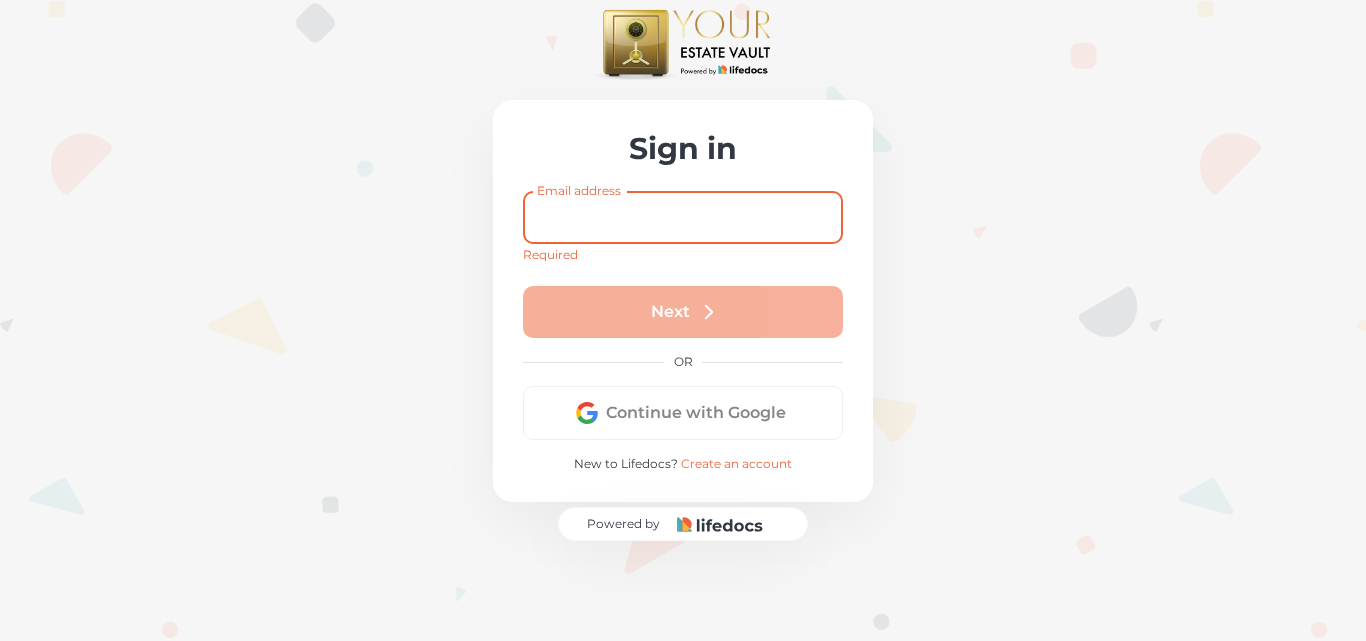 paste on "[EMAIL_ADDRESS][DOMAIN_NAME]" 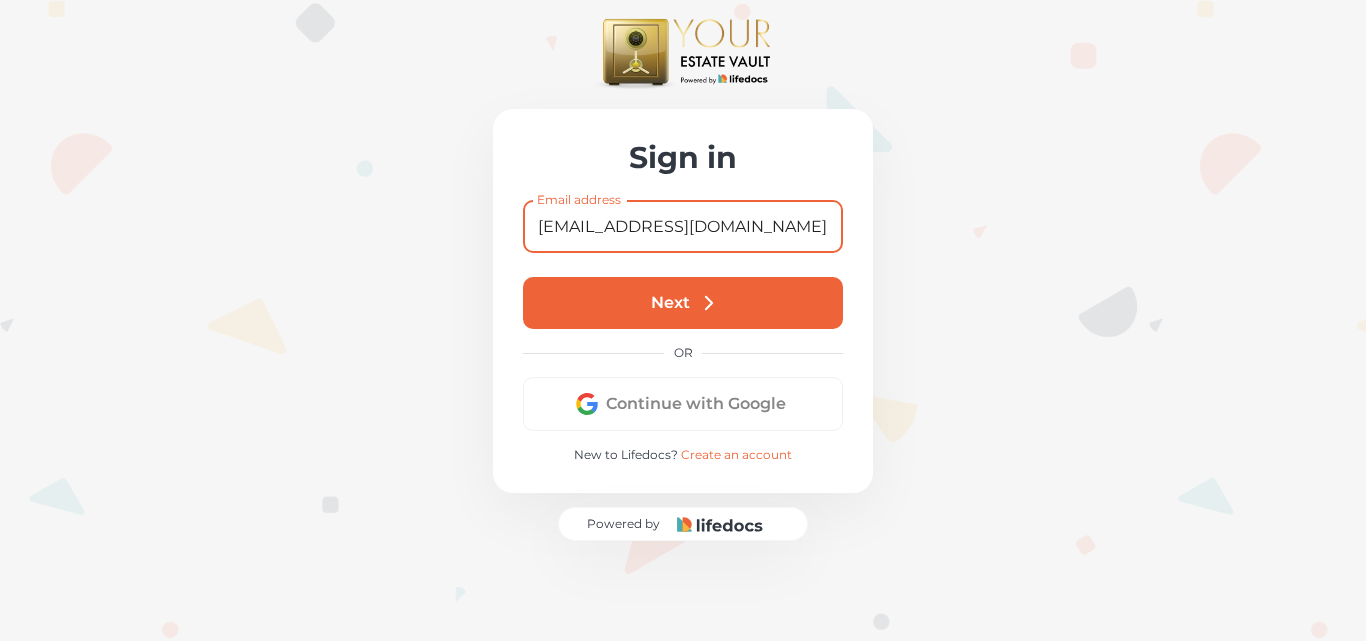 type on "[EMAIL_ADDRESS][DOMAIN_NAME]" 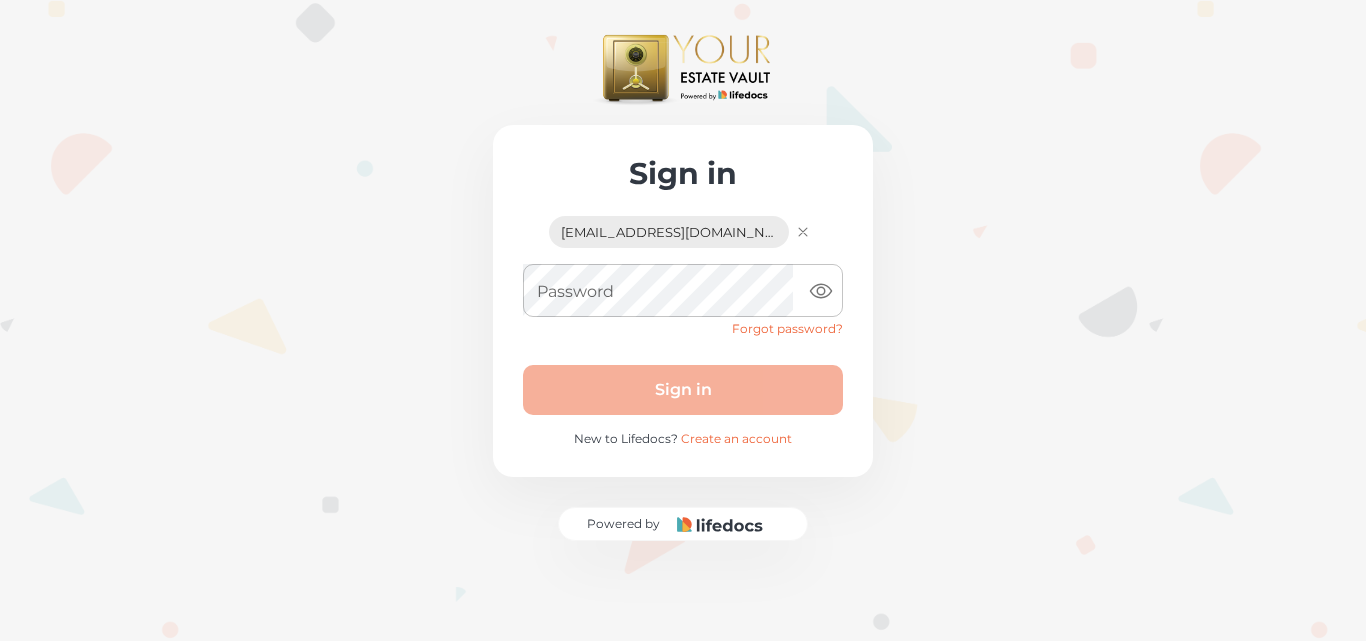 click on "Password Password" at bounding box center [683, 290] 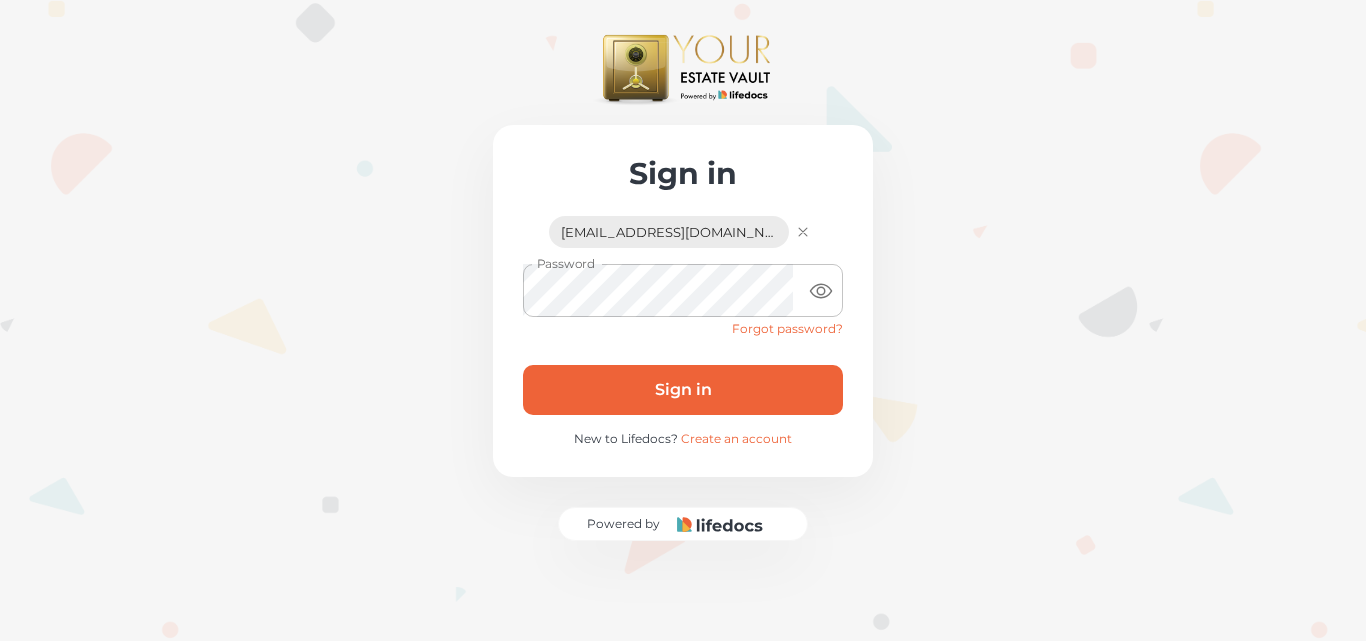 click on "Sign in" at bounding box center [683, 390] 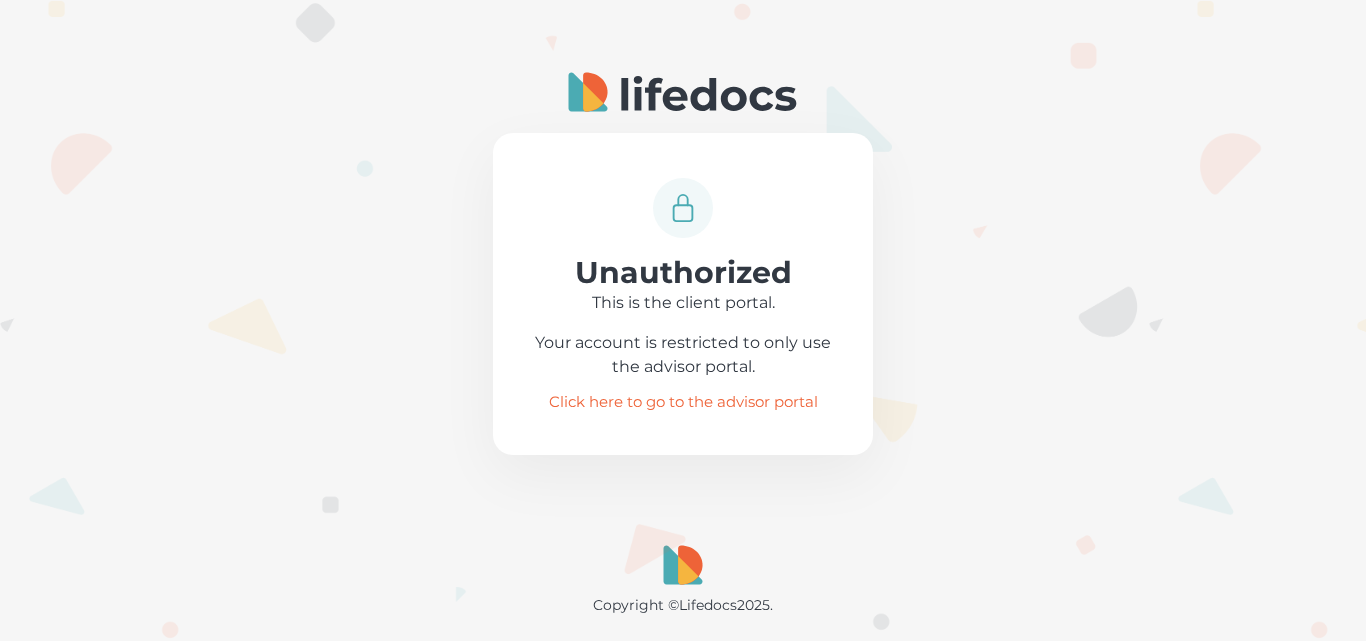 click on "Click here to go to the advisor portal" at bounding box center [683, 402] 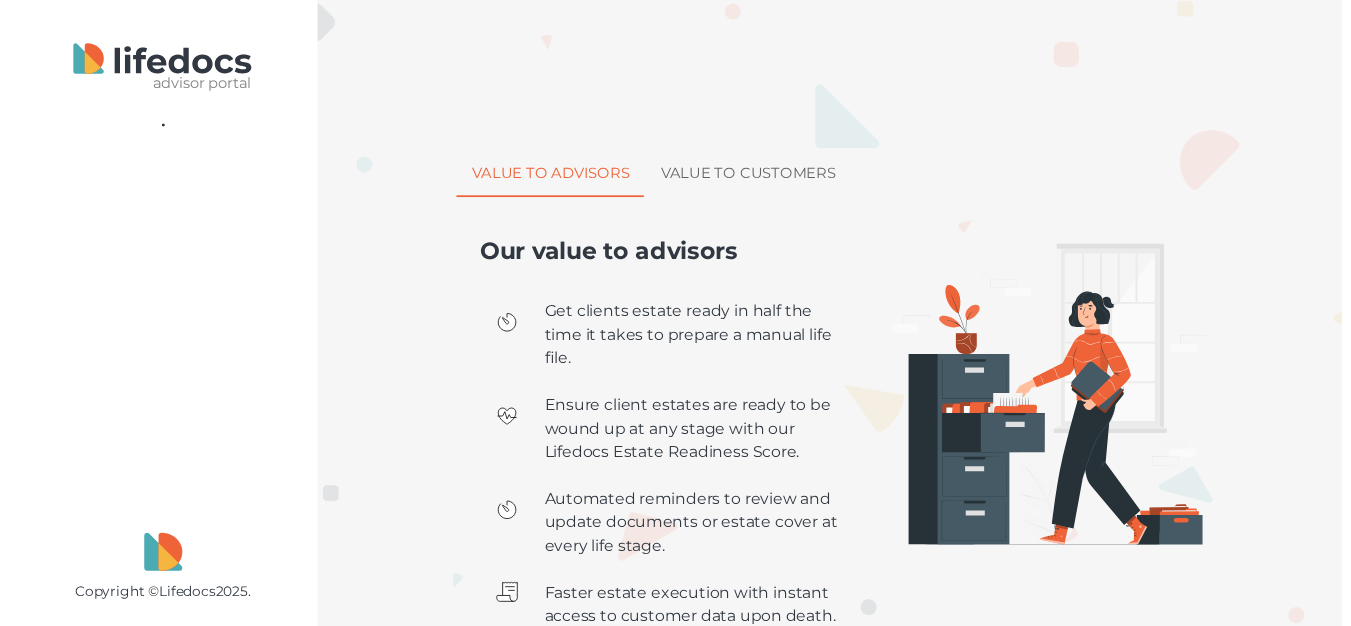 scroll, scrollTop: 0, scrollLeft: 0, axis: both 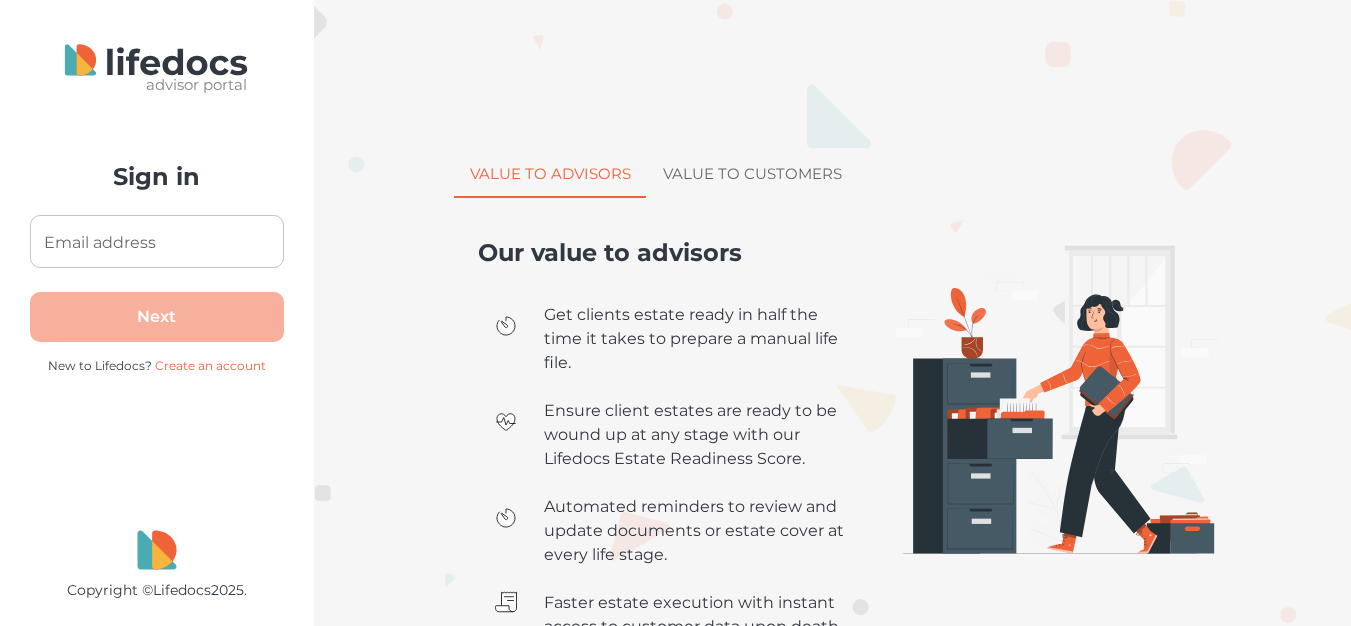click on "Email address" at bounding box center (157, 241) 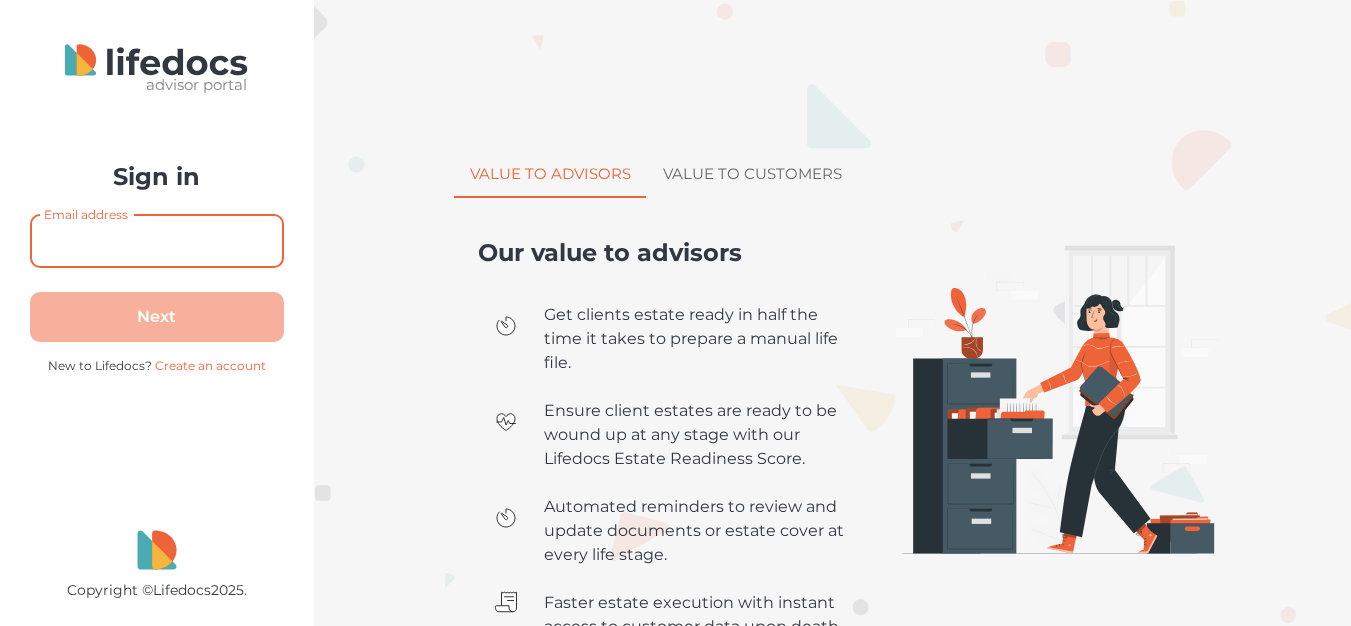 type on "[EMAIL_ADDRESS][DOMAIN_NAME]" 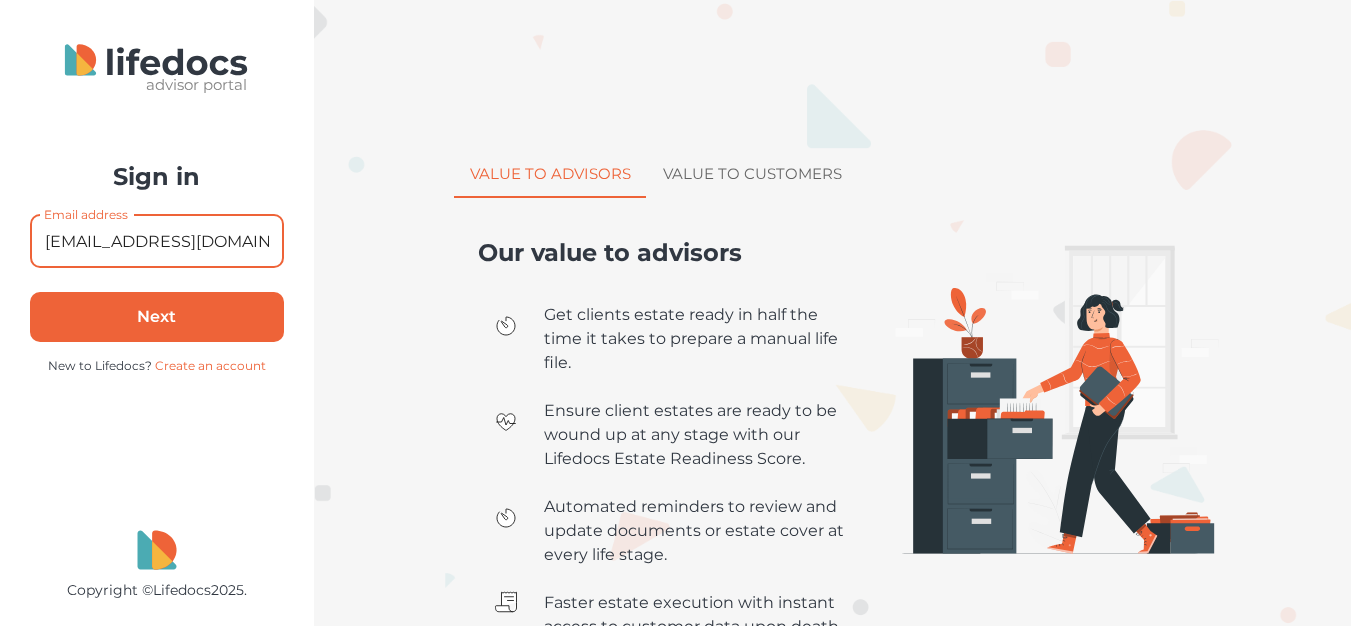 click on "Next" at bounding box center (157, 317) 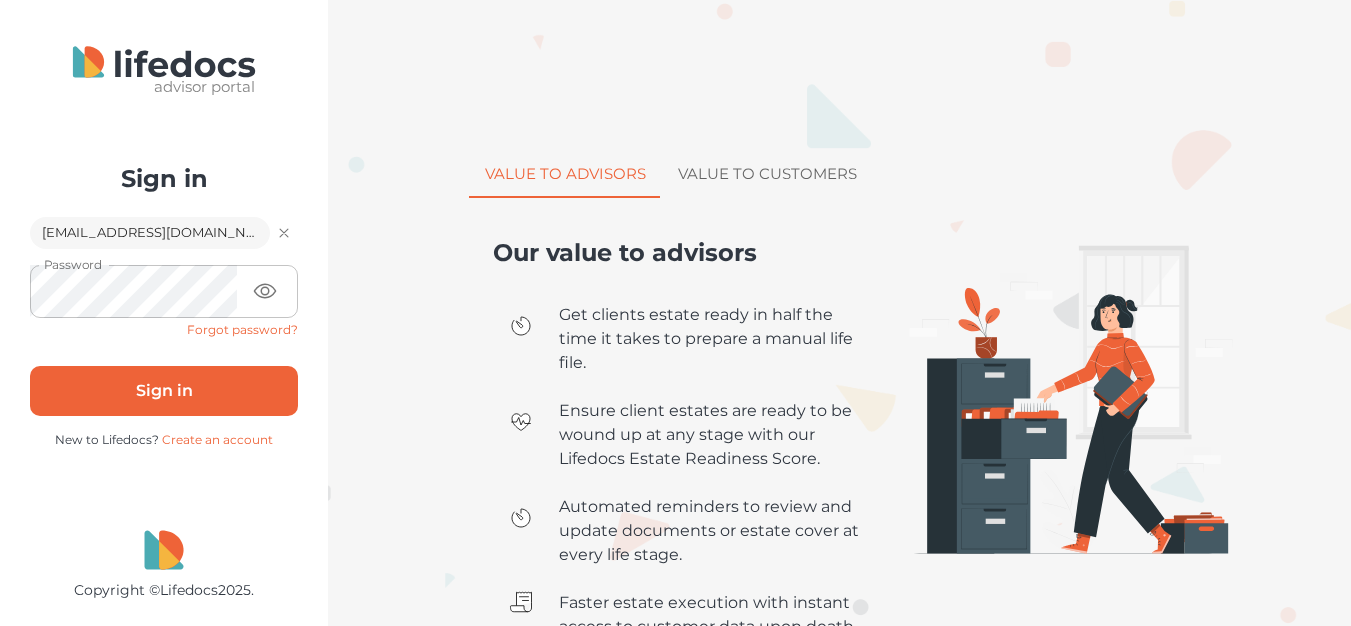 click on "Sign in" at bounding box center [164, 391] 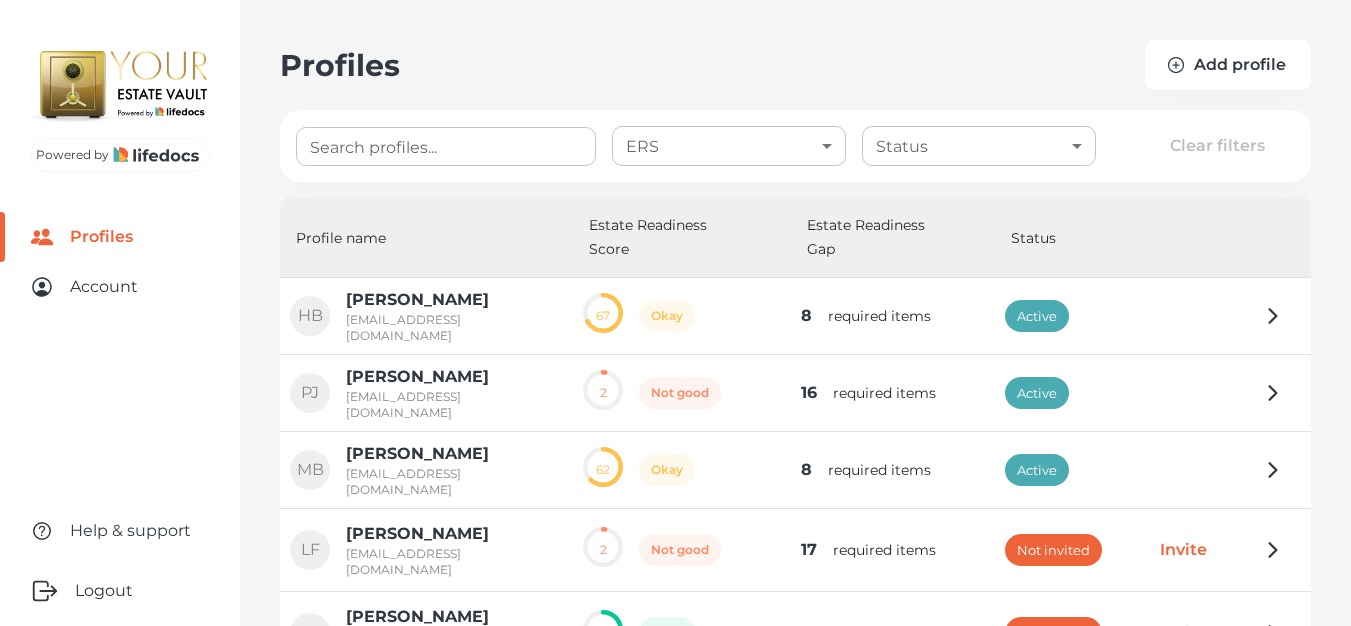 scroll, scrollTop: 147, scrollLeft: 0, axis: vertical 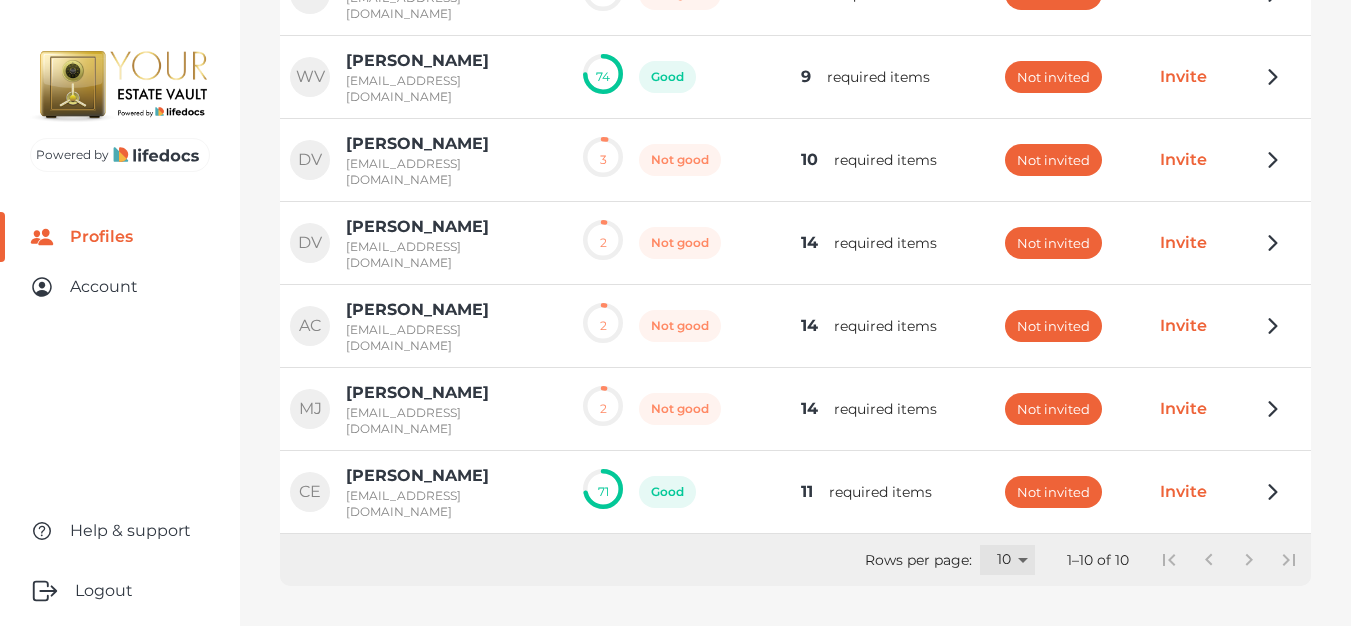 click on "3 10 25 50 100" at bounding box center [1007, 559] 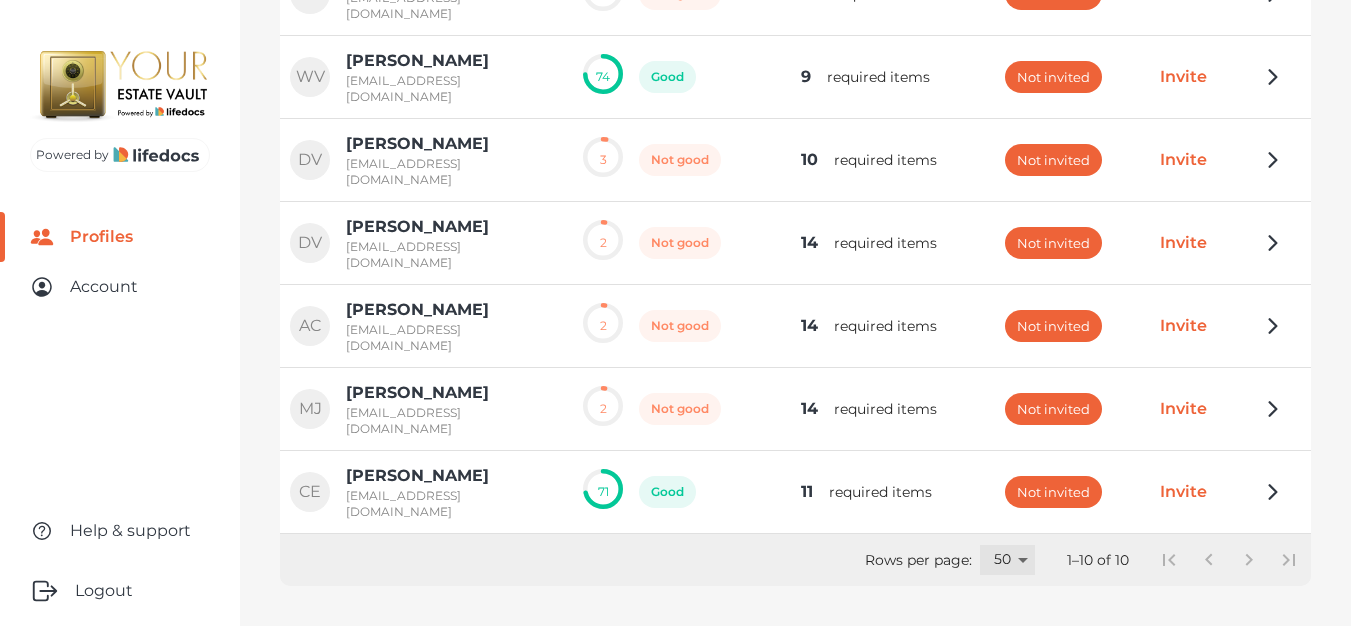 click on "3 10 25 50 100" at bounding box center (1007, 559) 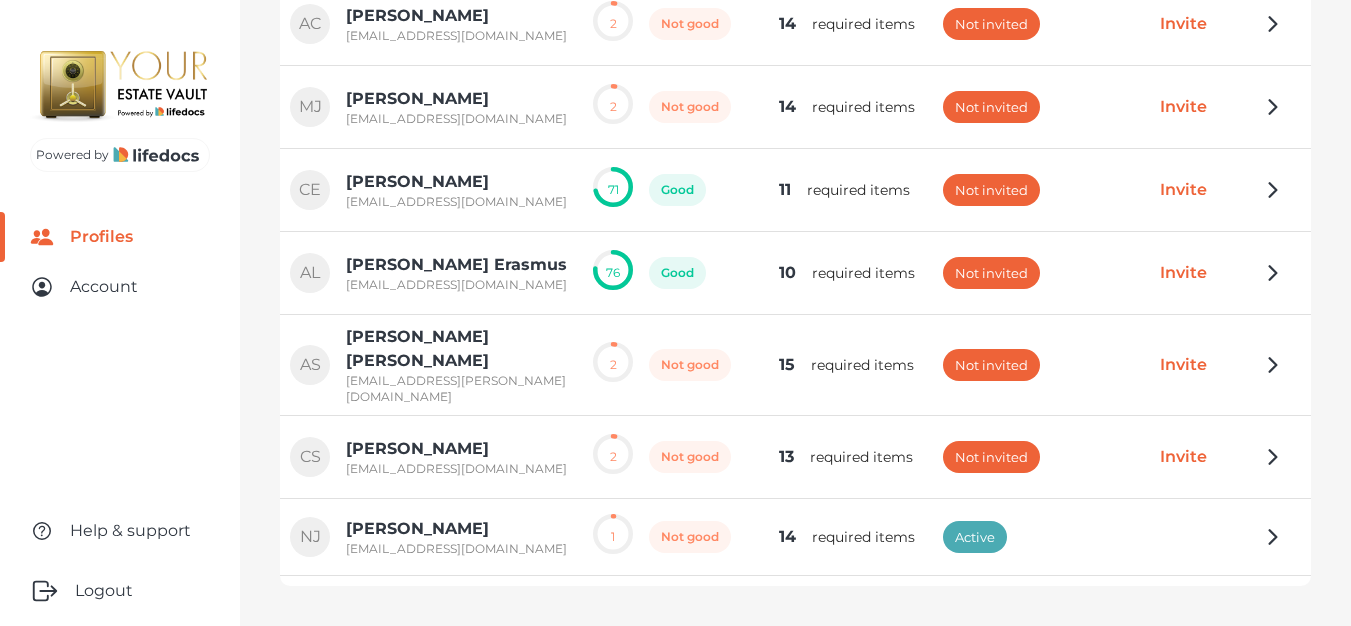 scroll, scrollTop: 247, scrollLeft: 0, axis: vertical 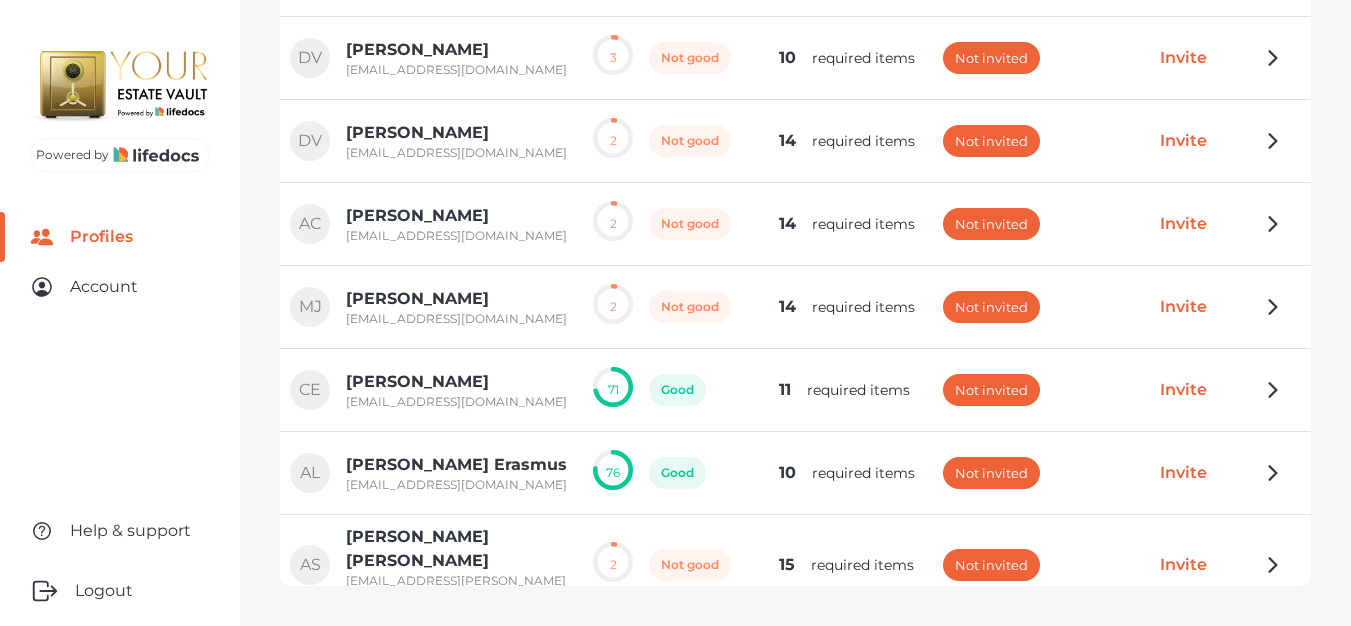 click on "[EMAIL_ADDRESS][DOMAIN_NAME]" at bounding box center [456, 70] 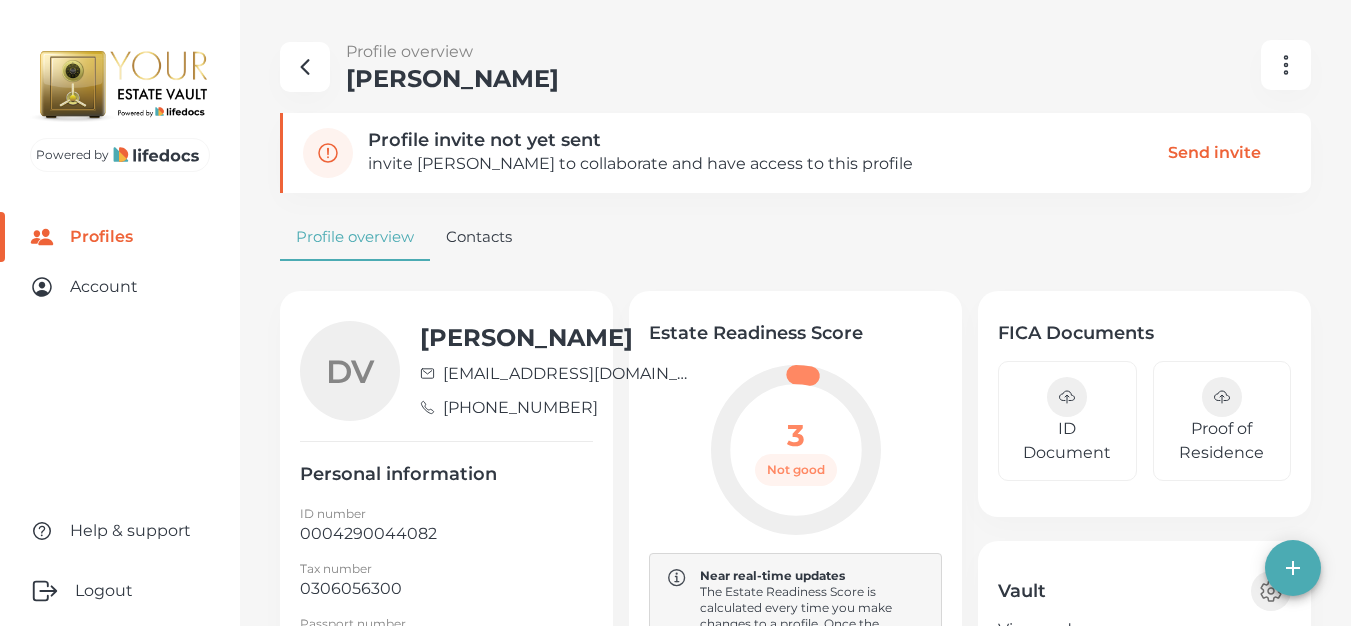 scroll, scrollTop: 320, scrollLeft: 0, axis: vertical 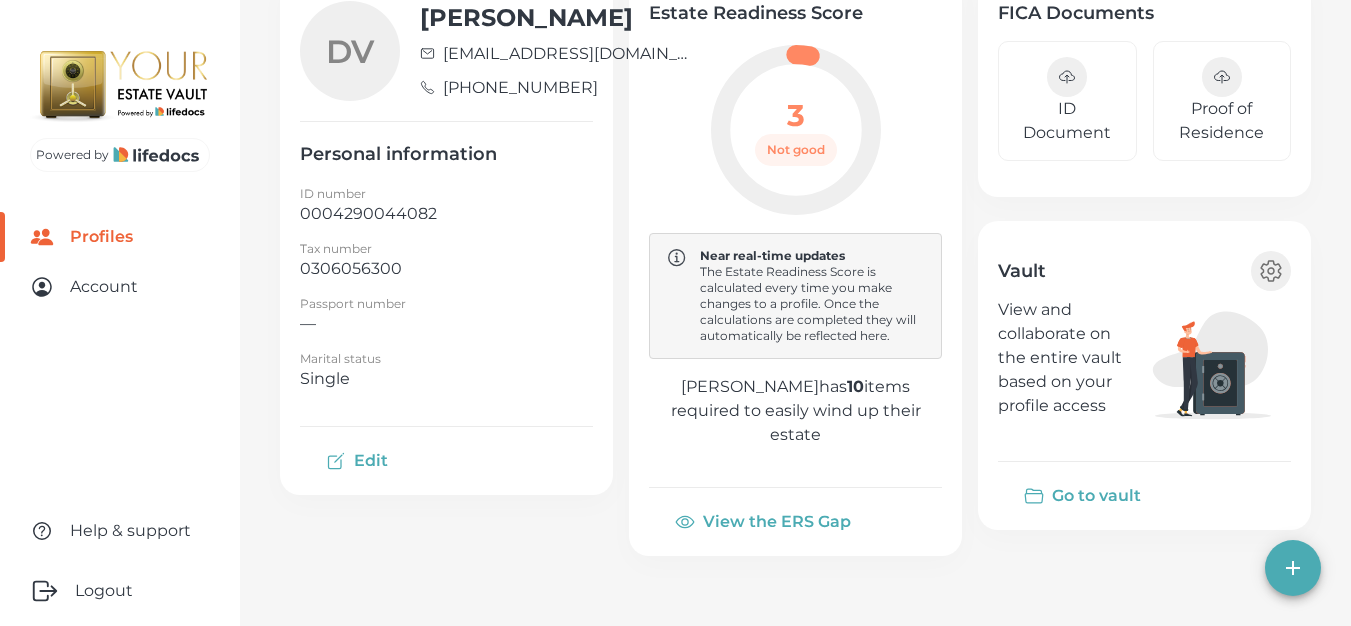 click on "View the ERS Gap" at bounding box center (765, 522) 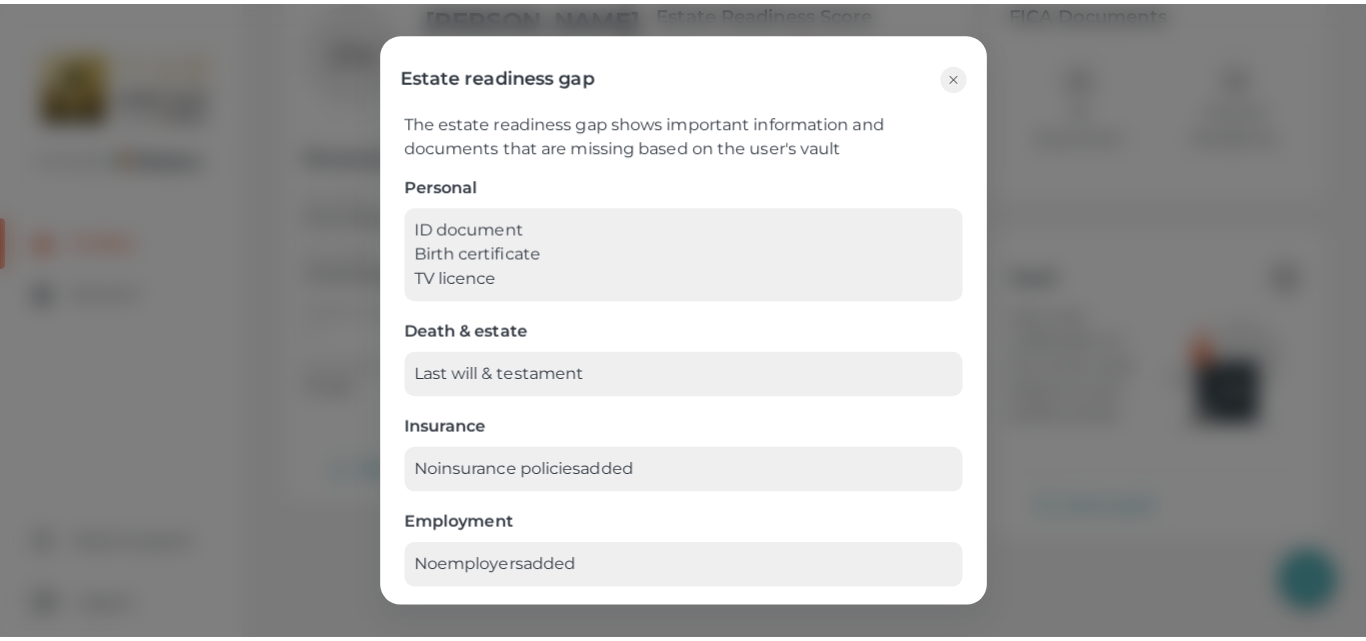 scroll, scrollTop: 305, scrollLeft: 0, axis: vertical 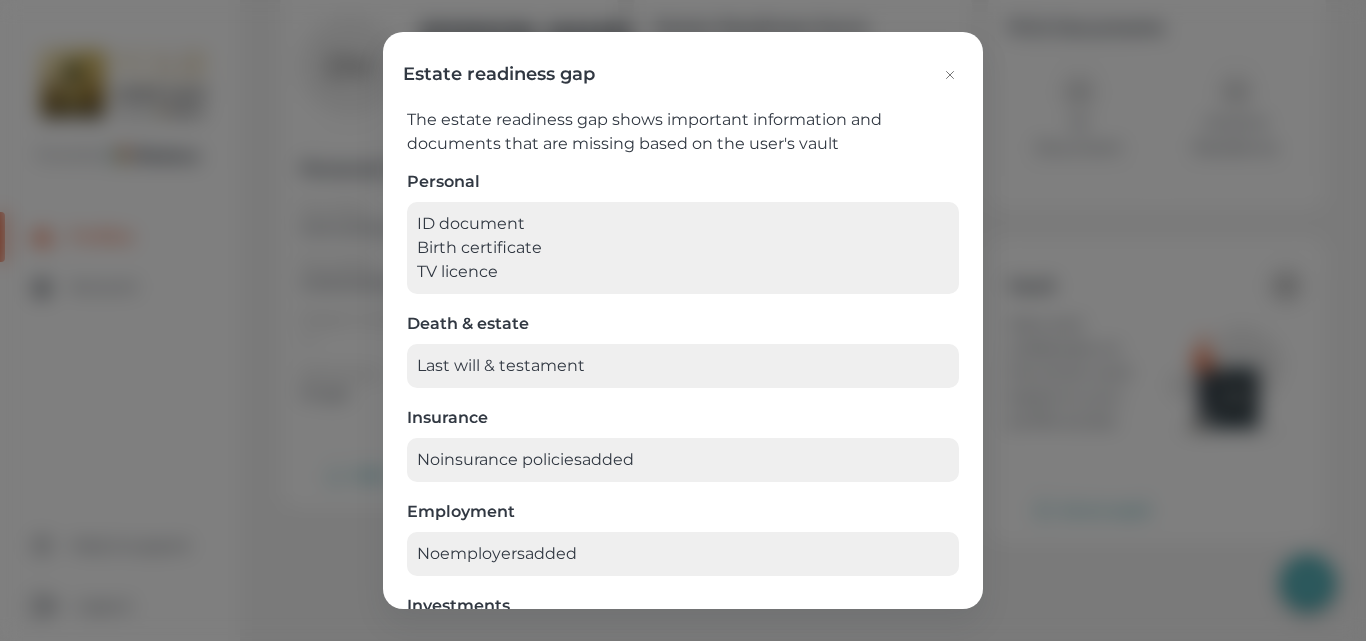 click 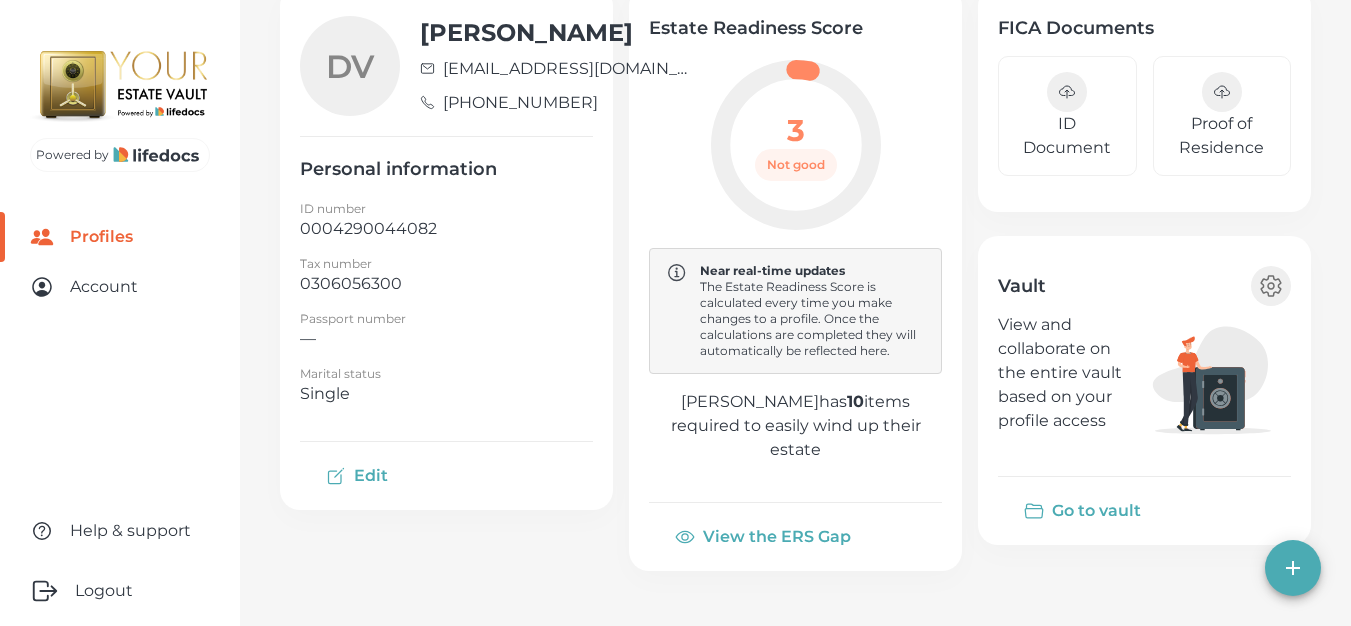 scroll, scrollTop: 320, scrollLeft: 0, axis: vertical 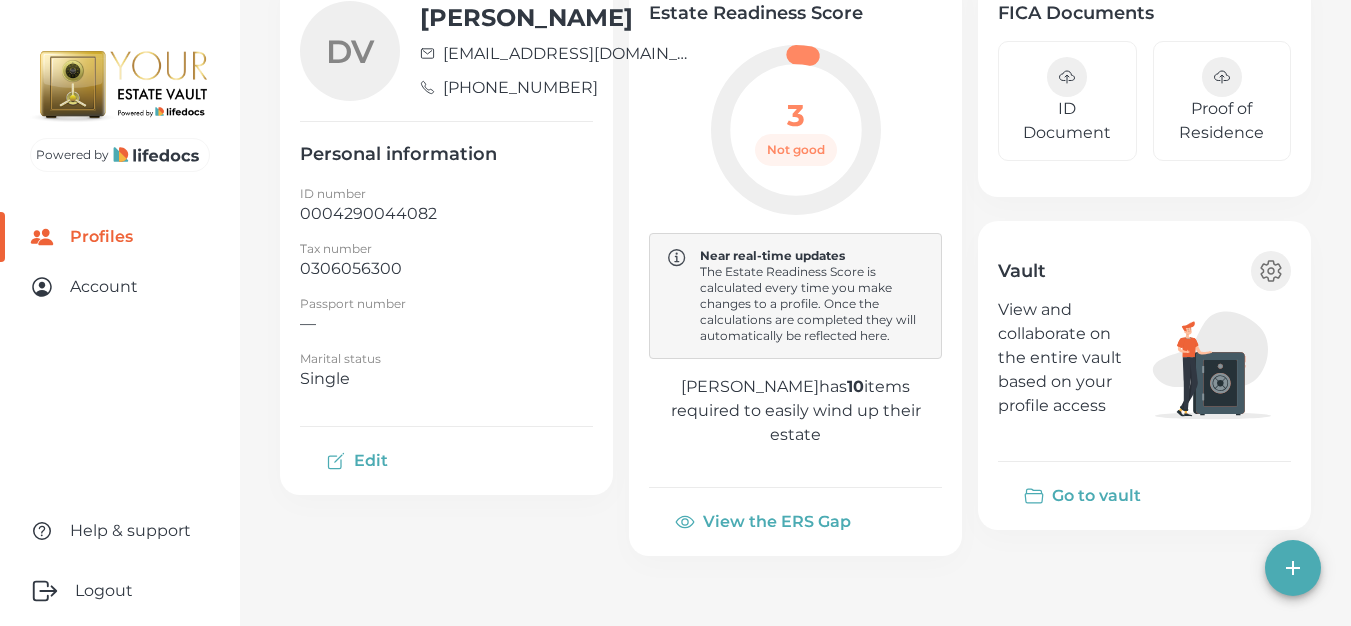 click on "Go to vault" at bounding box center [1084, 496] 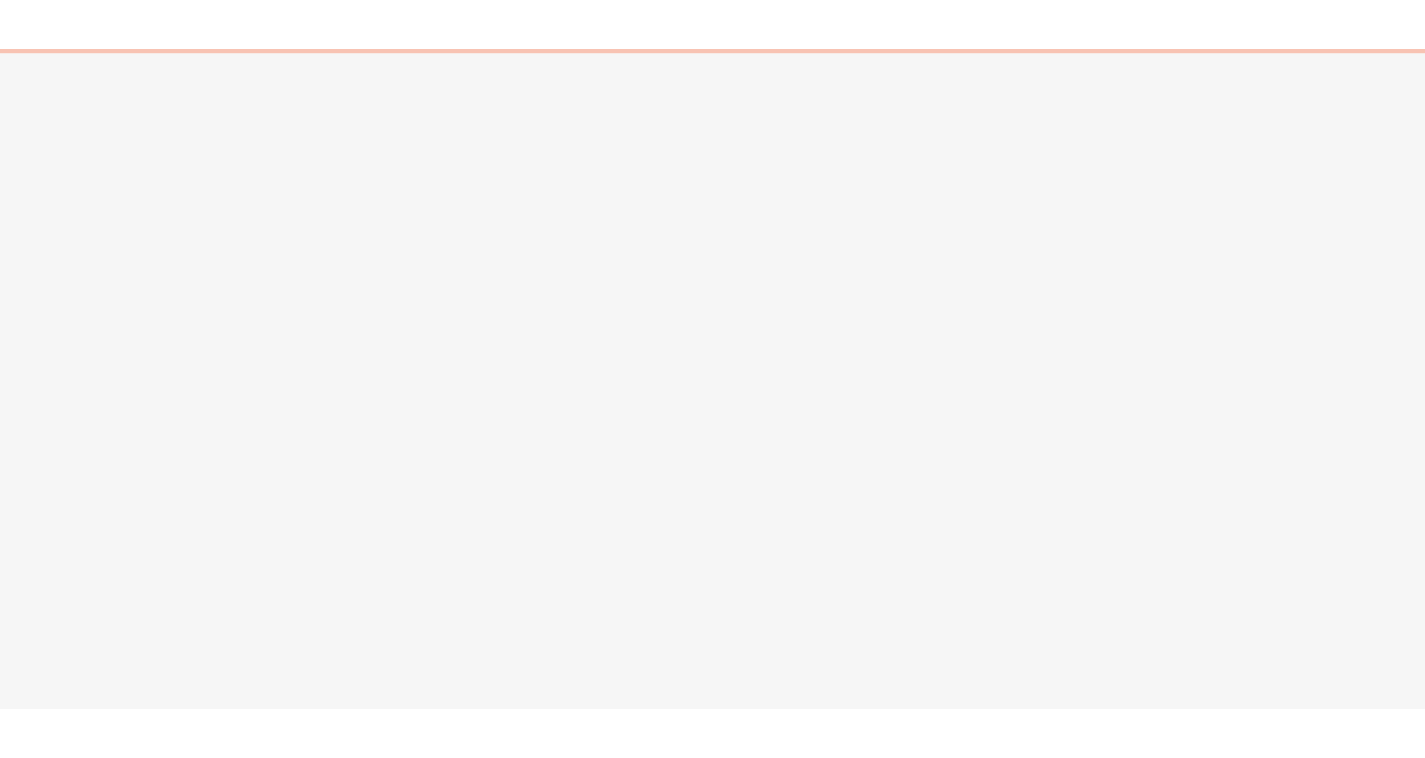 scroll, scrollTop: 0, scrollLeft: 0, axis: both 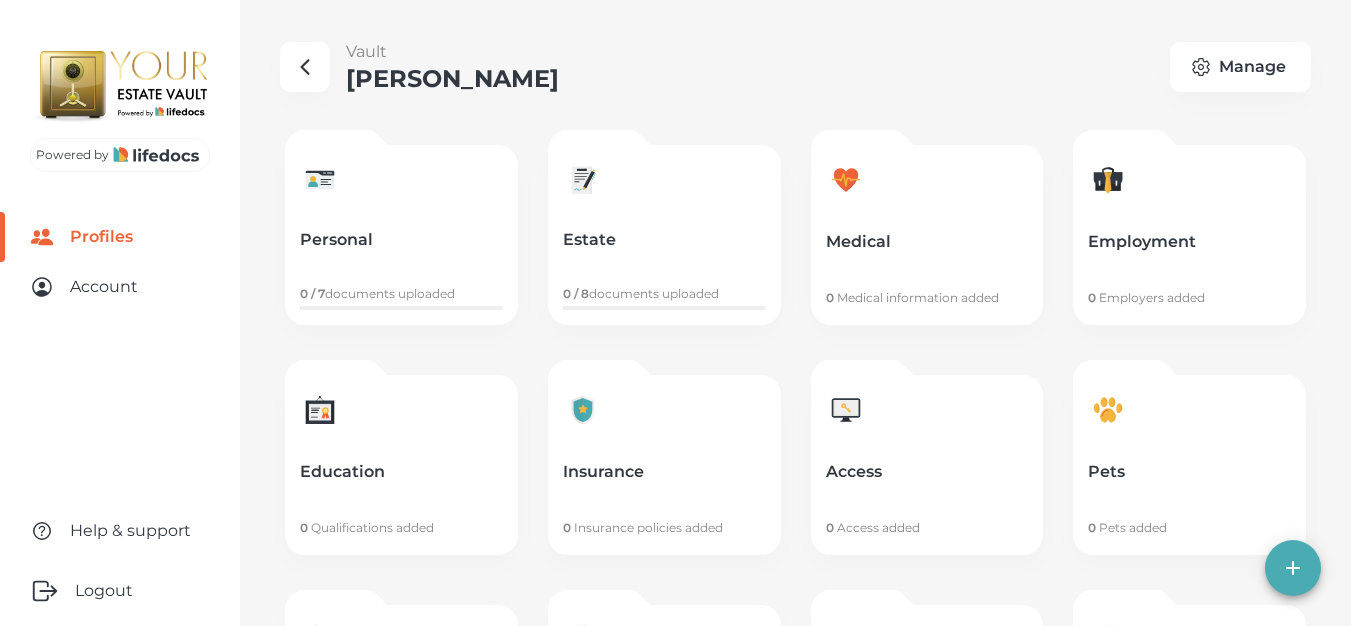 click on "Personal 0 / 7  documents uploaded" at bounding box center (401, 235) 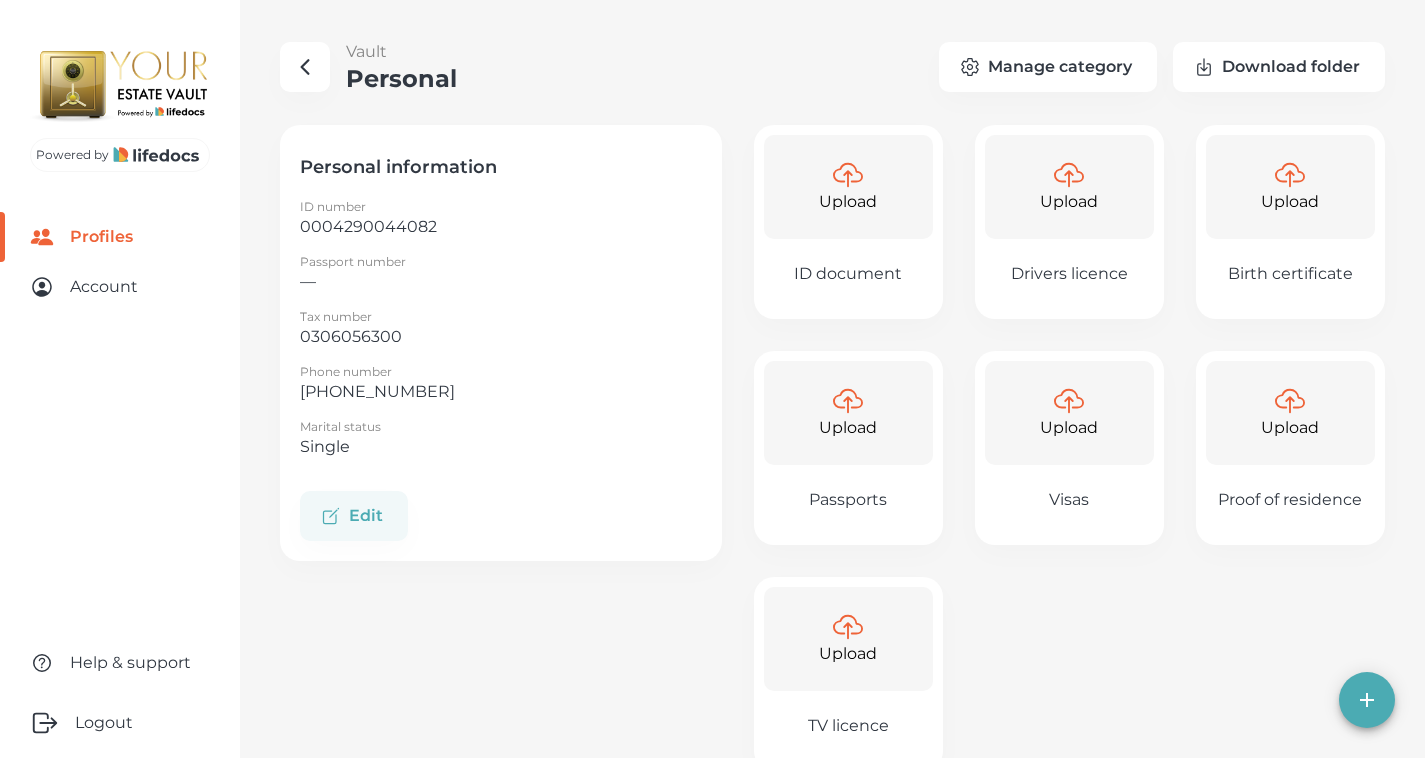 click 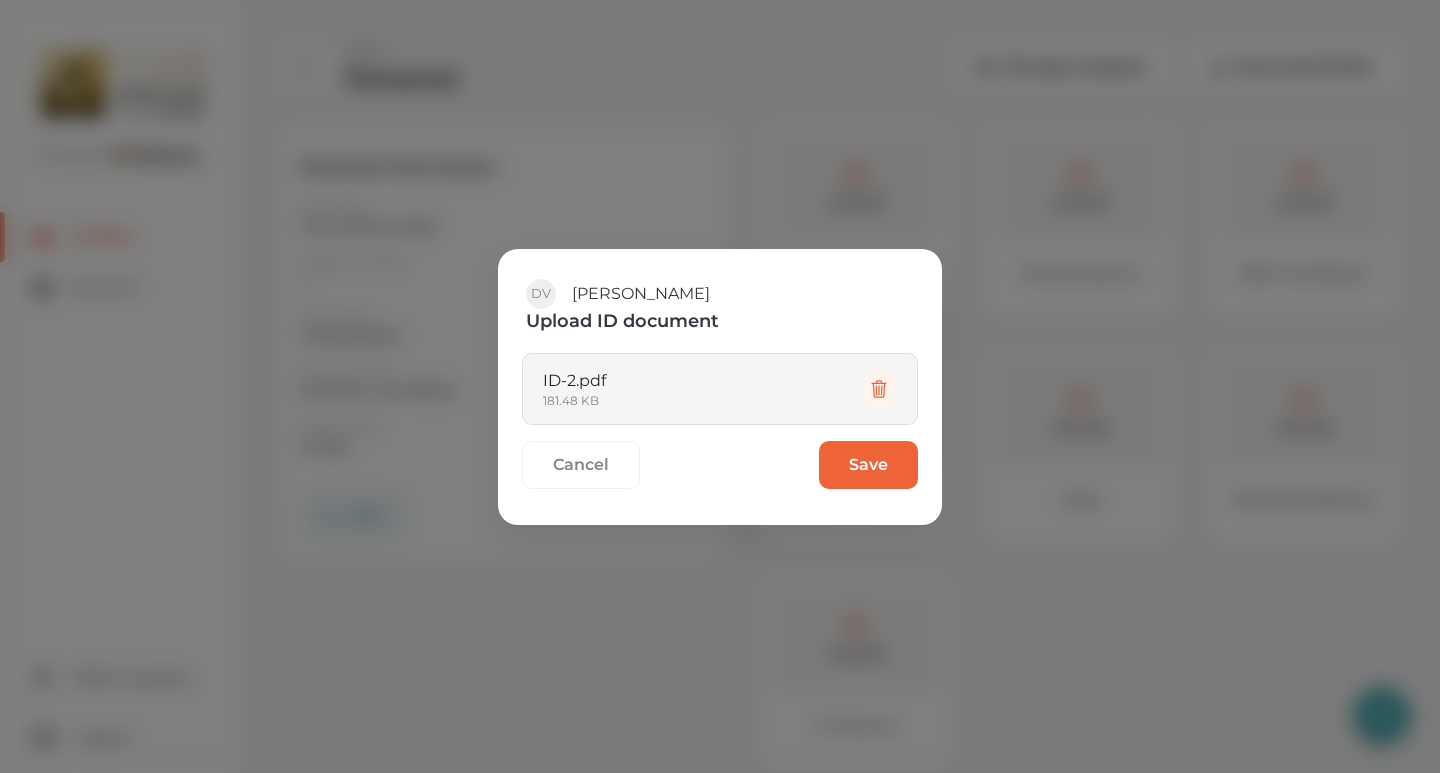 click on "Save" at bounding box center (868, 465) 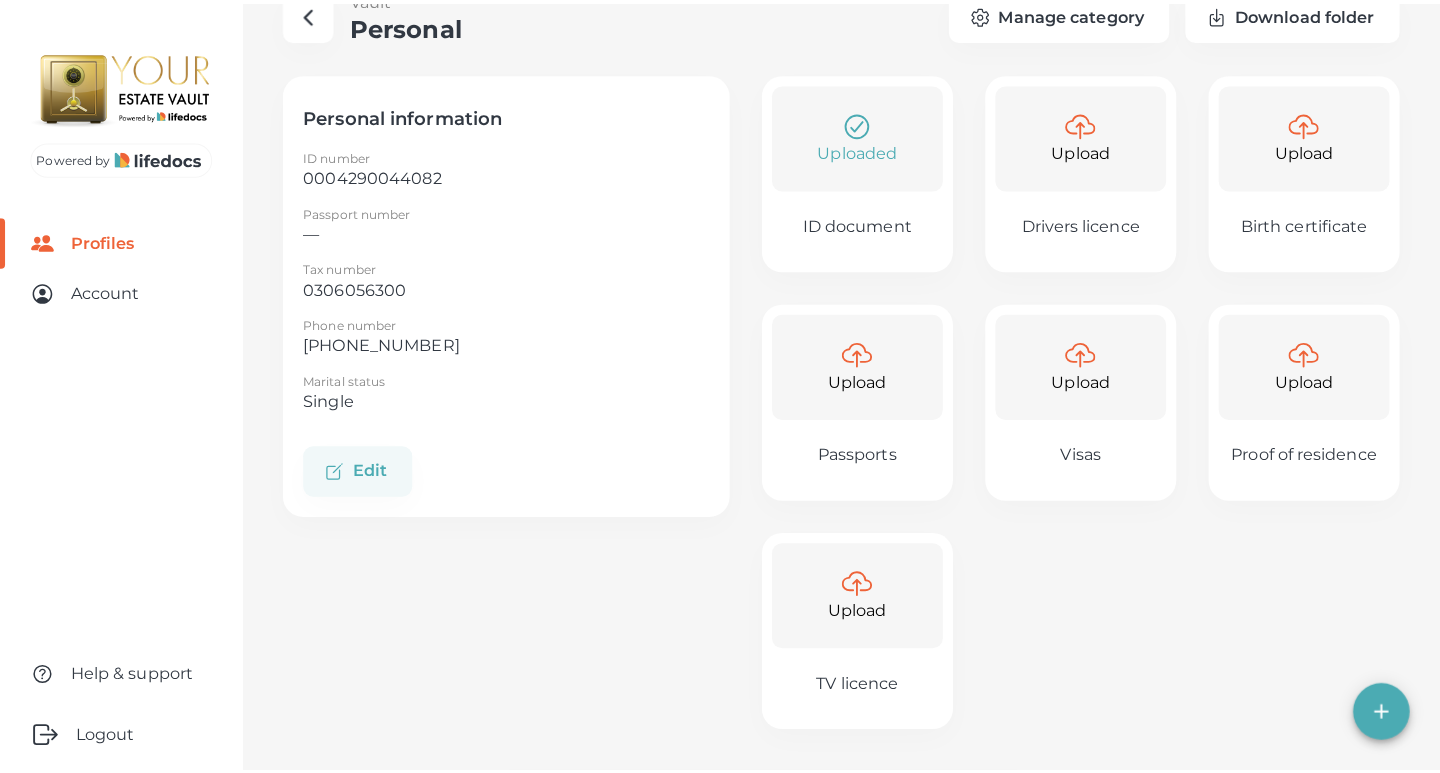scroll, scrollTop: 0, scrollLeft: 0, axis: both 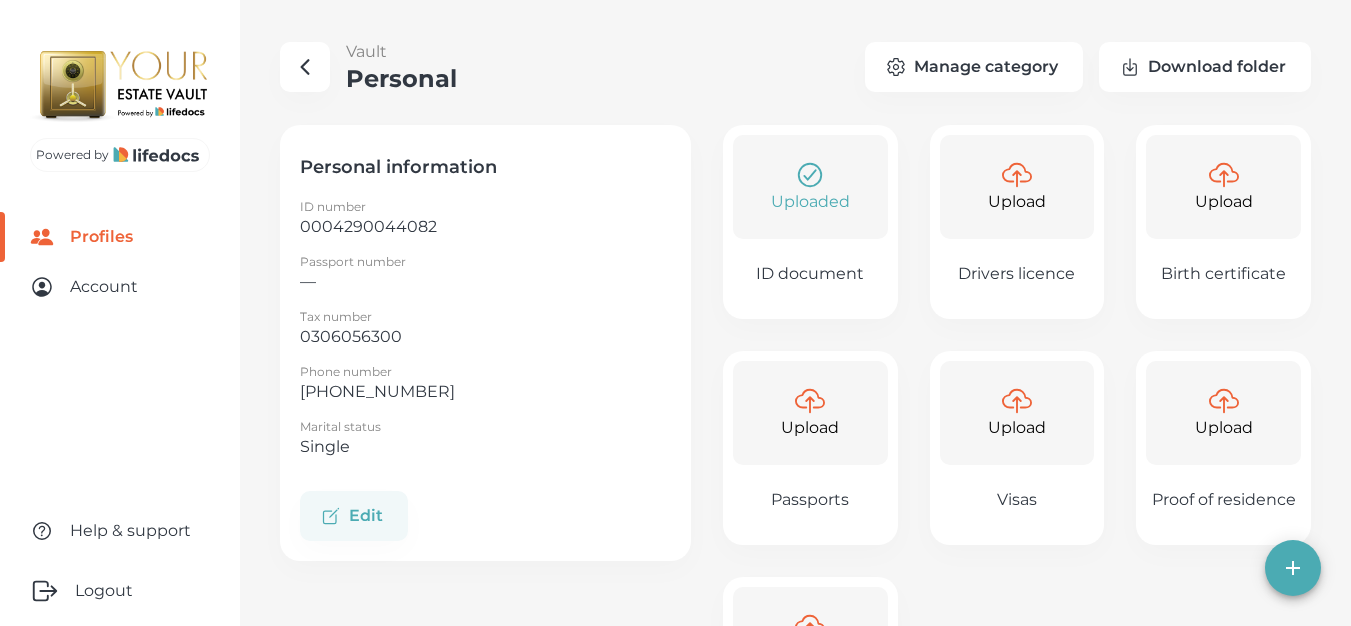 click on "Upload" at bounding box center [1017, 202] 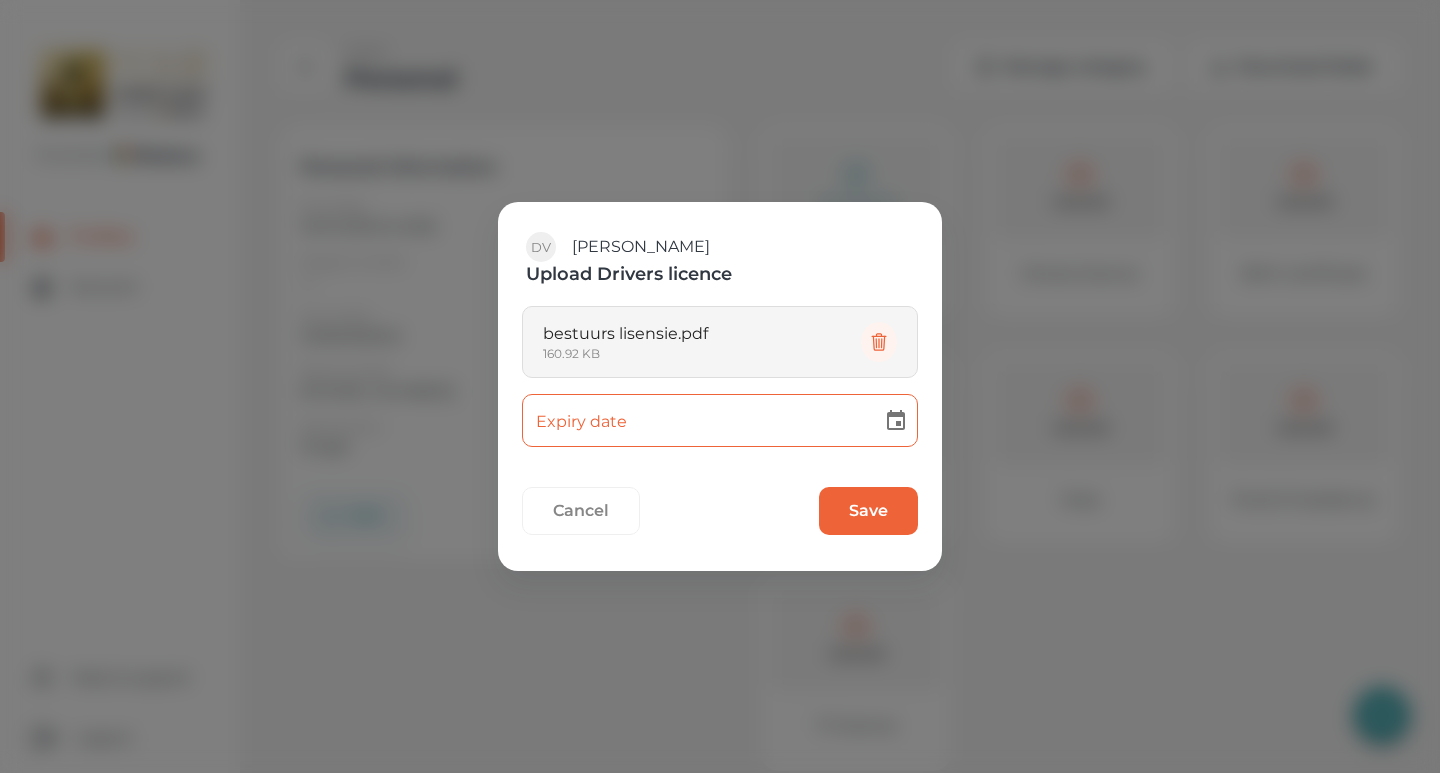 click on "Save" at bounding box center [868, 511] 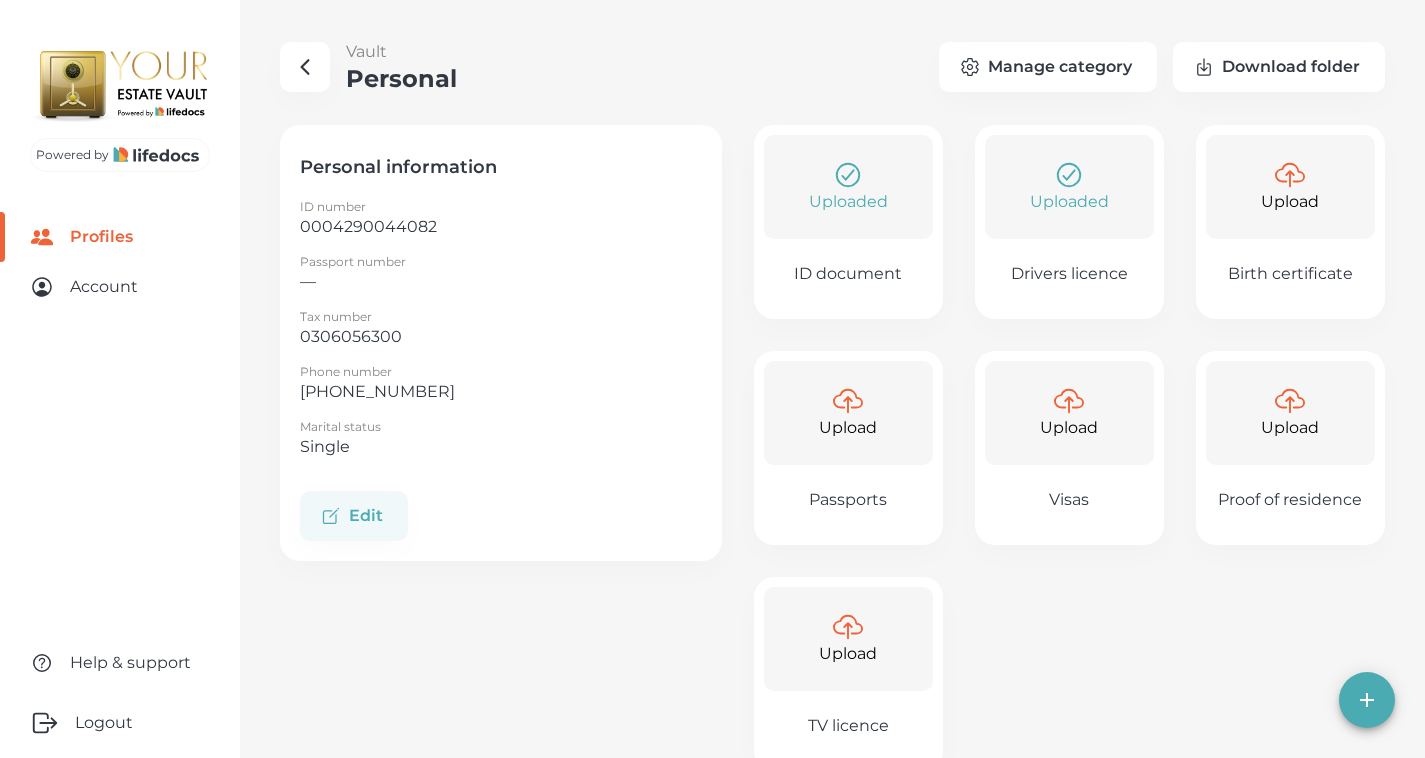 click 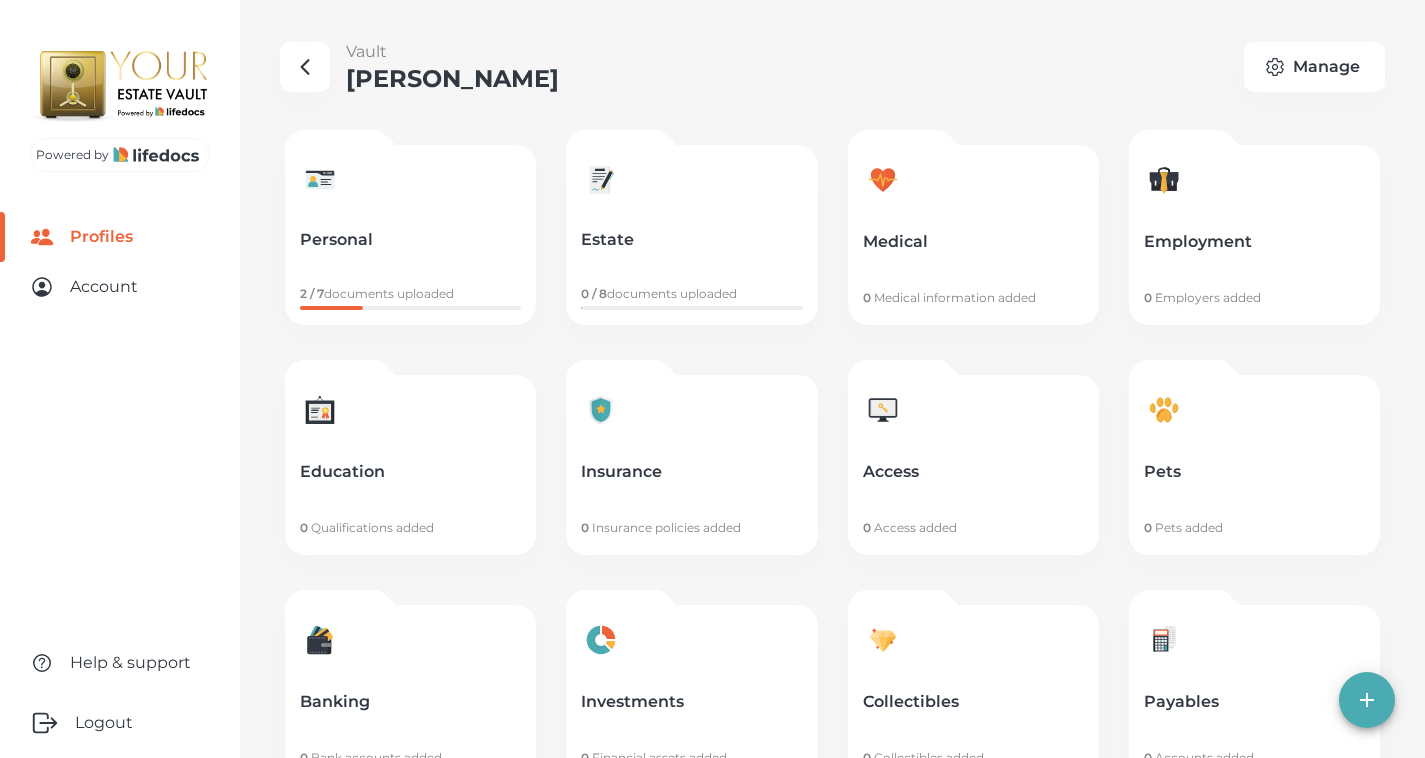 click on "Employment 0   Employers   added" at bounding box center [1254, 235] 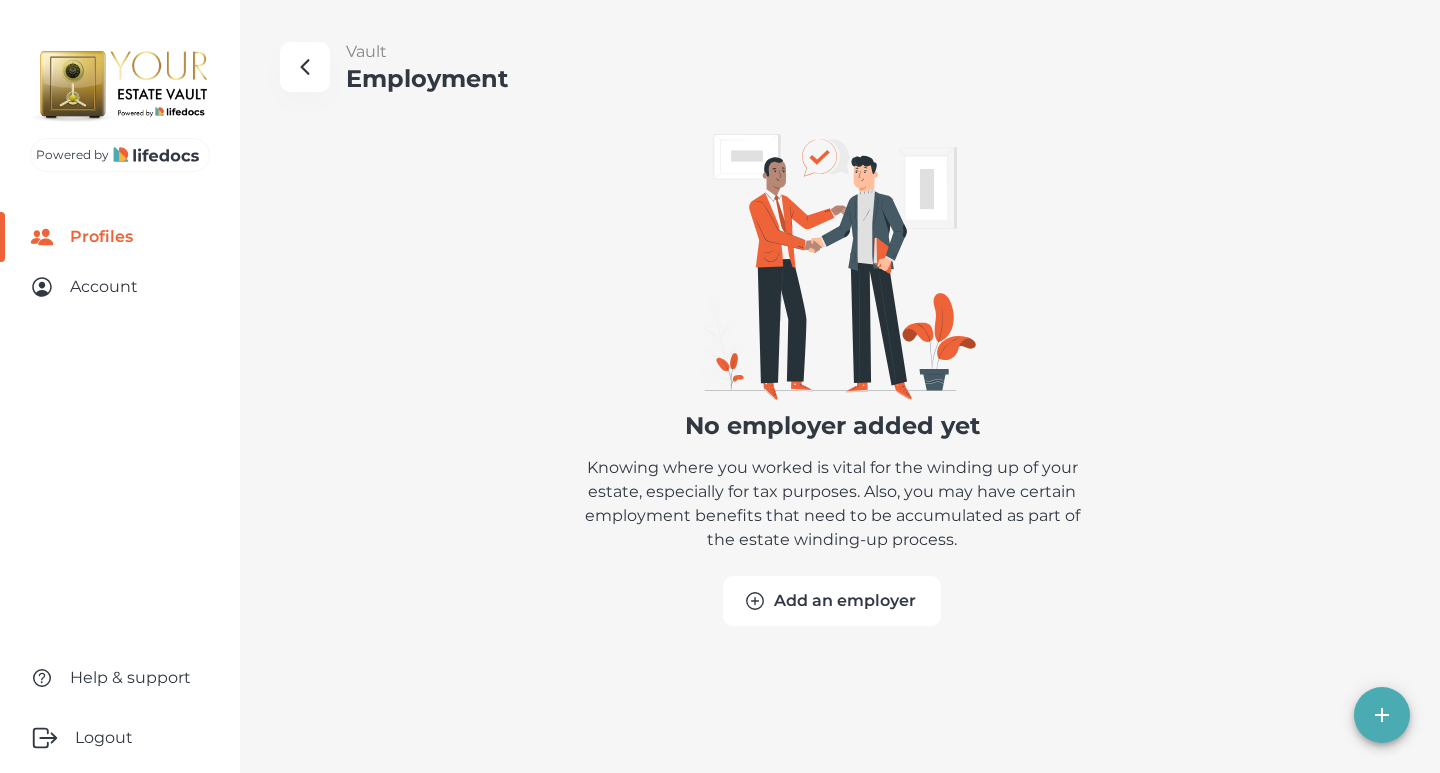 click on "Add an employer" at bounding box center [832, 601] 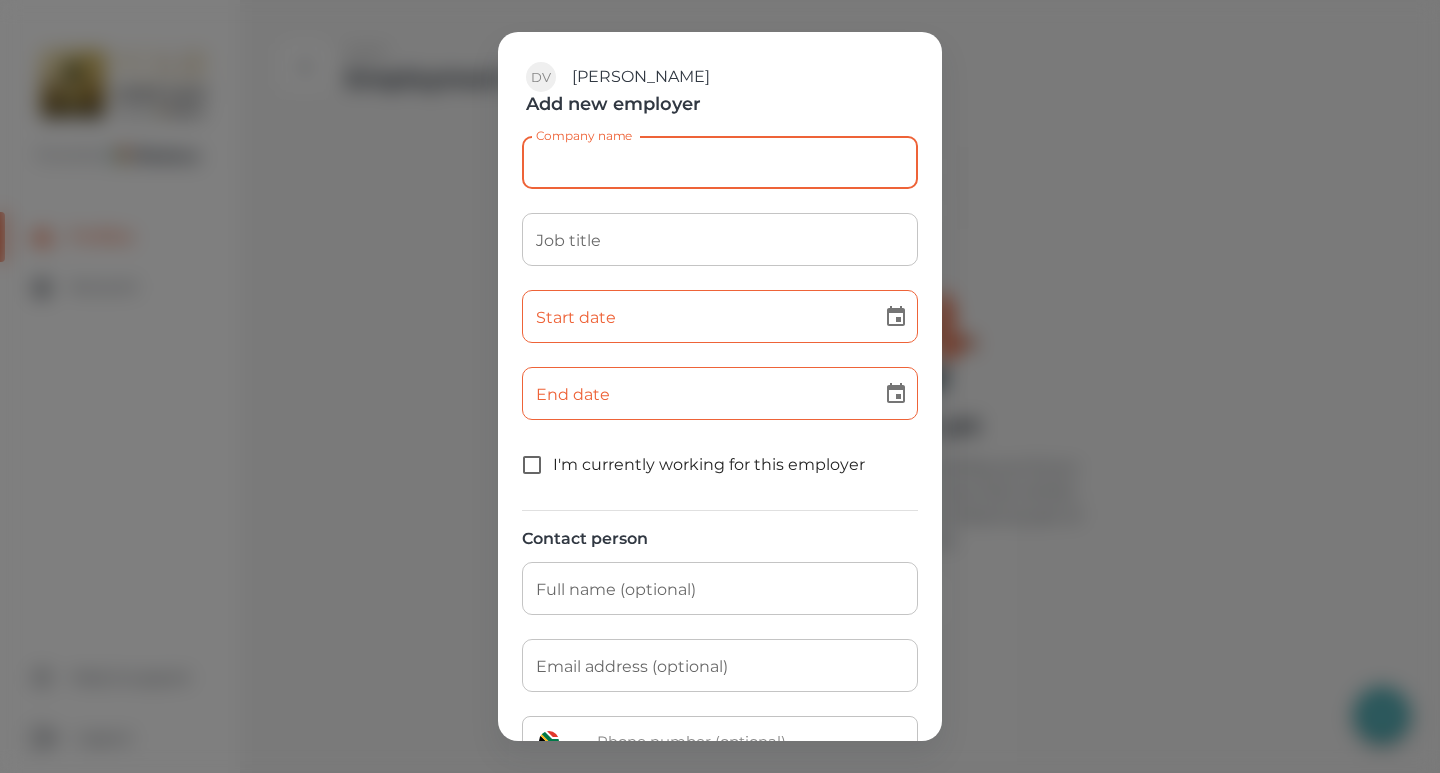 click on "Company name" at bounding box center [720, 162] 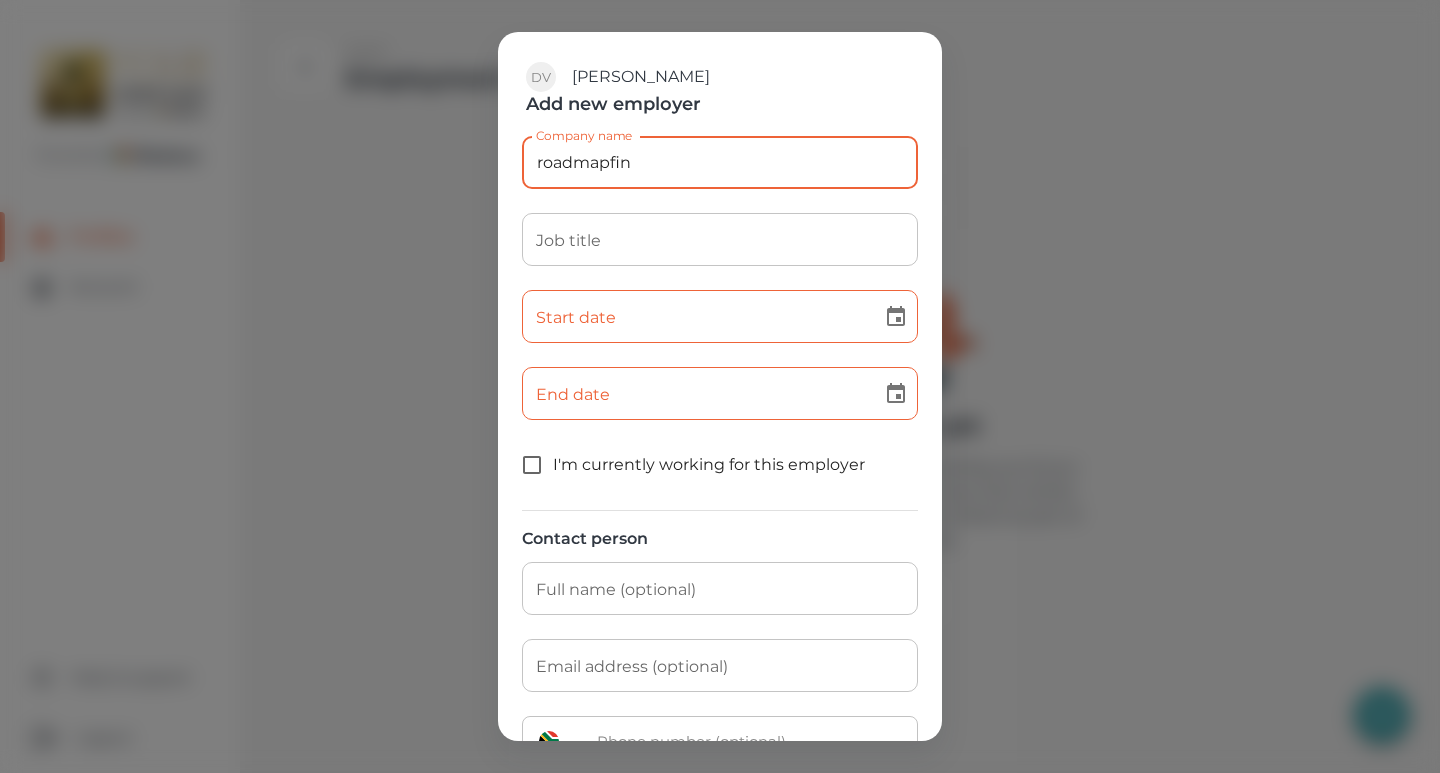 click on "Job title" at bounding box center [720, 239] 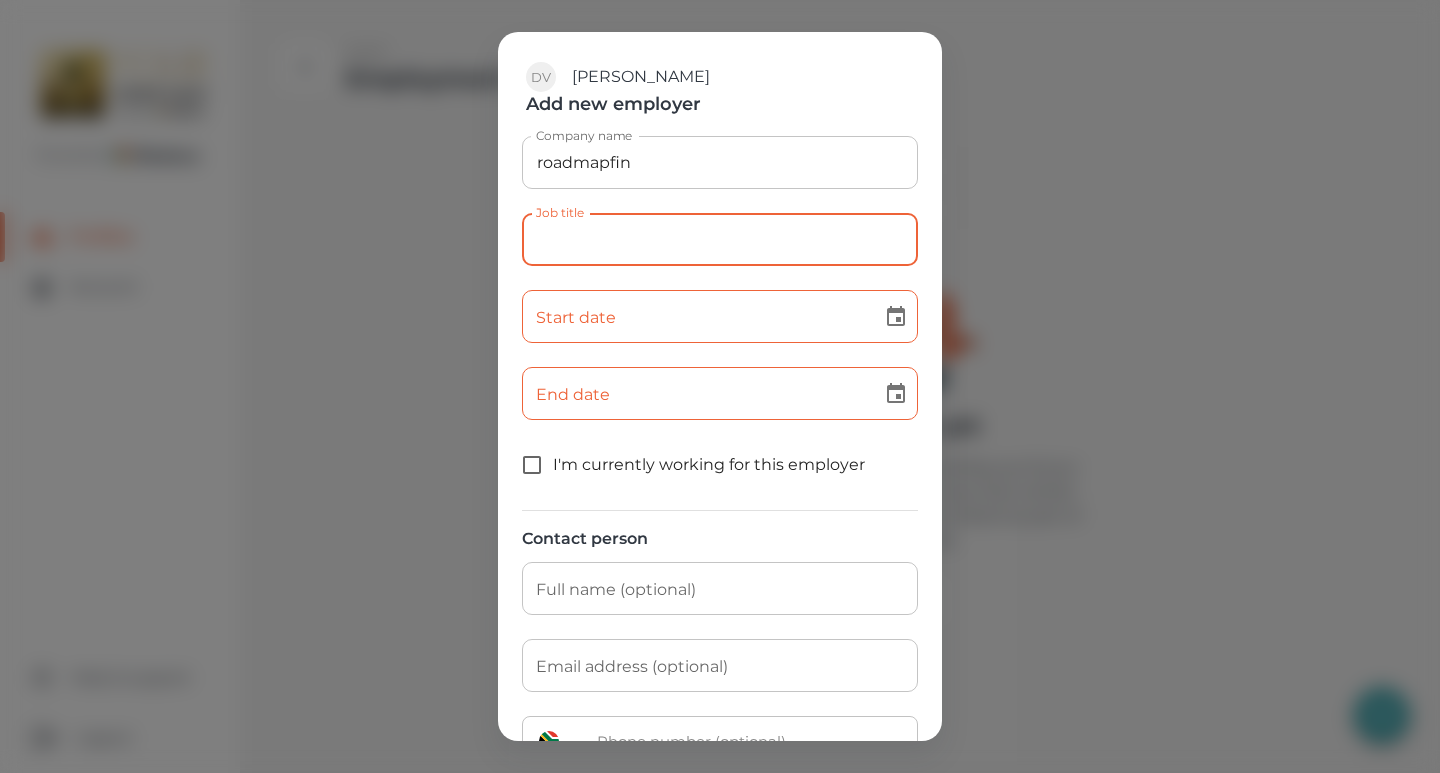 click on "roadmapfin" at bounding box center (720, 162) 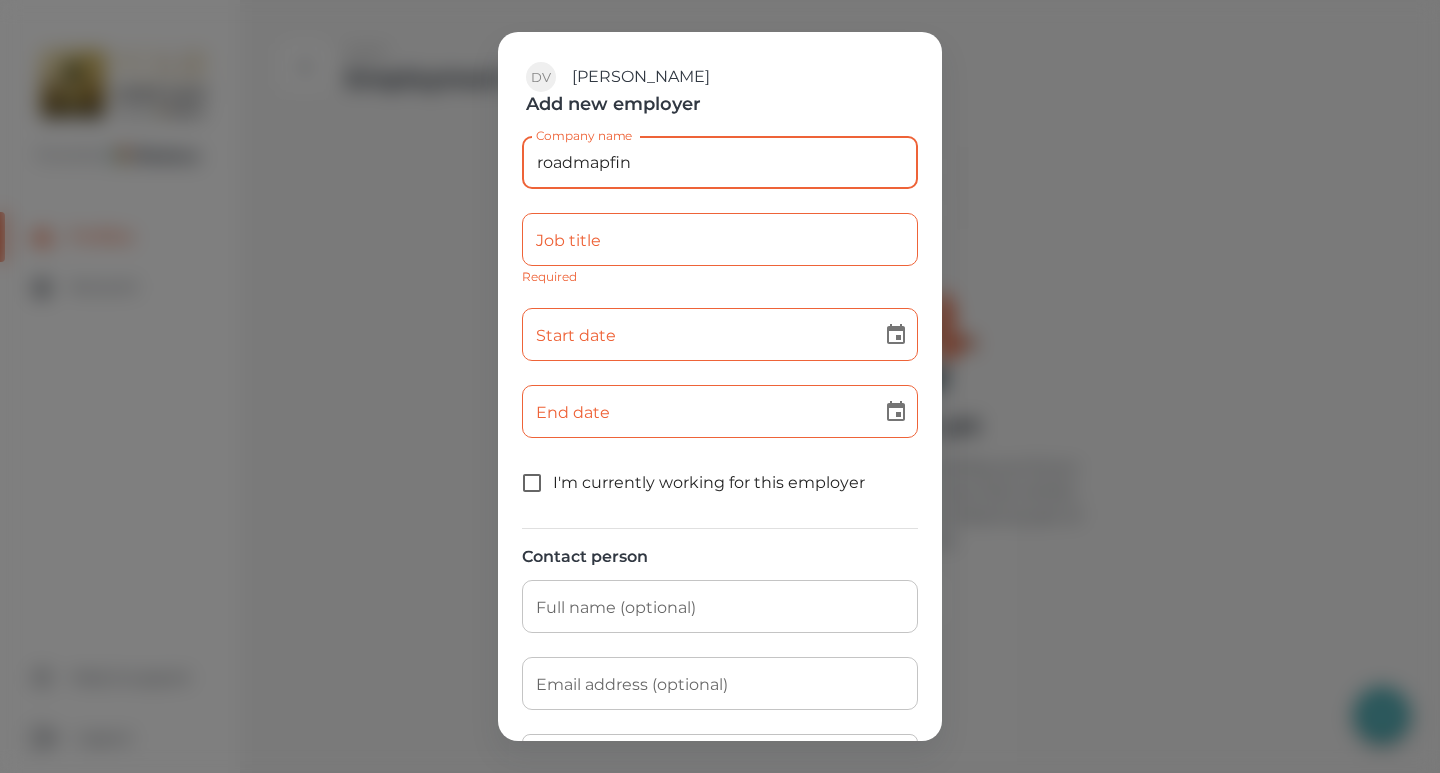 click on "roadmapfin" at bounding box center [720, 162] 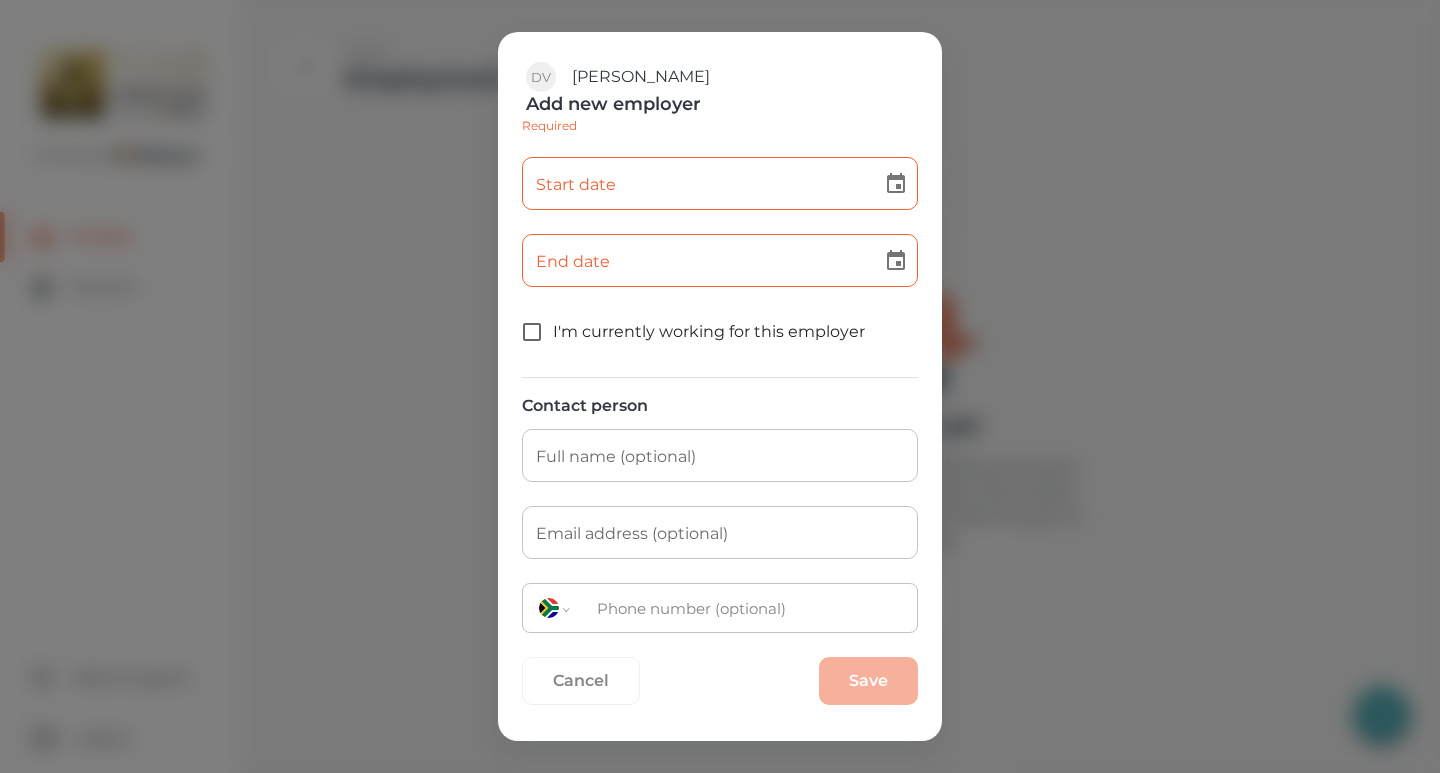 scroll, scrollTop: 0, scrollLeft: 0, axis: both 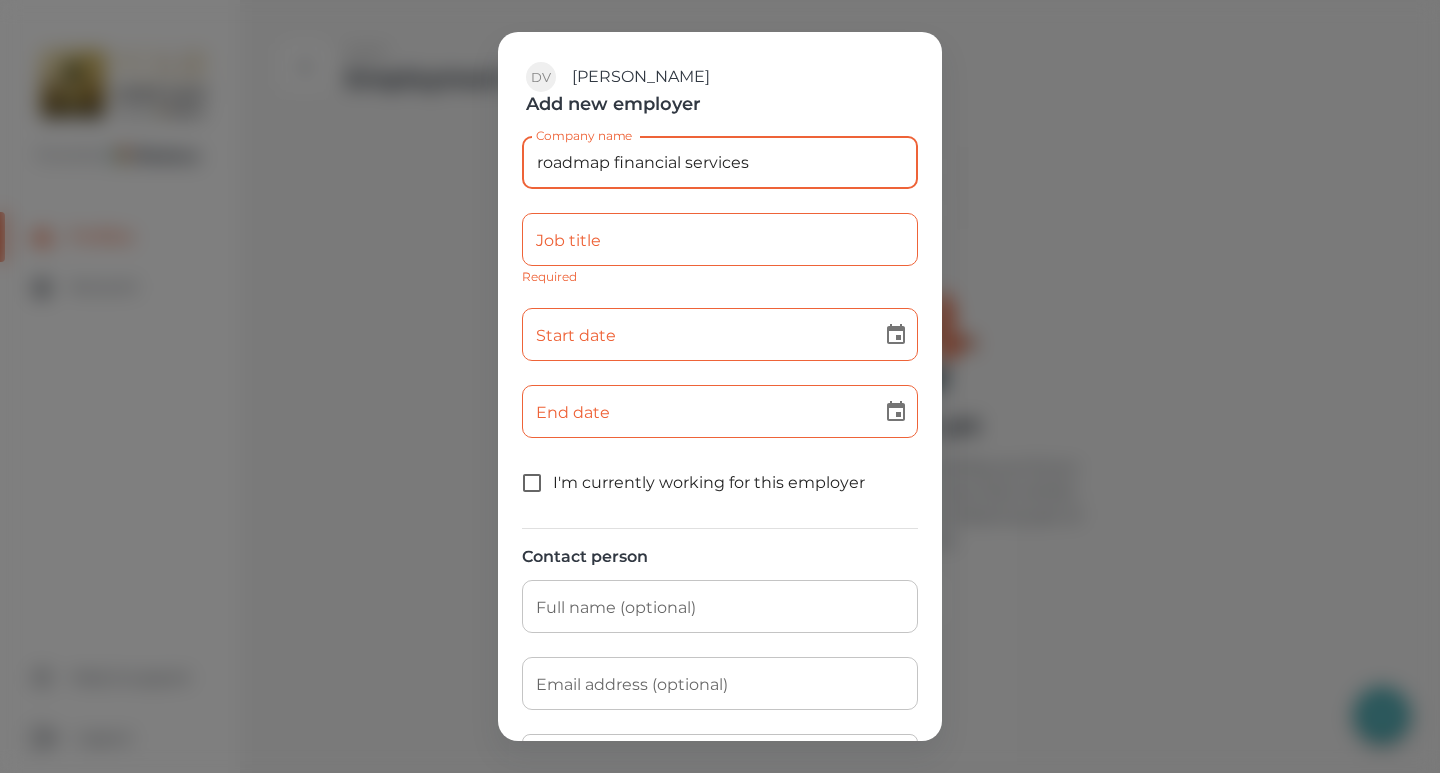 type on "roadmap financial services" 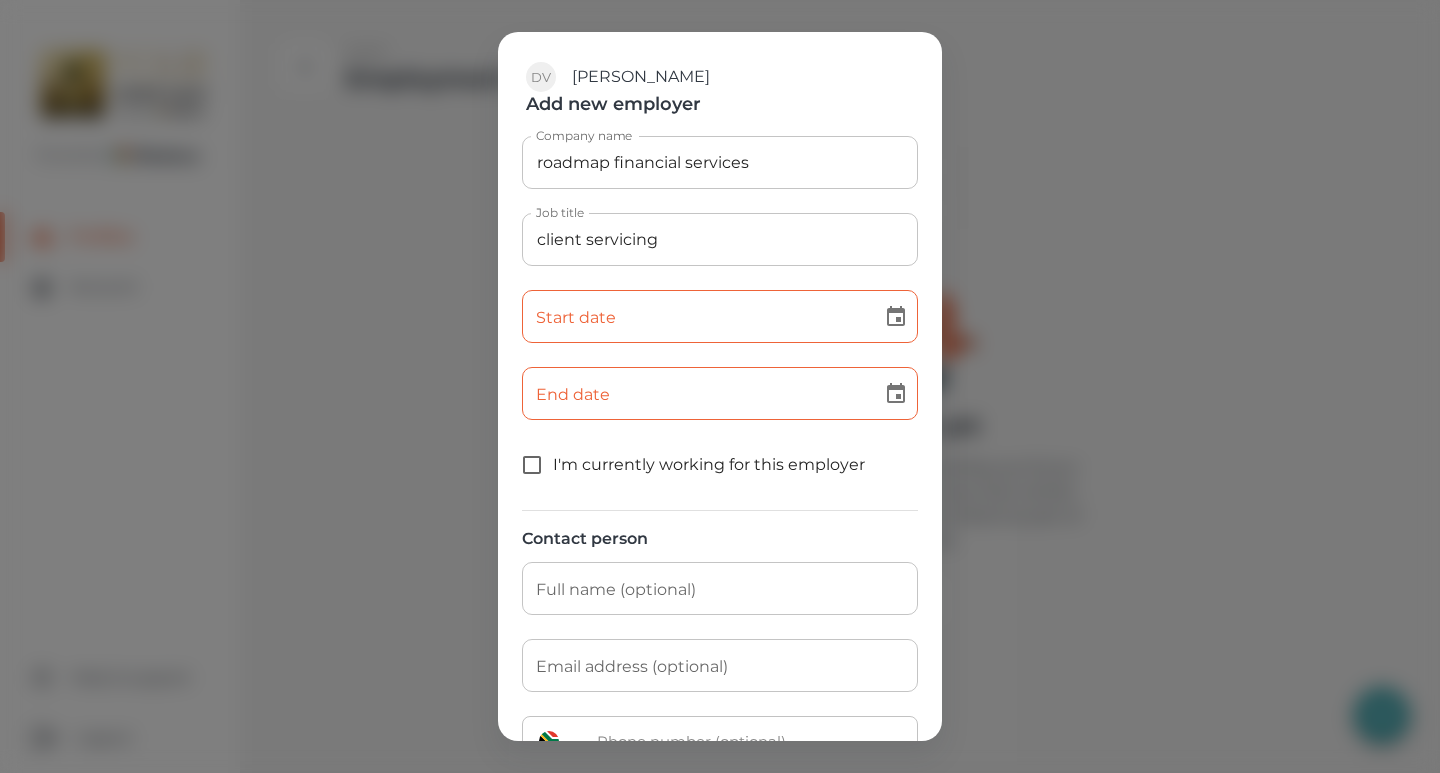 click on "client servicing" at bounding box center [720, 239] 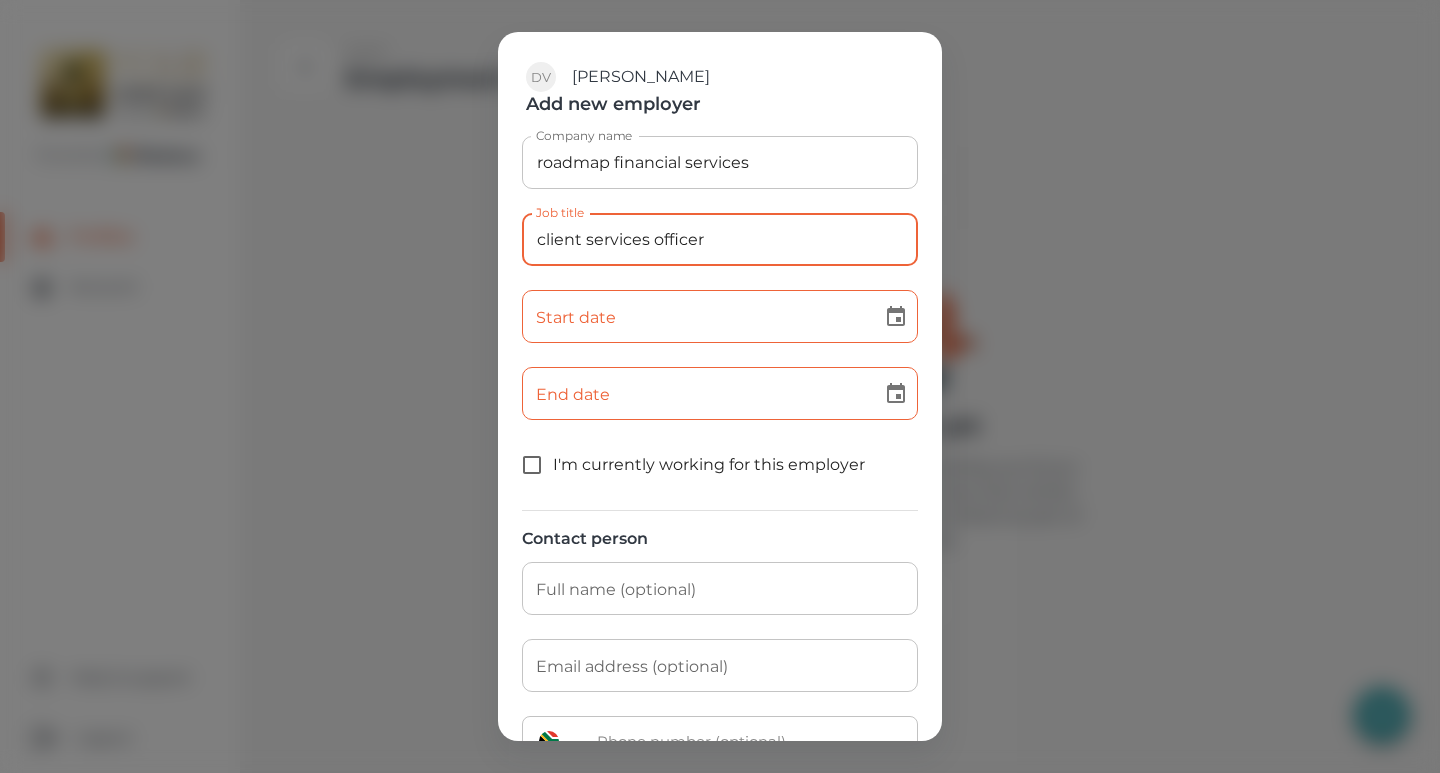type on "client services officer" 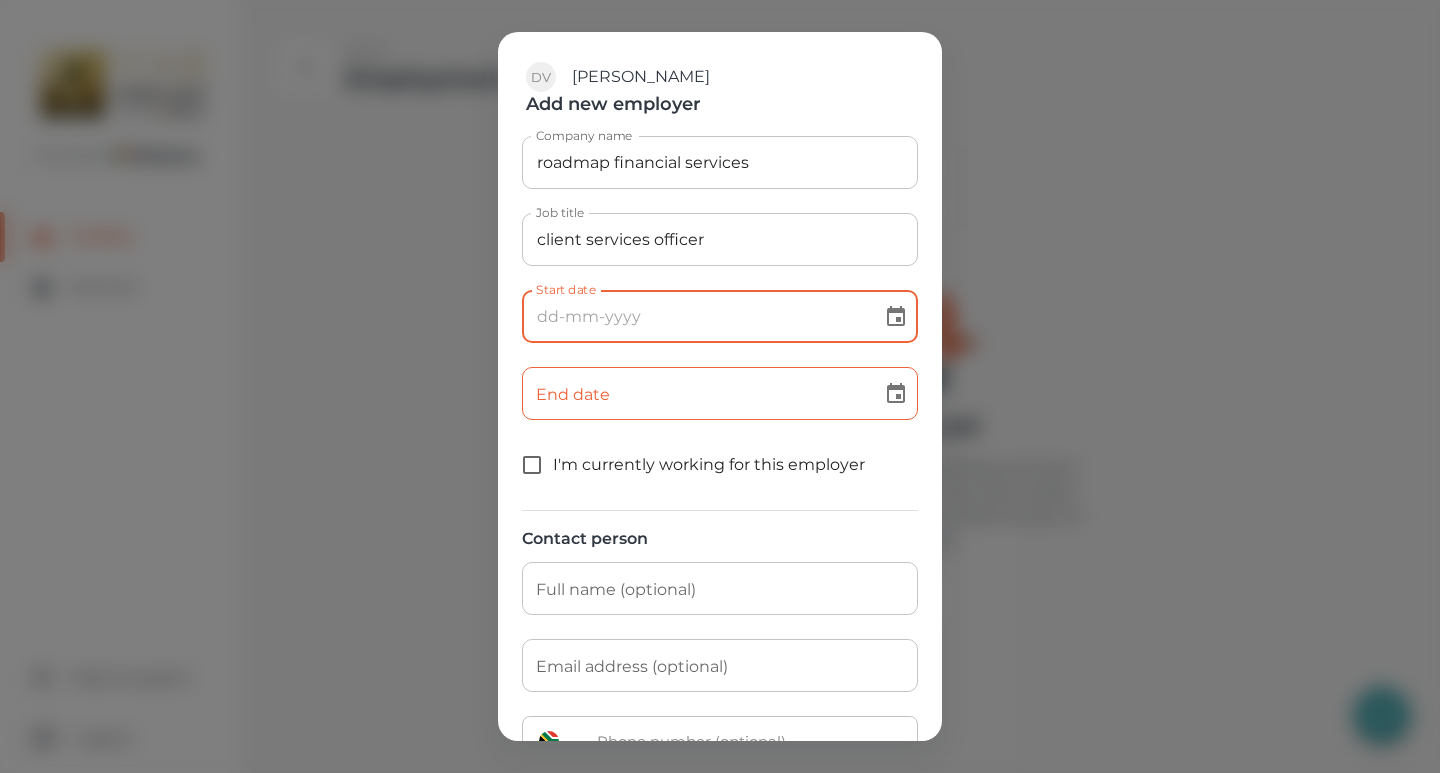 click at bounding box center [896, 317] 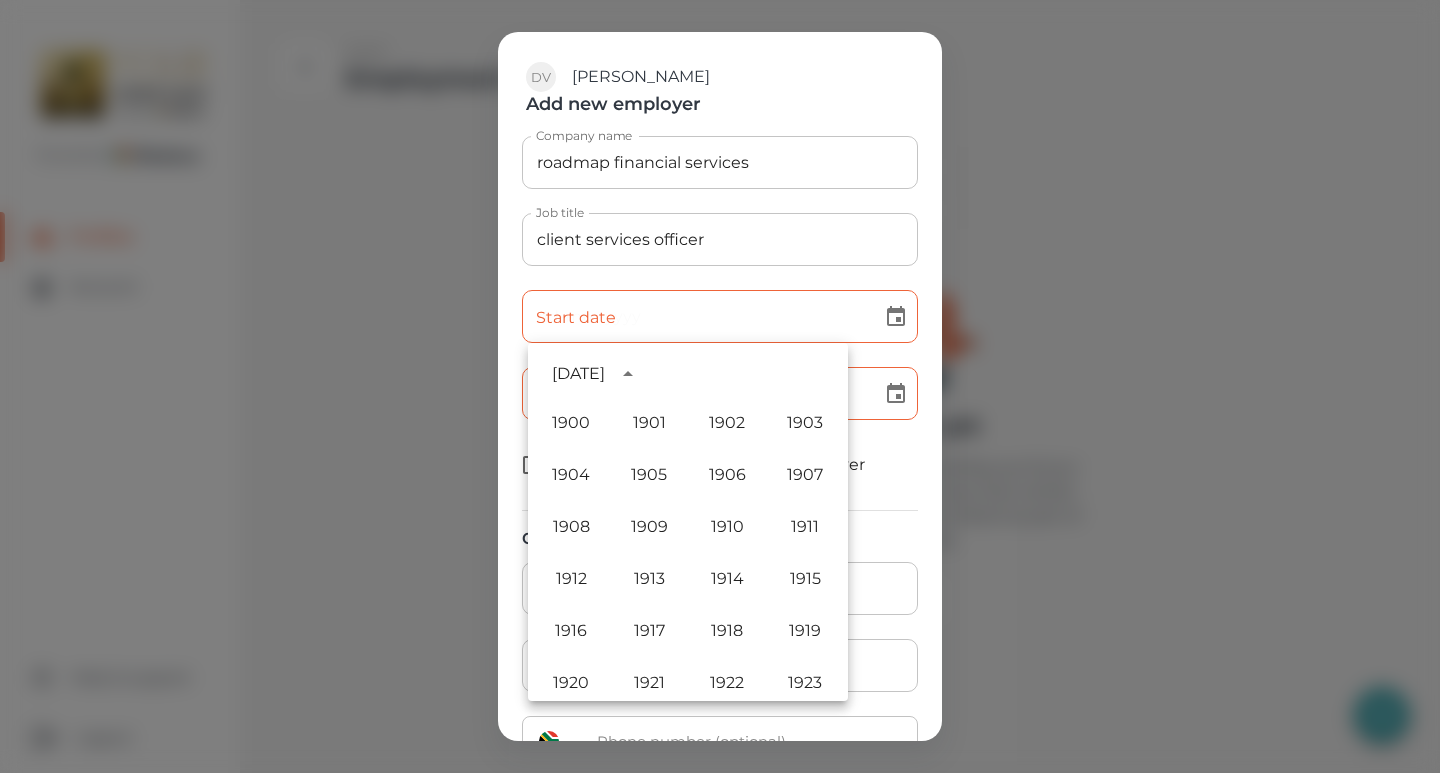 scroll, scrollTop: 1486, scrollLeft: 0, axis: vertical 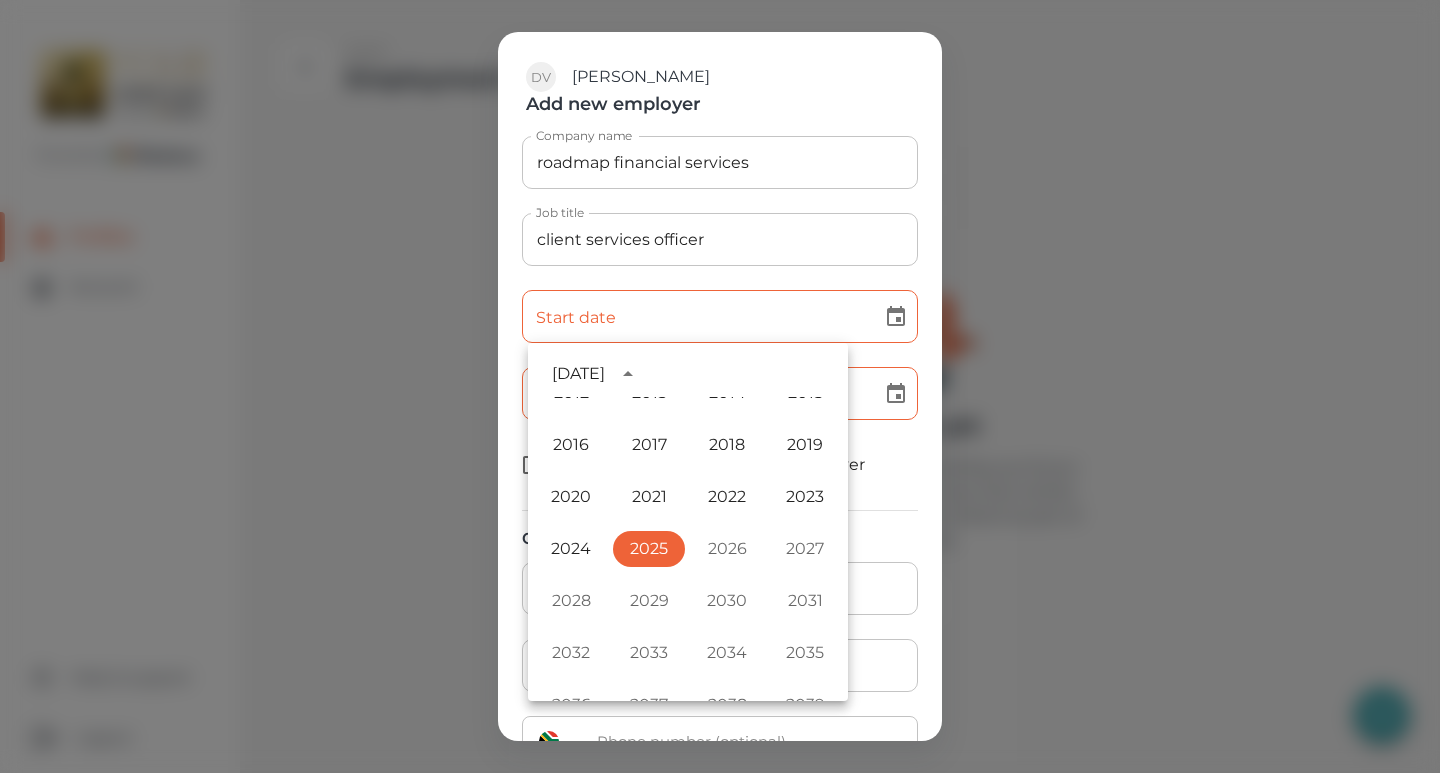 click on "[DATE]" at bounding box center [578, 374] 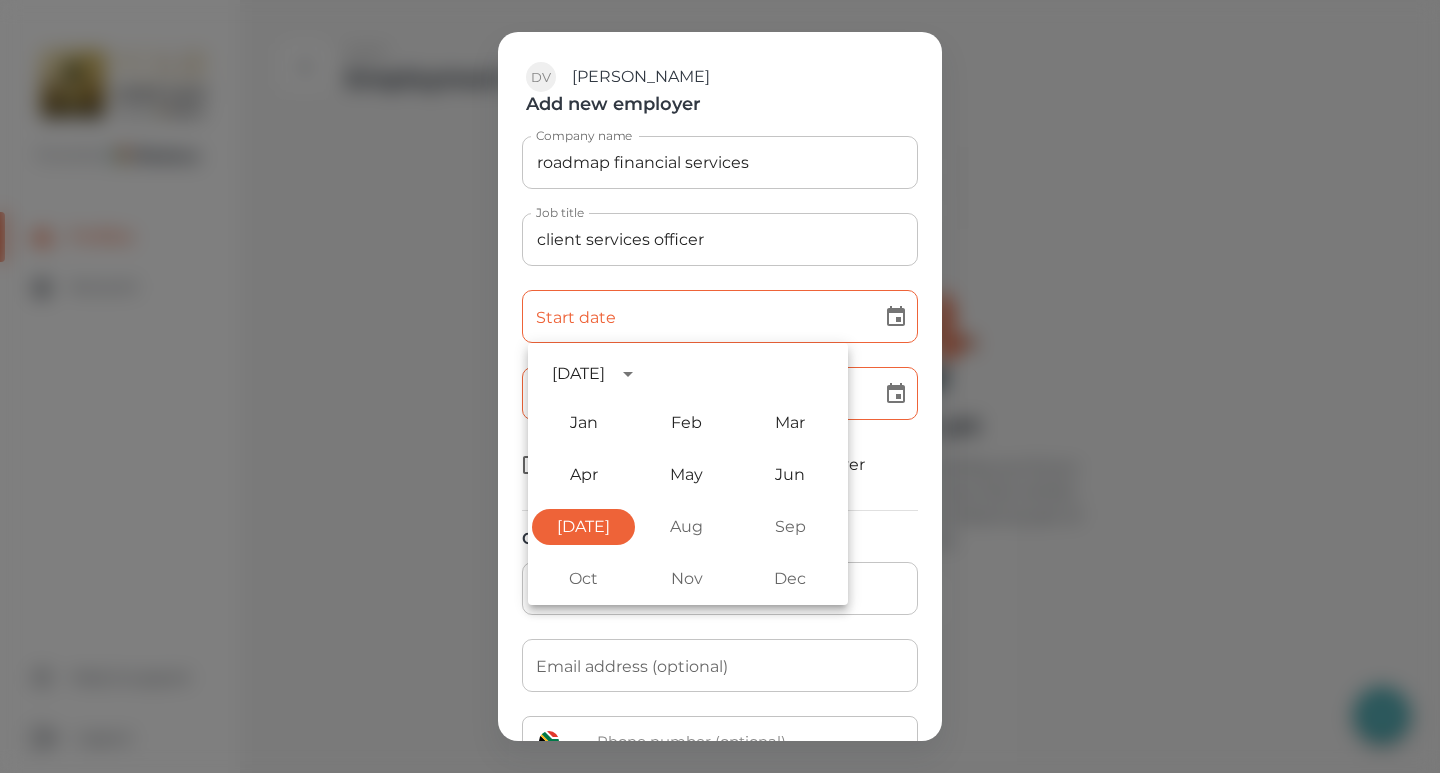 click on "[DATE]" at bounding box center (581, 374) 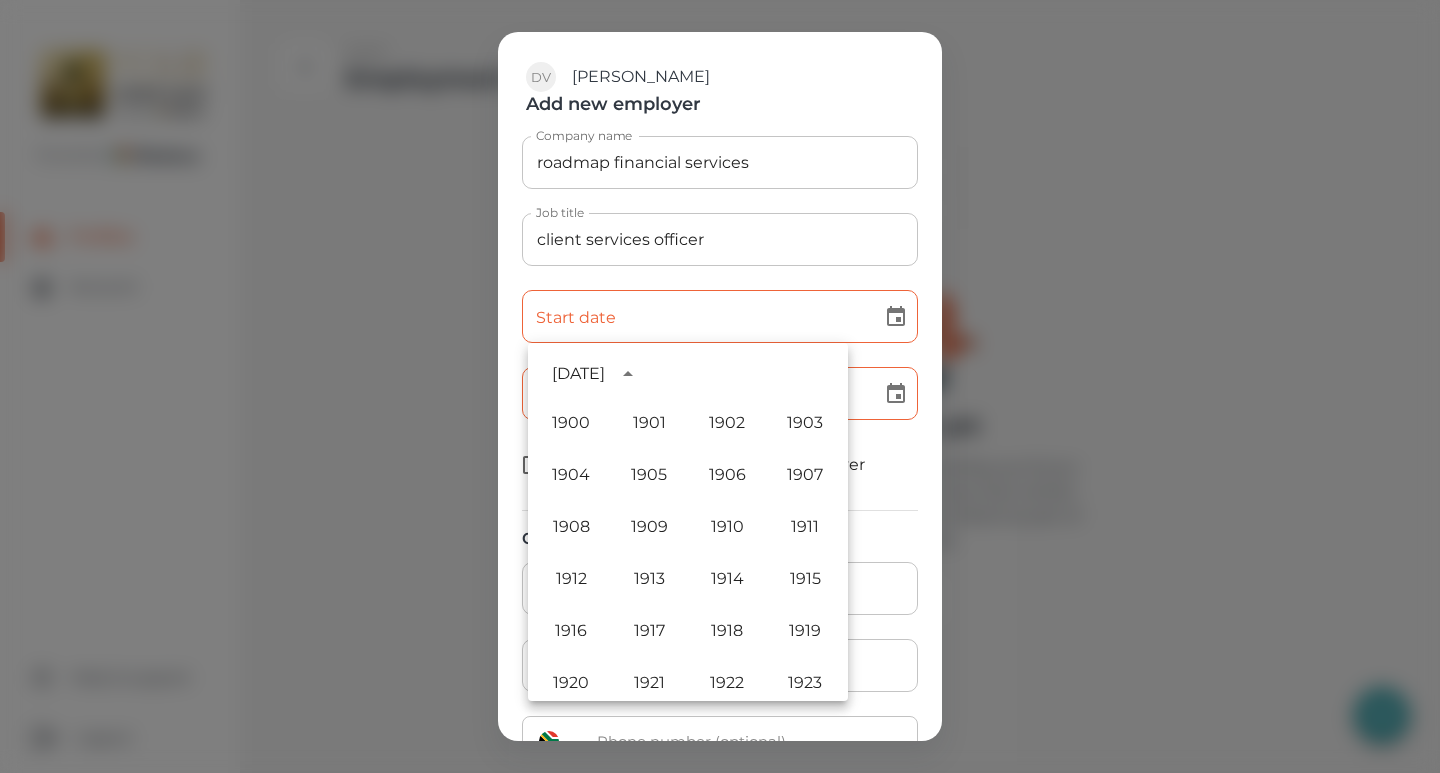 scroll, scrollTop: 1486, scrollLeft: 0, axis: vertical 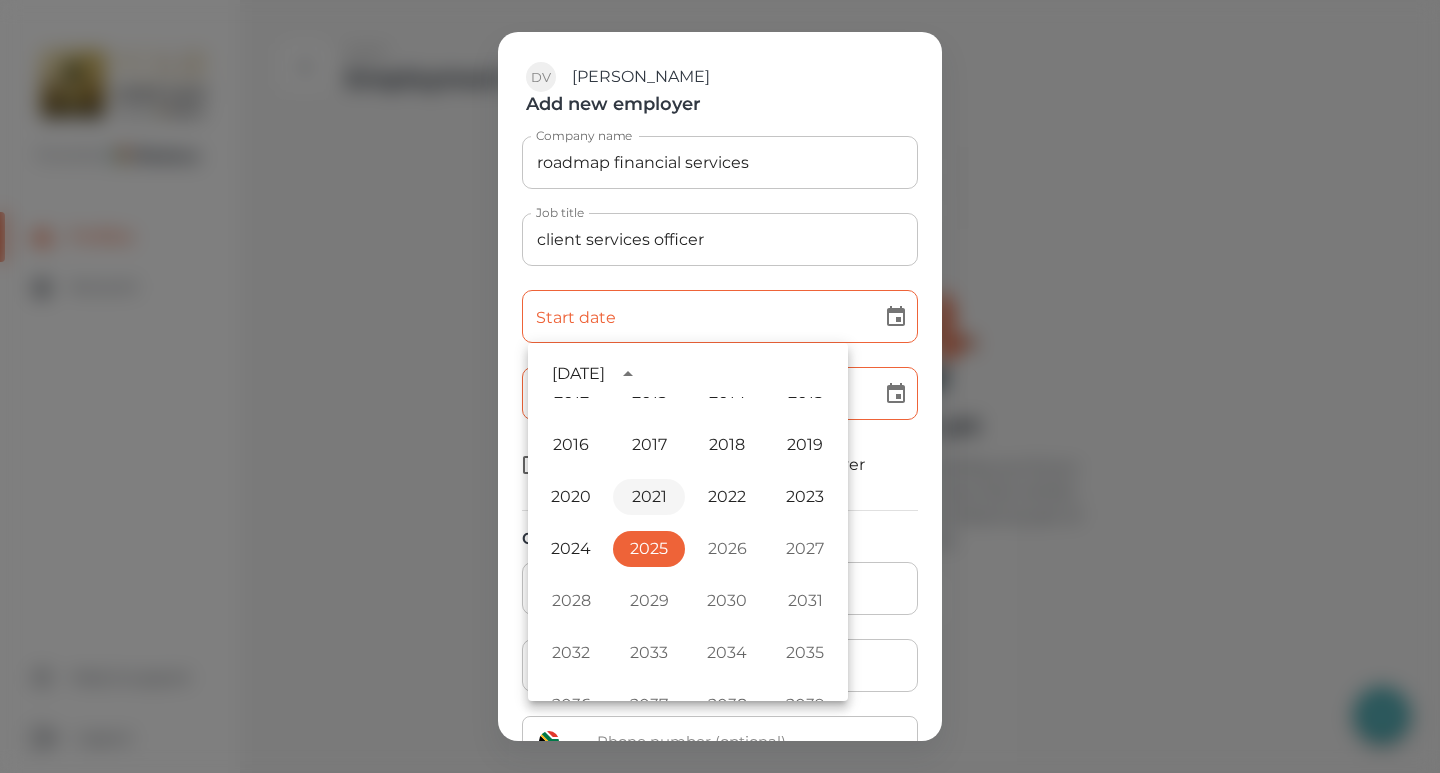 click on "2021" at bounding box center [649, 497] 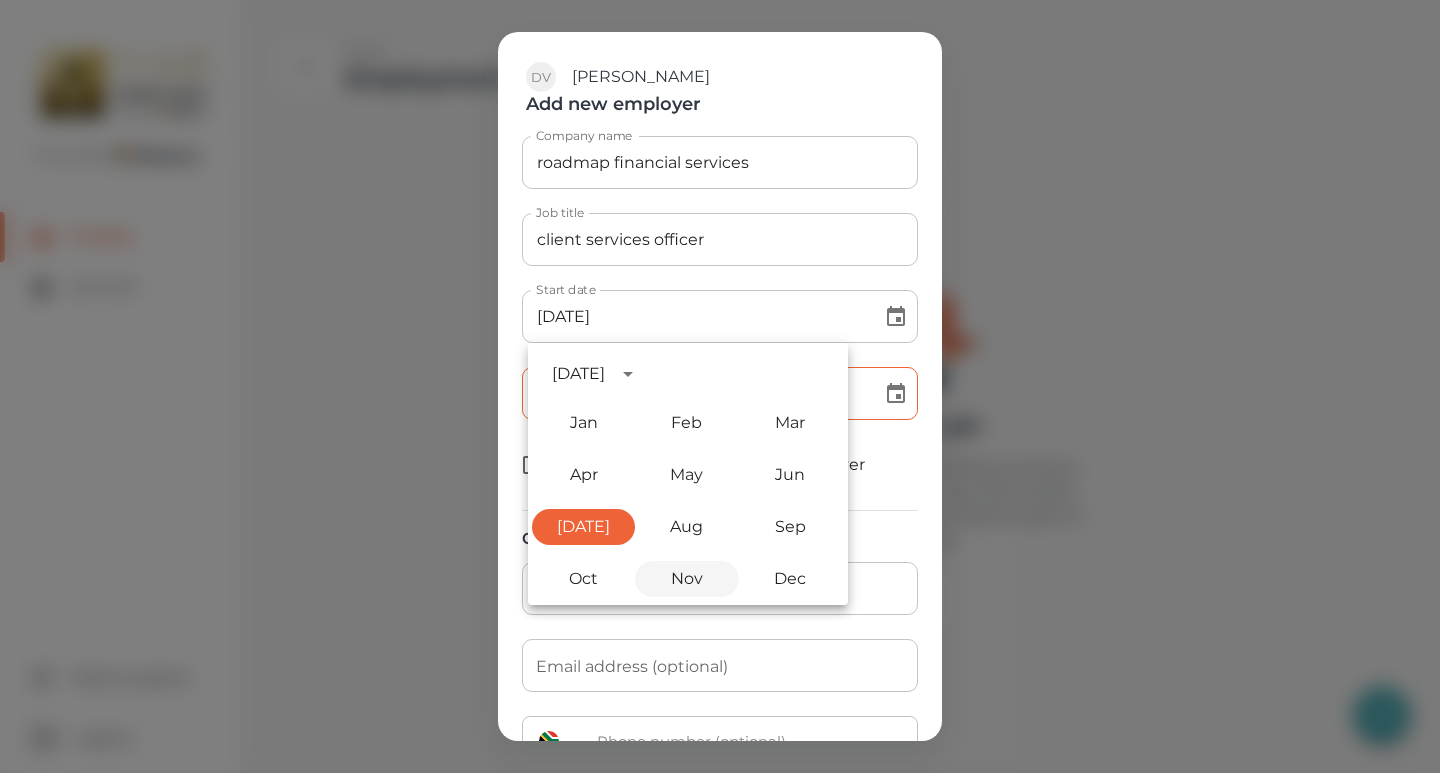 click on "Nov" at bounding box center (686, 579) 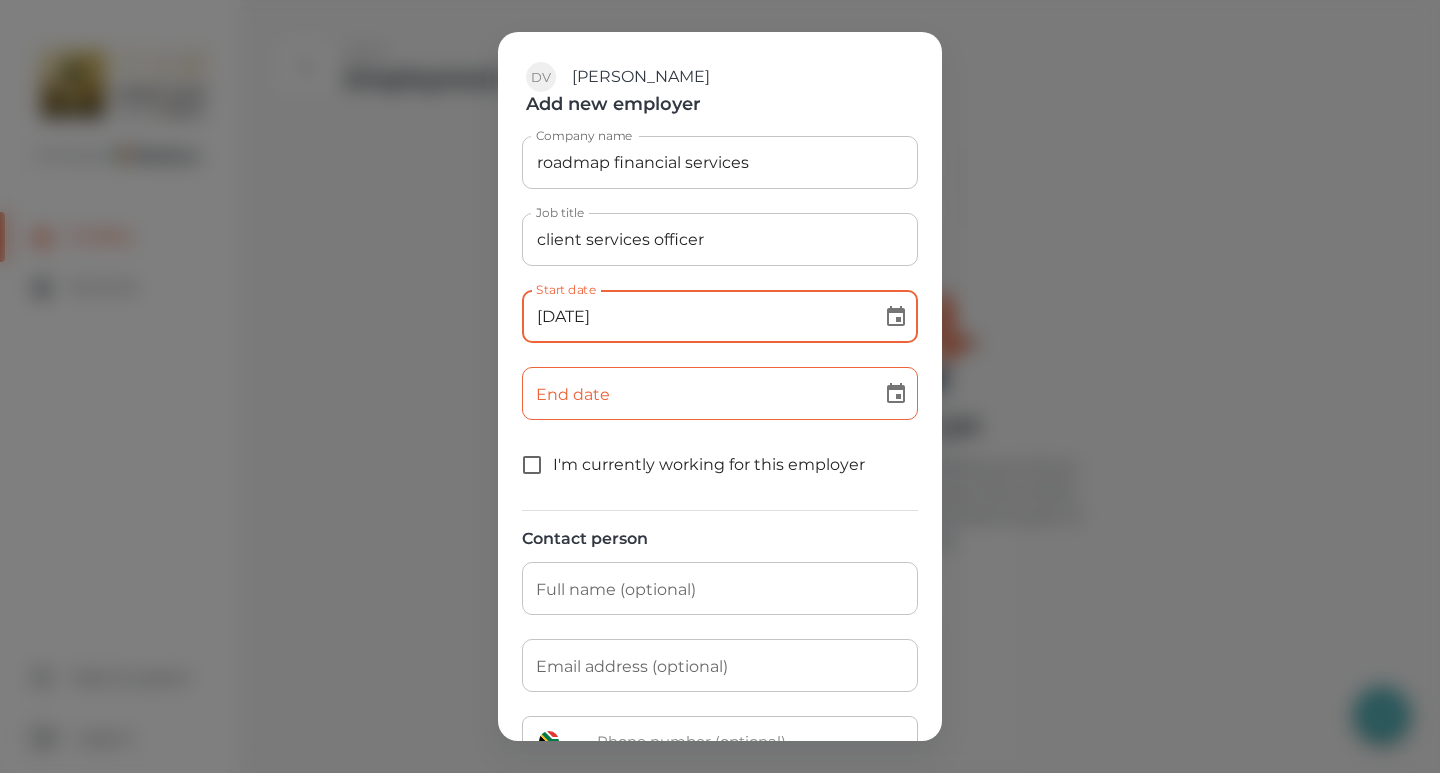 click on "[DATE]" at bounding box center [695, 316] 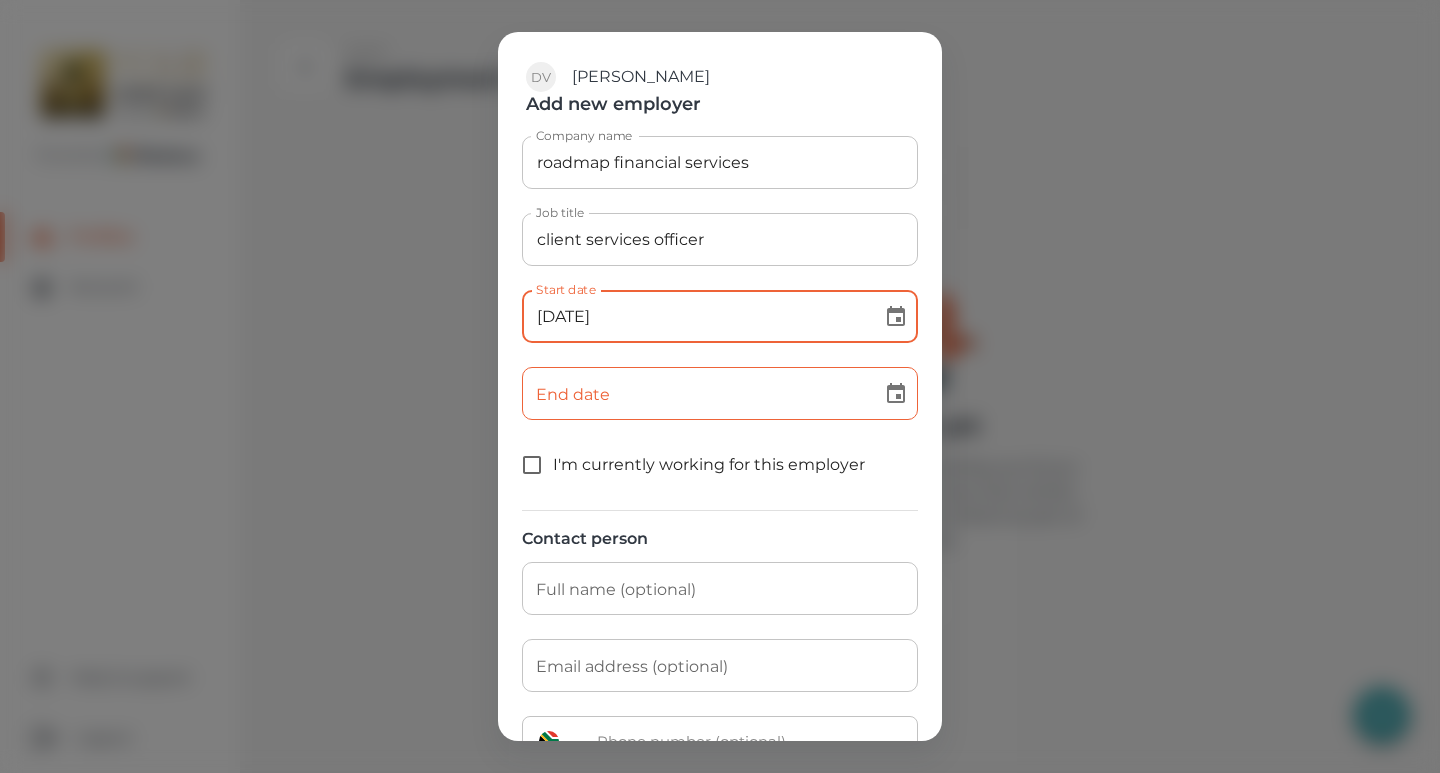click 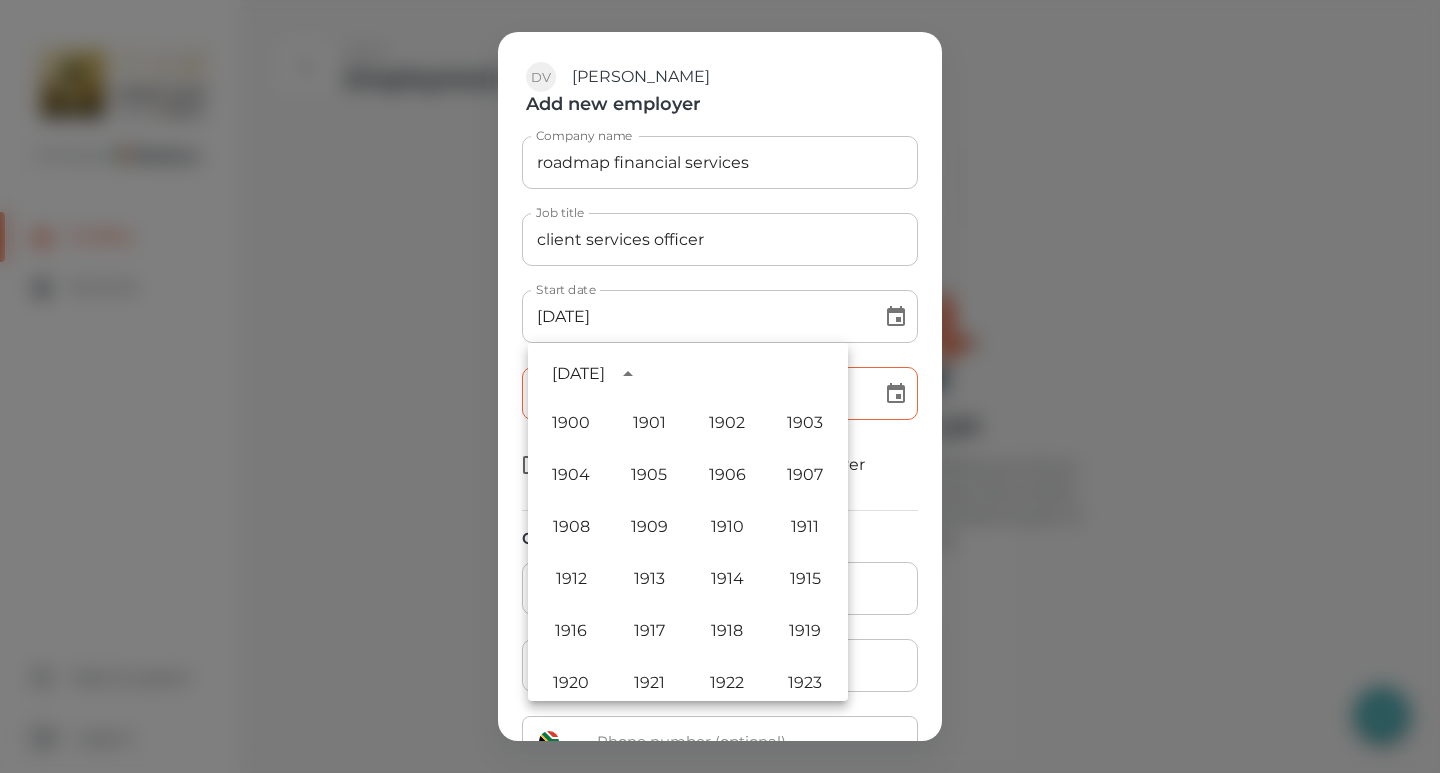 scroll, scrollTop: 1434, scrollLeft: 0, axis: vertical 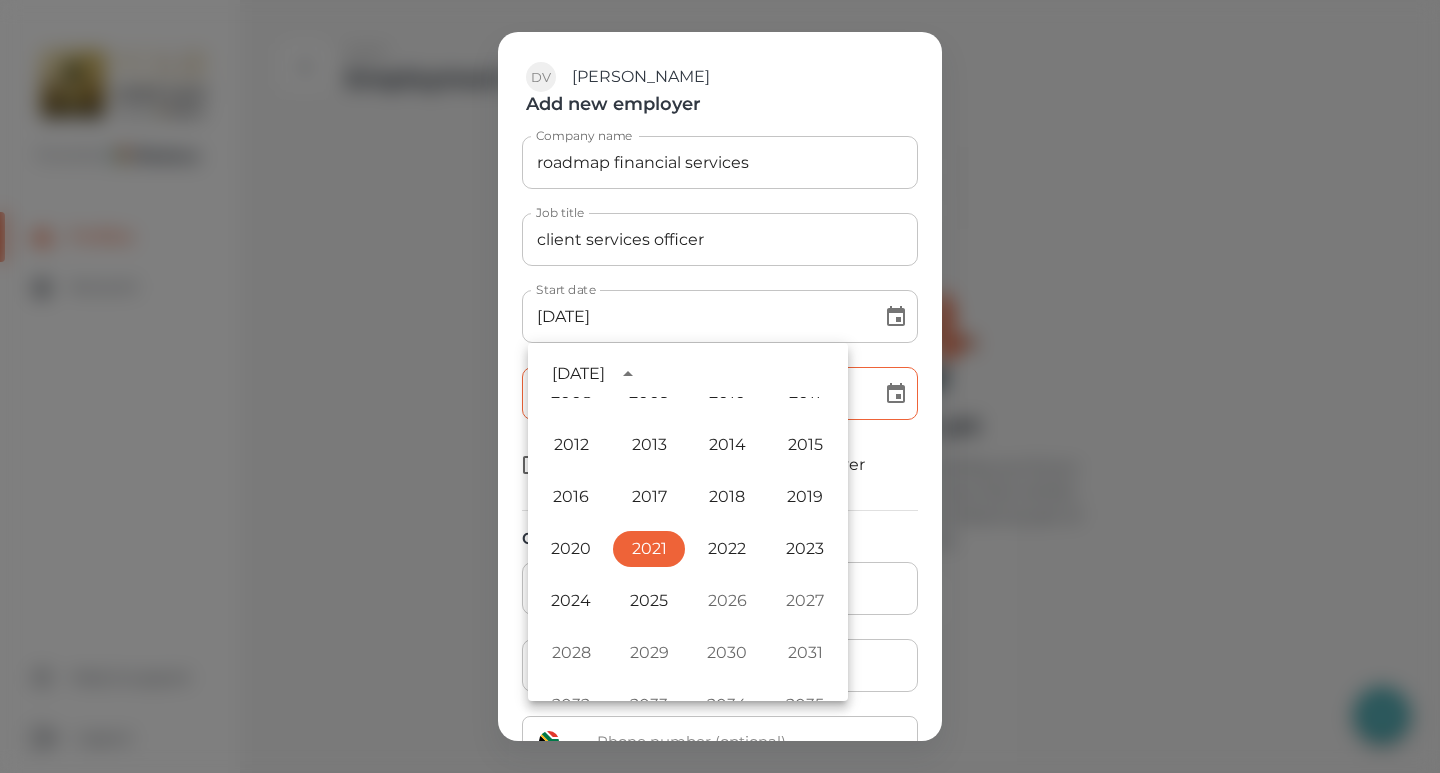 click on "2021" at bounding box center [649, 549] 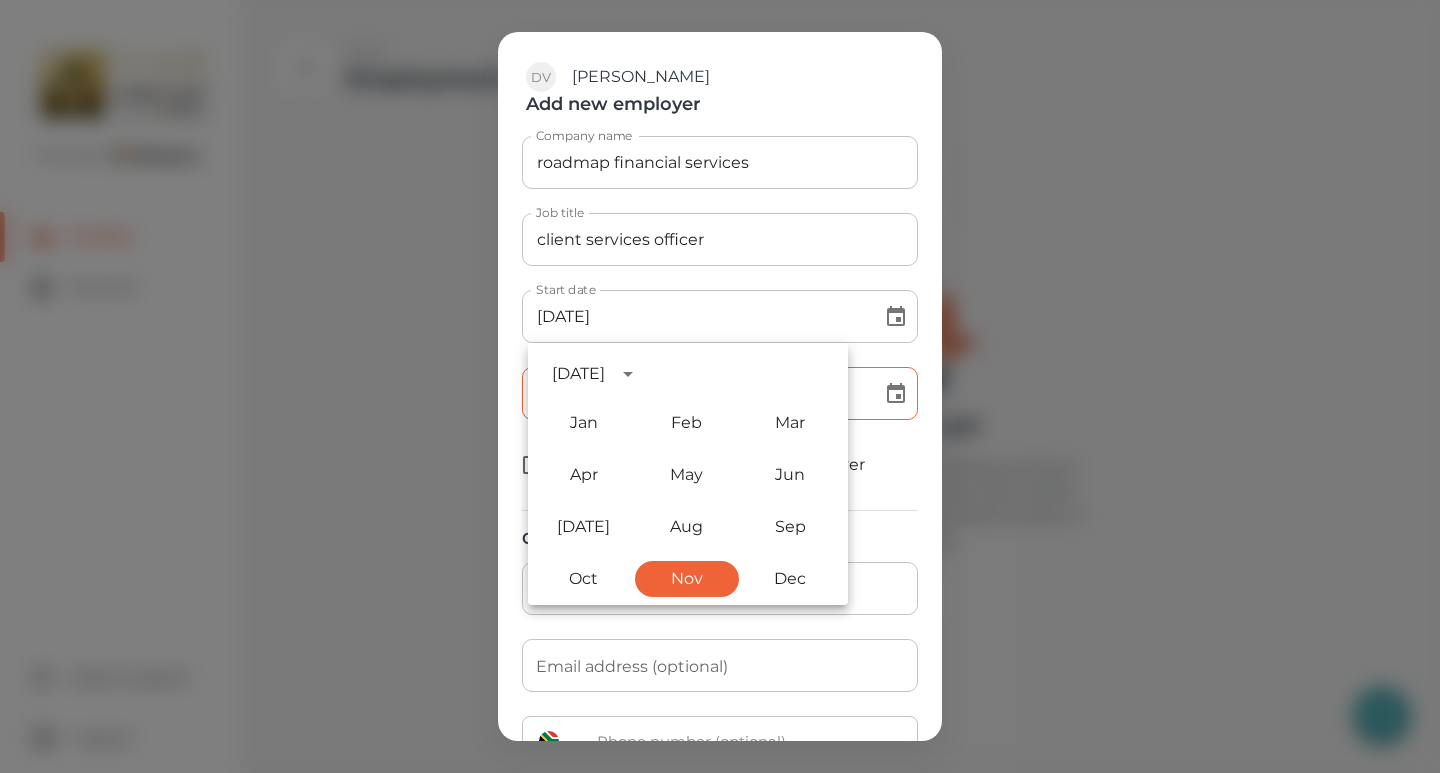click on "Nov" at bounding box center [686, 579] 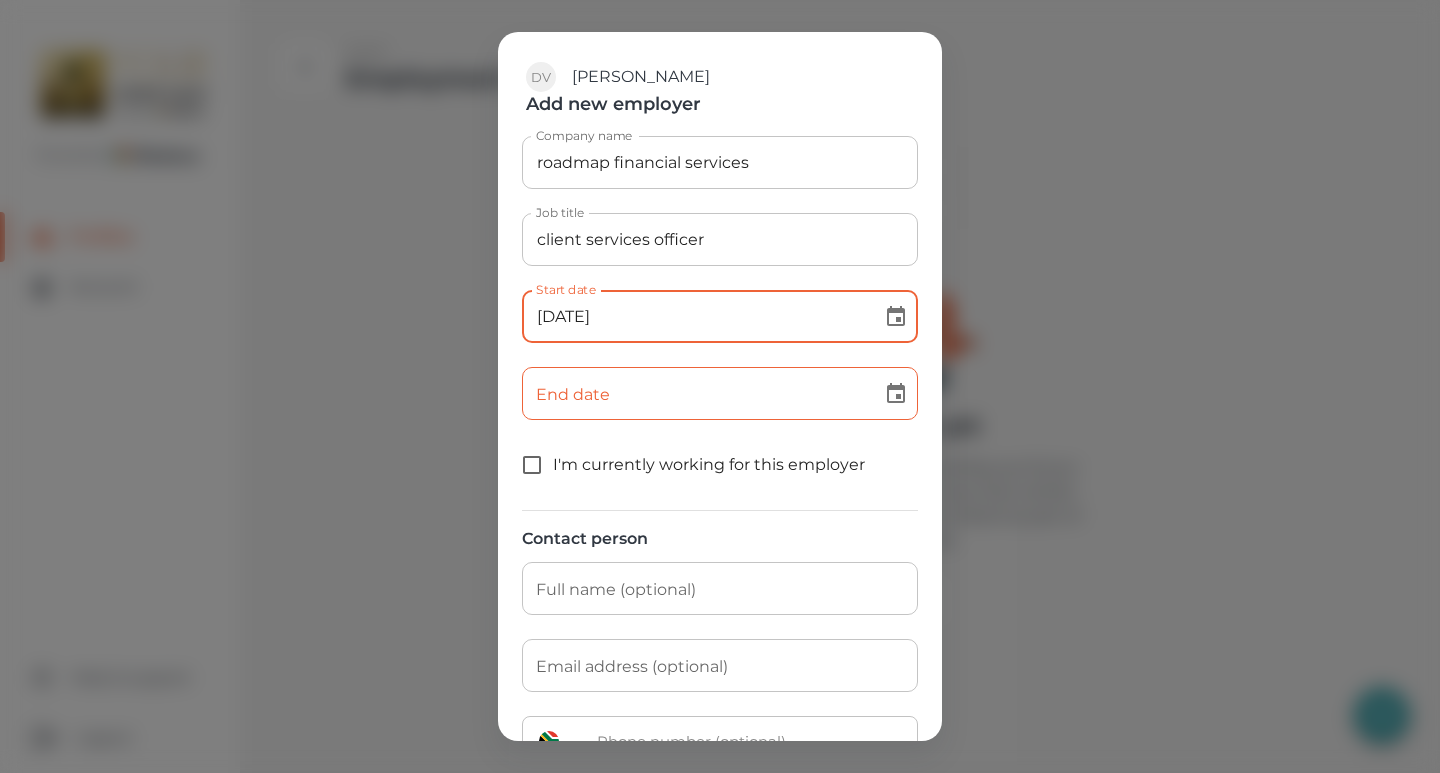 click on "[DATE]" at bounding box center (695, 316) 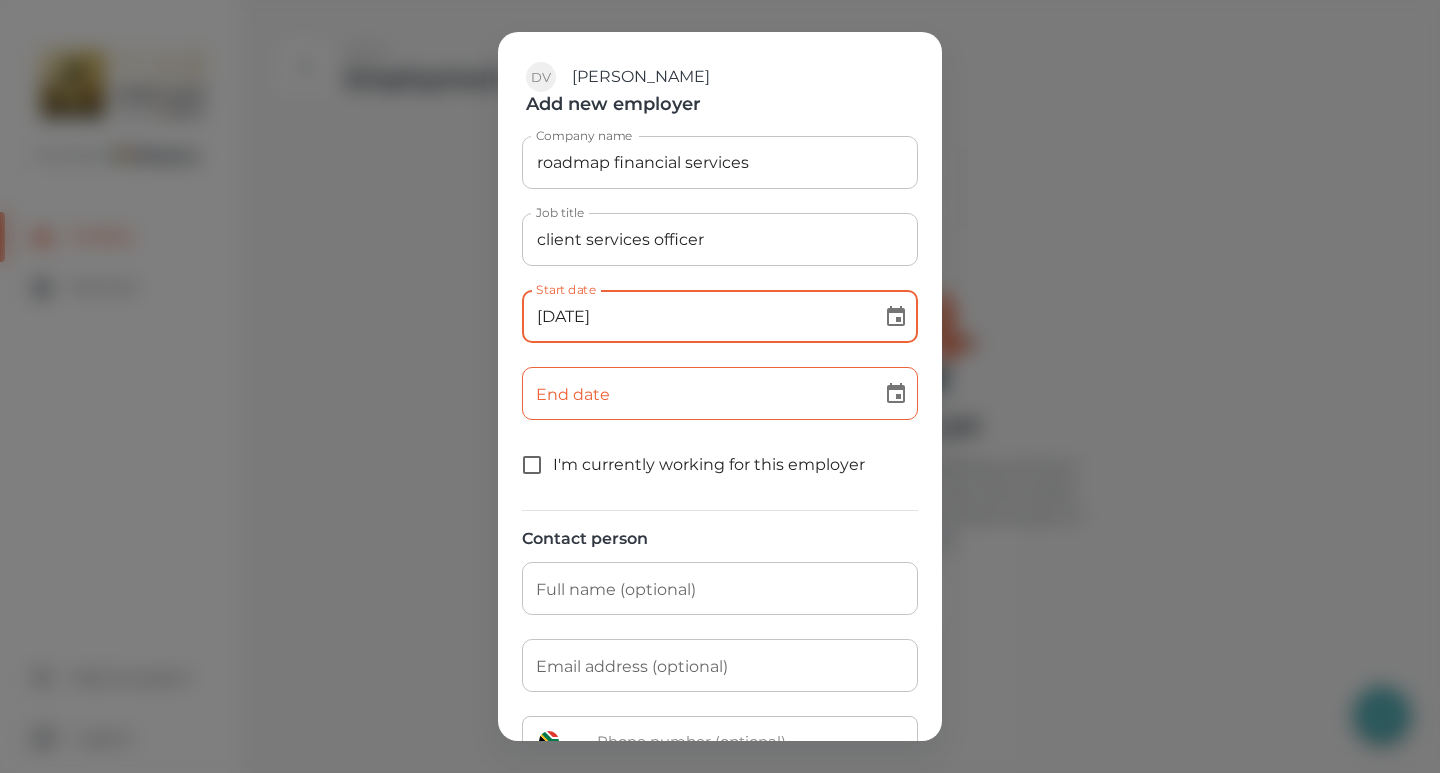 type on "[DATE]" 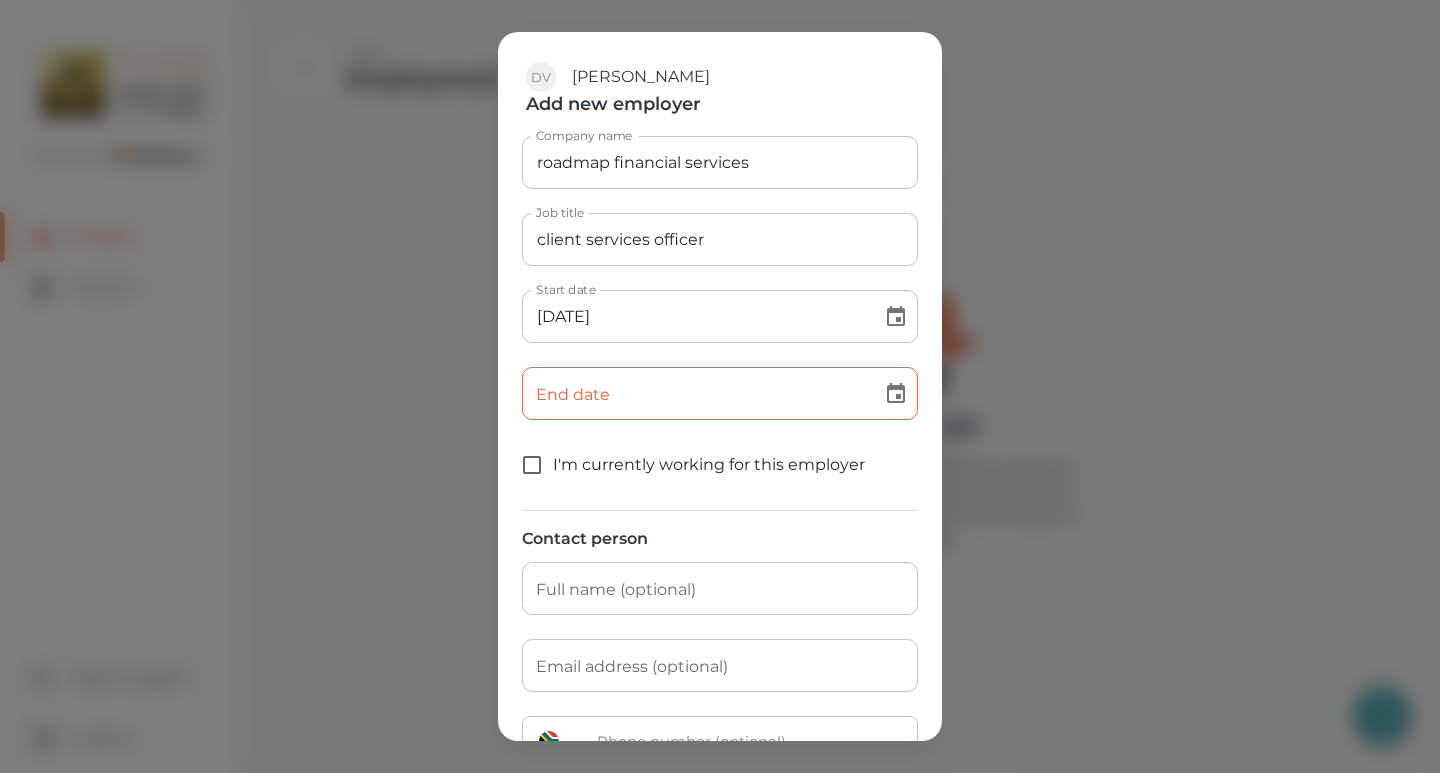 click on "I'm currently working for this employer" at bounding box center [532, 465] 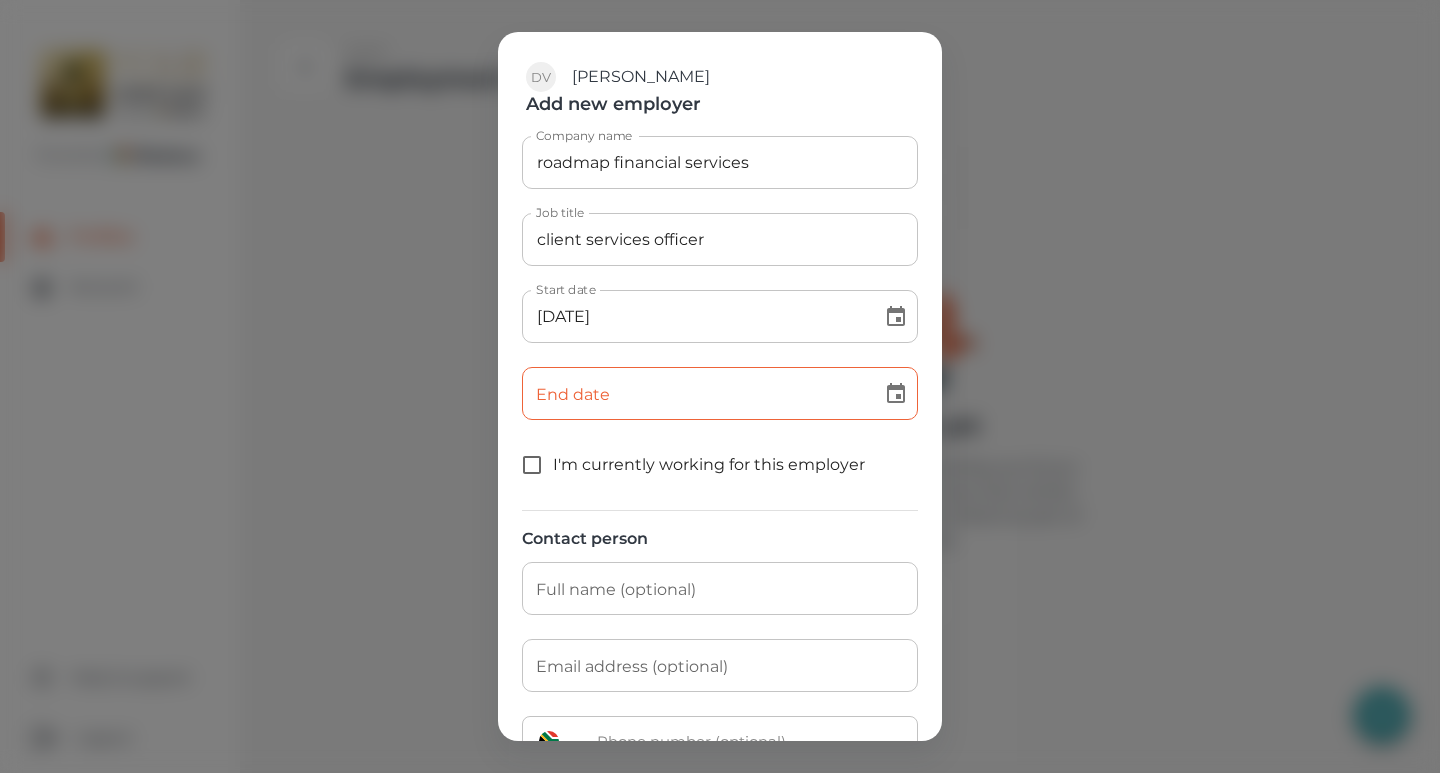 checkbox on "true" 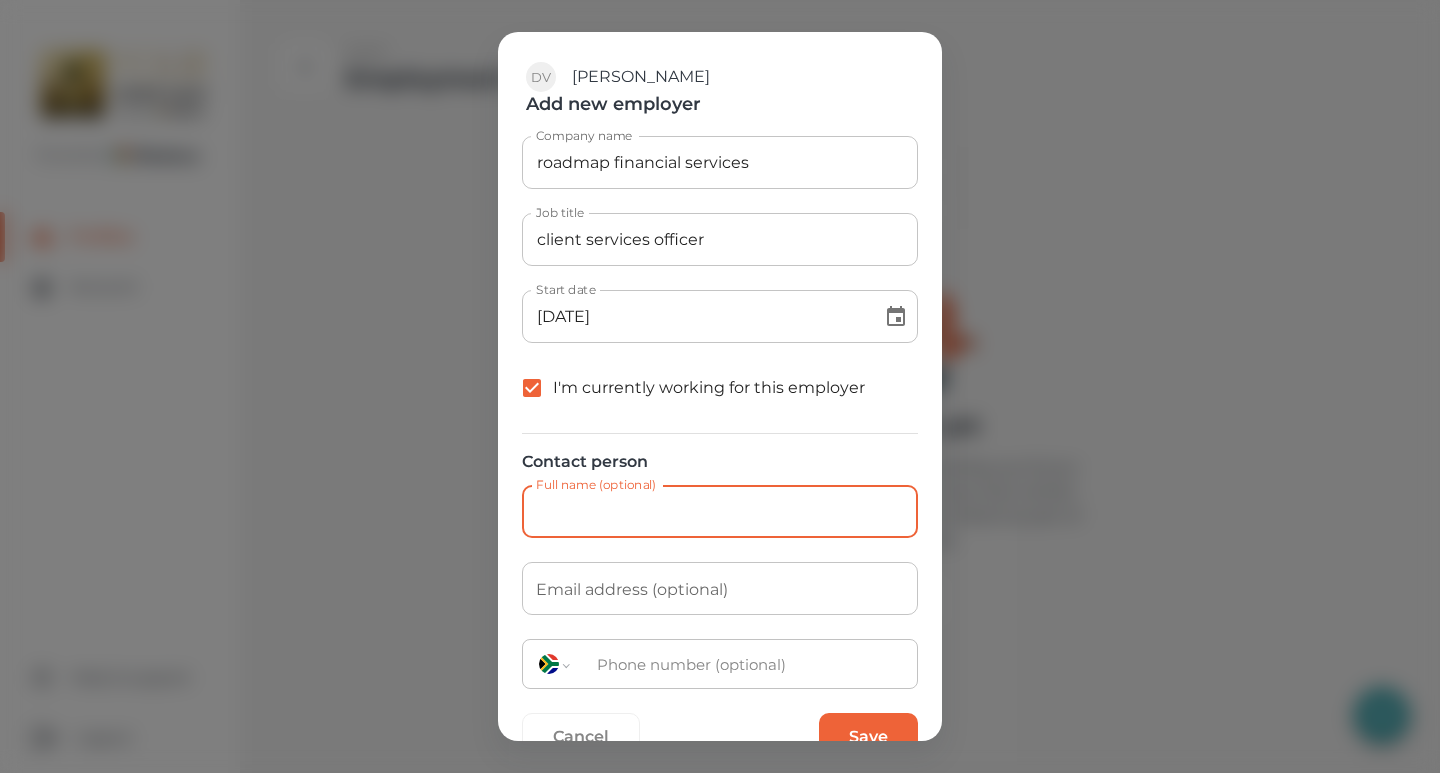 click on "Full name (optional) Full name (optional)" at bounding box center [720, 511] 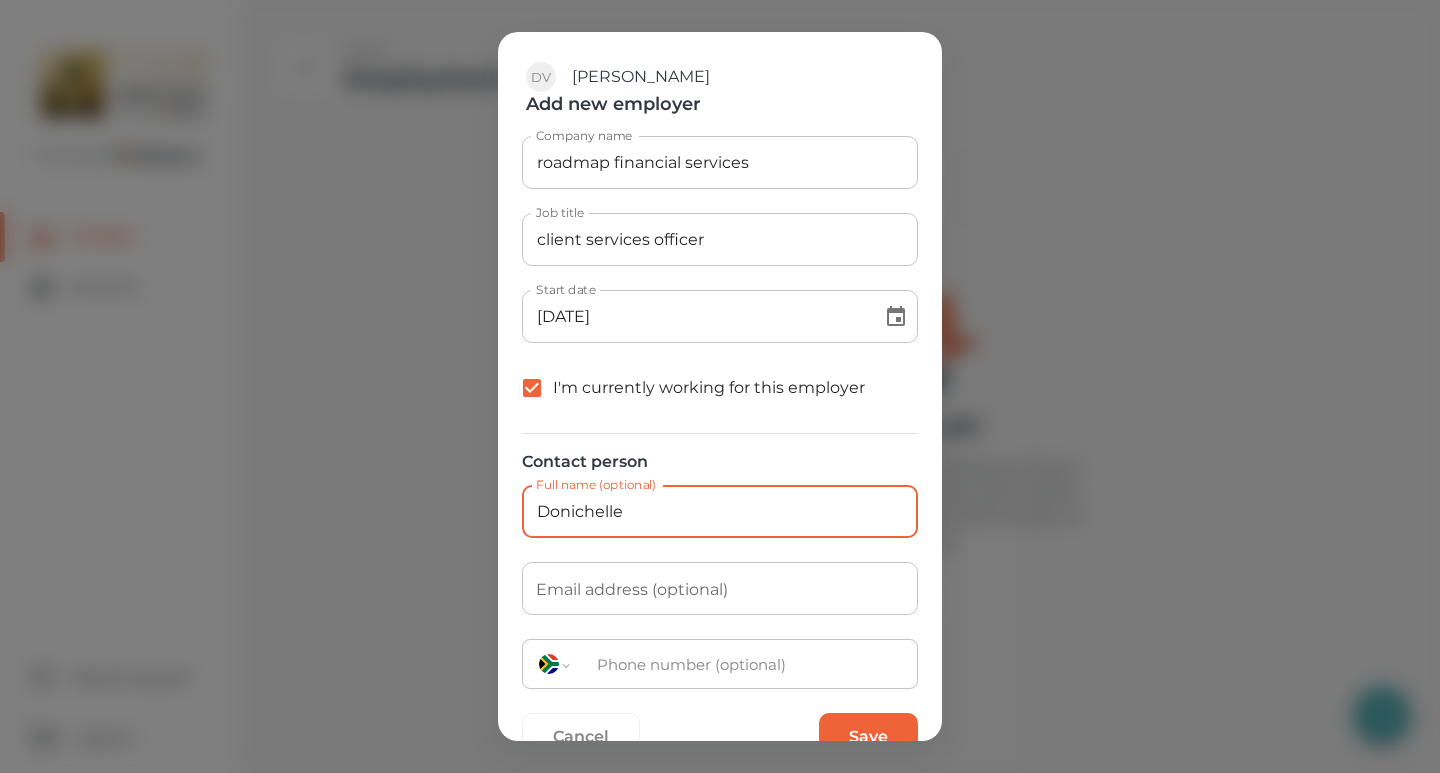 type on "Donichelle" 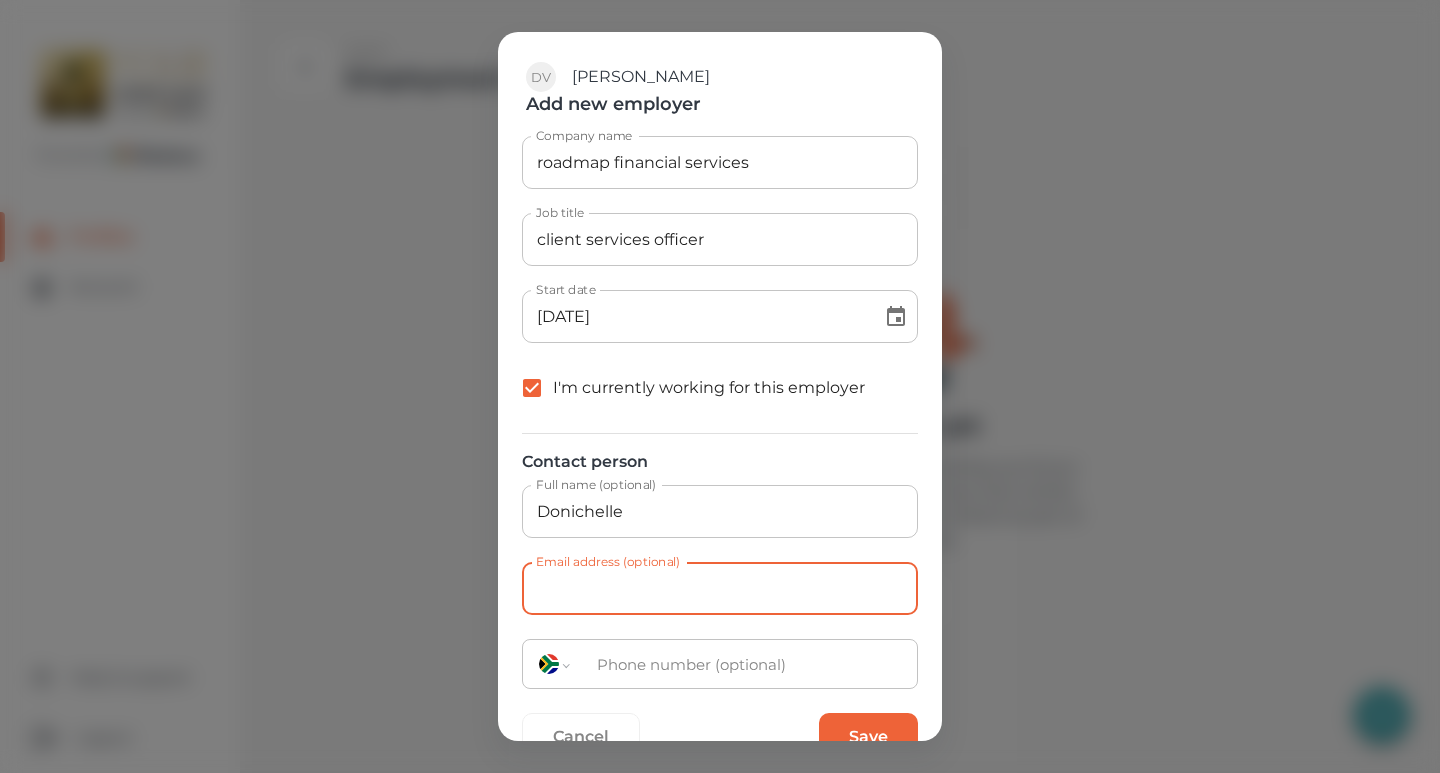 click on "Email address (optional)" at bounding box center [720, 588] 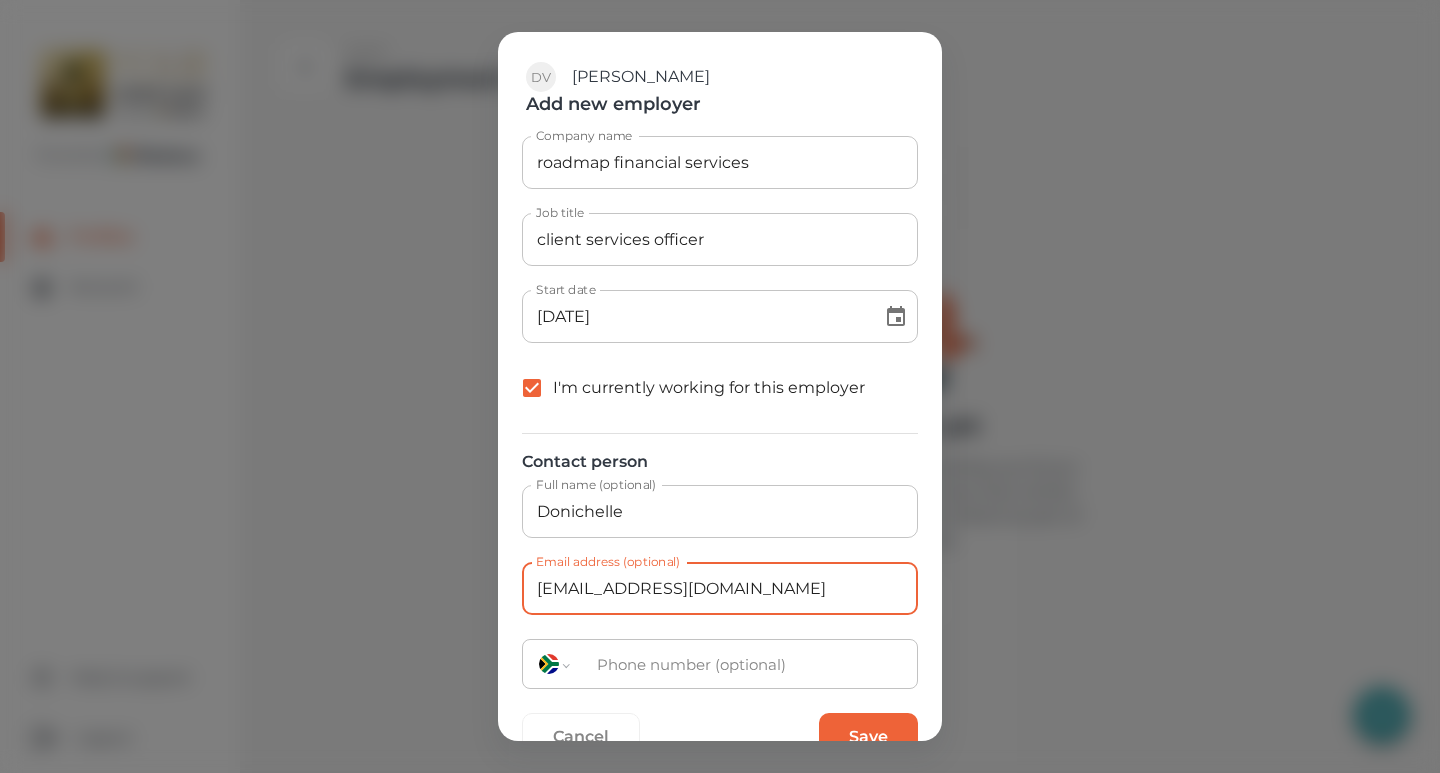 type on "[EMAIL_ADDRESS][DOMAIN_NAME]" 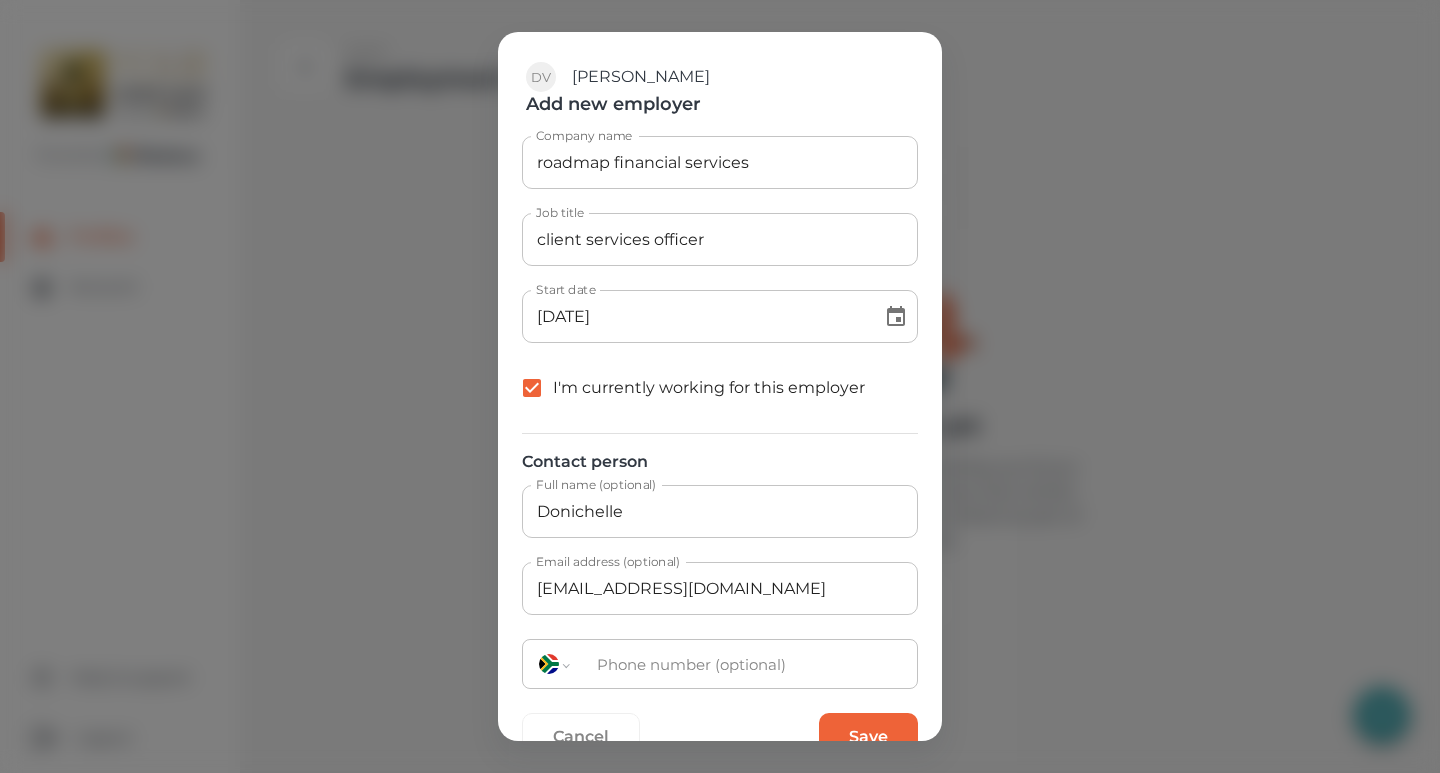 click on "Contact person Full name (optional) Donichelle Full name (optional) Email address (optional) [EMAIL_ADDRESS][DOMAIN_NAME] Email address (optional) International [GEOGRAPHIC_DATA] [GEOGRAPHIC_DATA] [GEOGRAPHIC_DATA] [GEOGRAPHIC_DATA] [US_STATE] [GEOGRAPHIC_DATA] [GEOGRAPHIC_DATA] [GEOGRAPHIC_DATA] [GEOGRAPHIC_DATA] [GEOGRAPHIC_DATA] [GEOGRAPHIC_DATA] [GEOGRAPHIC_DATA] [DATE][GEOGRAPHIC_DATA] [GEOGRAPHIC_DATA] [GEOGRAPHIC_DATA] [GEOGRAPHIC_DATA] [GEOGRAPHIC_DATA] [GEOGRAPHIC_DATA] [GEOGRAPHIC_DATA] [GEOGRAPHIC_DATA] [GEOGRAPHIC_DATA] [GEOGRAPHIC_DATA] [GEOGRAPHIC_DATA] [GEOGRAPHIC_DATA] [GEOGRAPHIC_DATA] [GEOGRAPHIC_DATA] [GEOGRAPHIC_DATA] [GEOGRAPHIC_DATA], [GEOGRAPHIC_DATA] [GEOGRAPHIC_DATA] [GEOGRAPHIC_DATA] [GEOGRAPHIC_DATA] [GEOGRAPHIC_DATA] [GEOGRAPHIC_DATA] [GEOGRAPHIC_DATA] [GEOGRAPHIC_DATA] [GEOGRAPHIC_DATA] [GEOGRAPHIC_DATA] [GEOGRAPHIC_DATA] [GEOGRAPHIC_DATA] [GEOGRAPHIC_DATA] [GEOGRAPHIC_DATA] [GEOGRAPHIC_DATA] [GEOGRAPHIC_DATA] [GEOGRAPHIC_DATA] [GEOGRAPHIC_DATA] [GEOGRAPHIC_DATA] [GEOGRAPHIC_DATA] [GEOGRAPHIC_DATA] [GEOGRAPHIC_DATA] [GEOGRAPHIC_DATA] [GEOGRAPHIC_DATA] [GEOGRAPHIC_DATA], [GEOGRAPHIC_DATA] [GEOGRAPHIC_DATA] [GEOGRAPHIC_DATA] [GEOGRAPHIC_DATA] [GEOGRAPHIC_DATA] [GEOGRAPHIC_DATA] [GEOGRAPHIC_DATA] [GEOGRAPHIC_DATA] [GEOGRAPHIC_DATA] [GEOGRAPHIC_DATA] [GEOGRAPHIC_DATA] [GEOGRAPHIC_DATA] [GEOGRAPHIC_DATA] [GEOGRAPHIC_DATA] [GEOGRAPHIC_DATA] [GEOGRAPHIC_DATA] [GEOGRAPHIC_DATA] [GEOGRAPHIC_DATA] [GEOGRAPHIC_DATA] [GEOGRAPHIC_DATA] [GEOGRAPHIC_DATA] [US_STATE]" at bounding box center (720, 581) 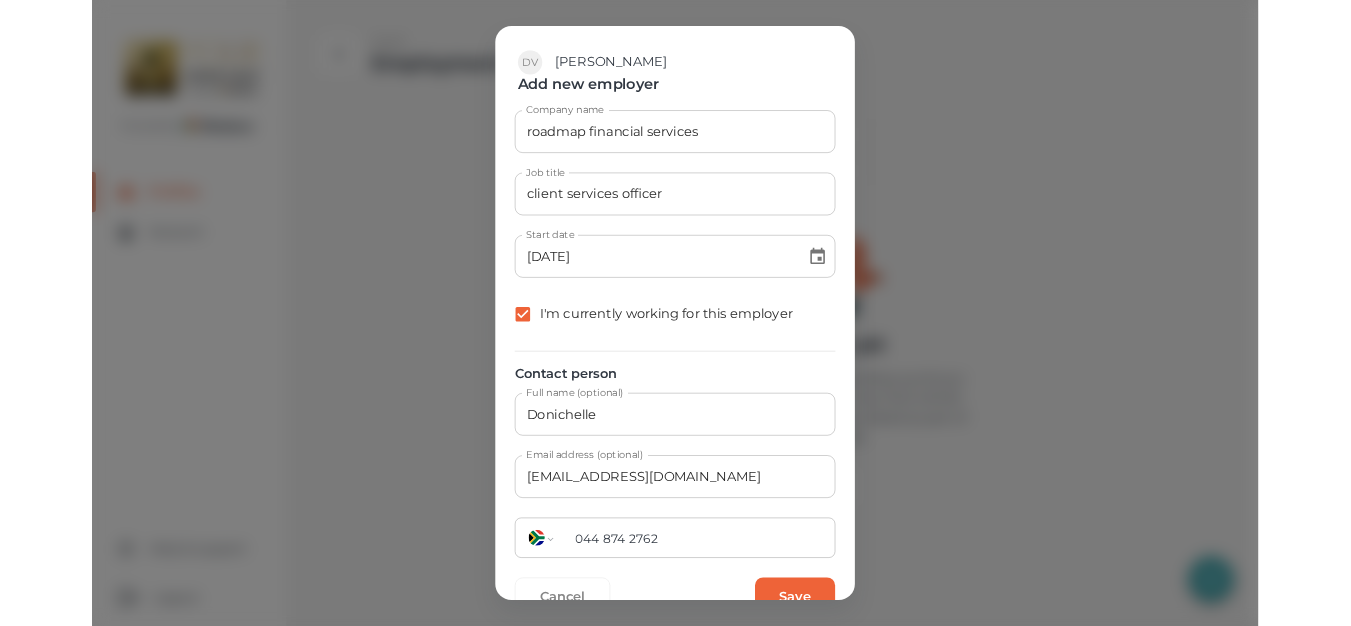 scroll, scrollTop: 56, scrollLeft: 0, axis: vertical 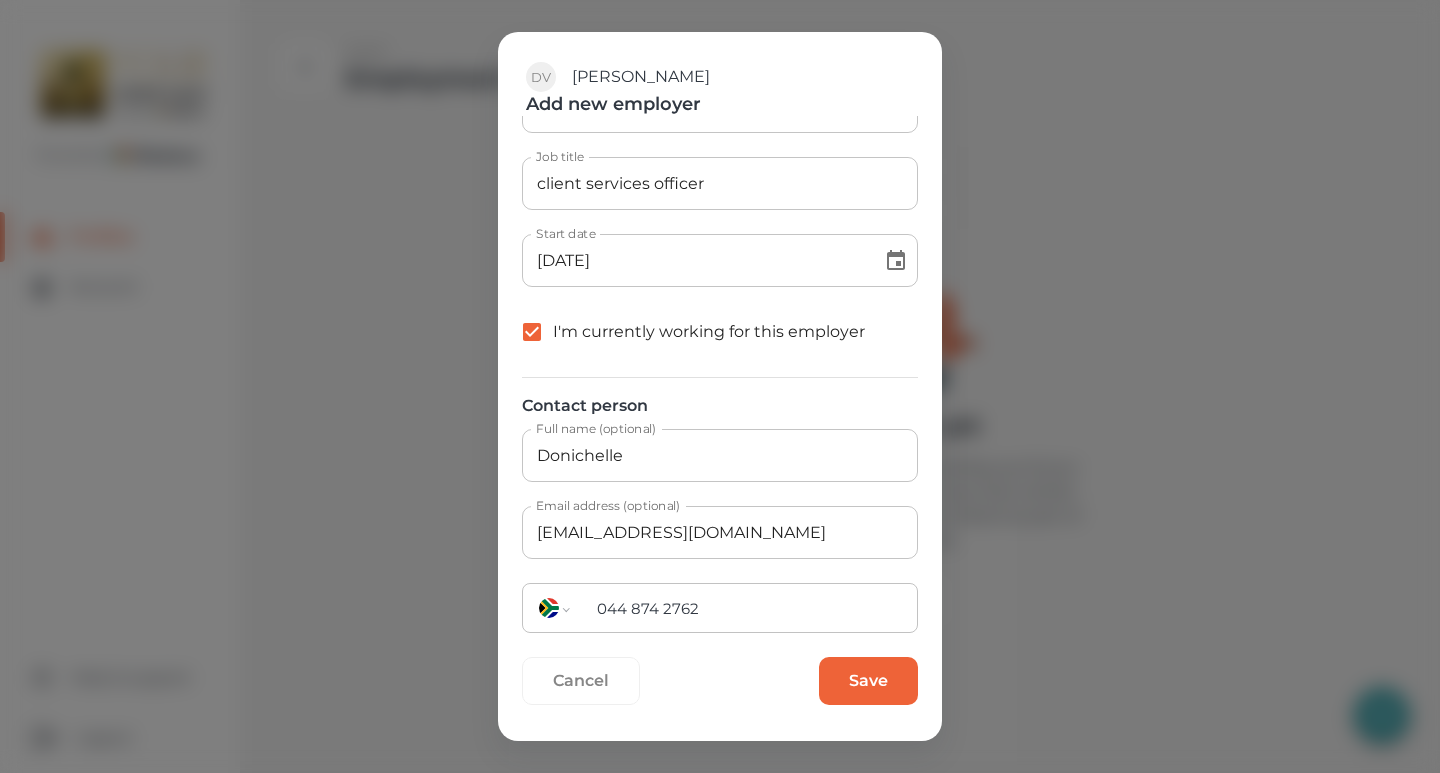 type on "044 874 2762" 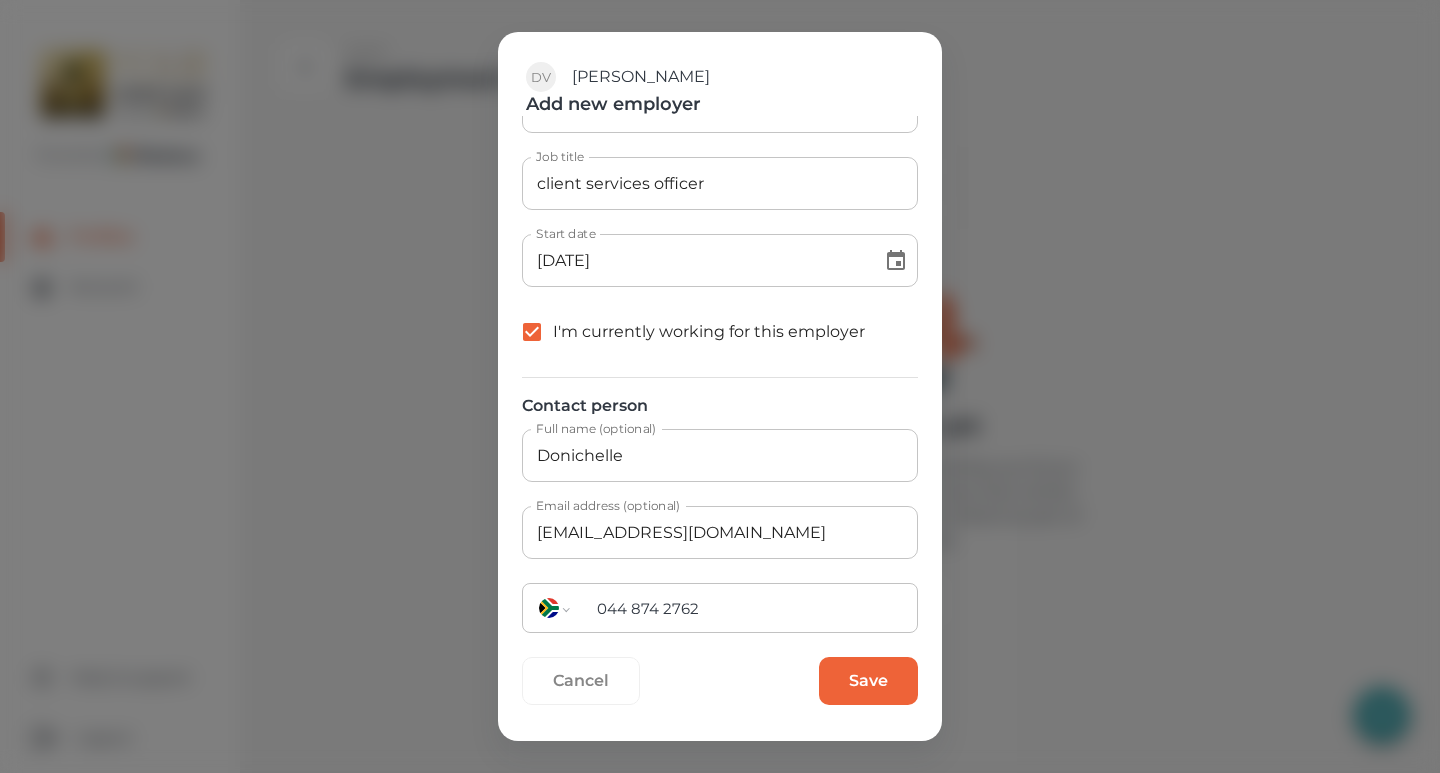 click on "Save" at bounding box center [868, 681] 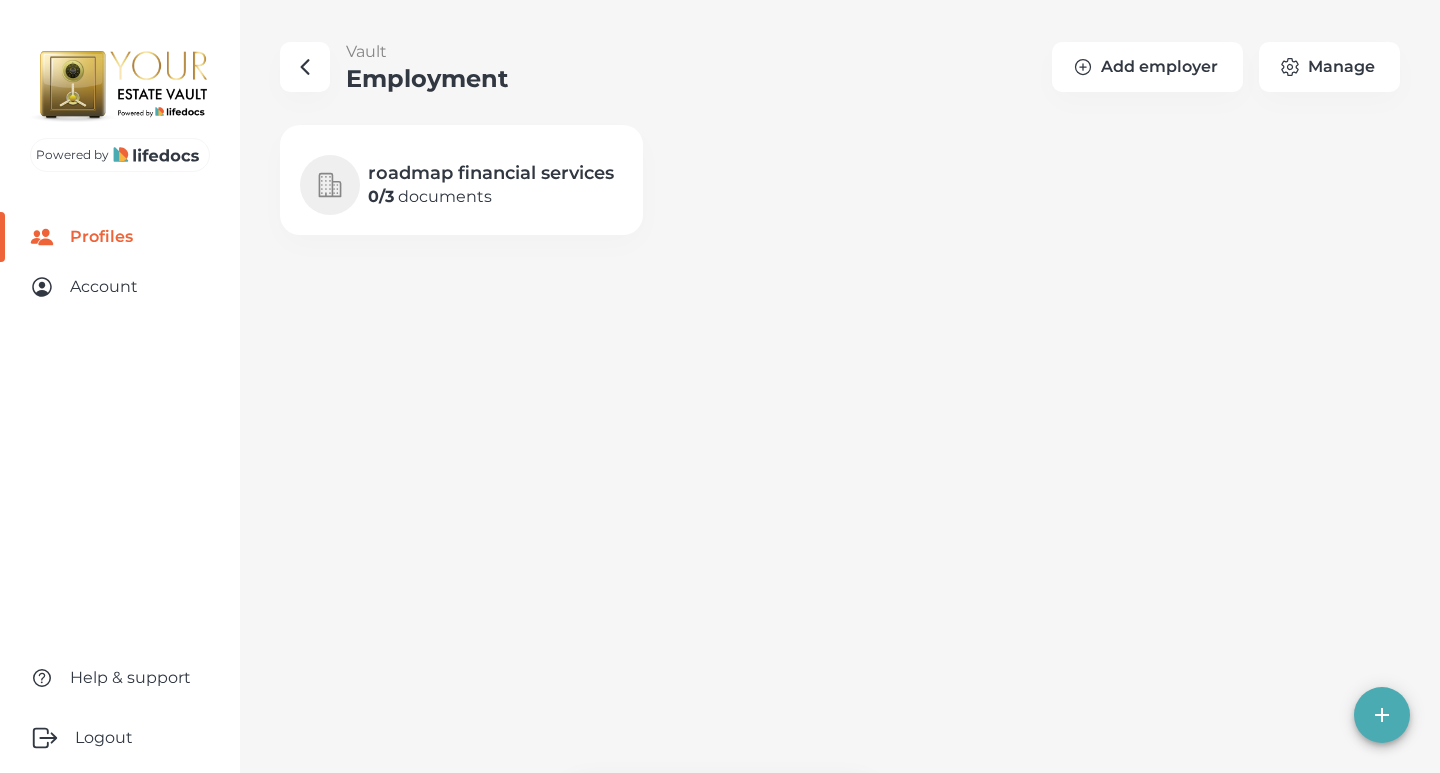 click on "roadmap financial services" at bounding box center (491, 173) 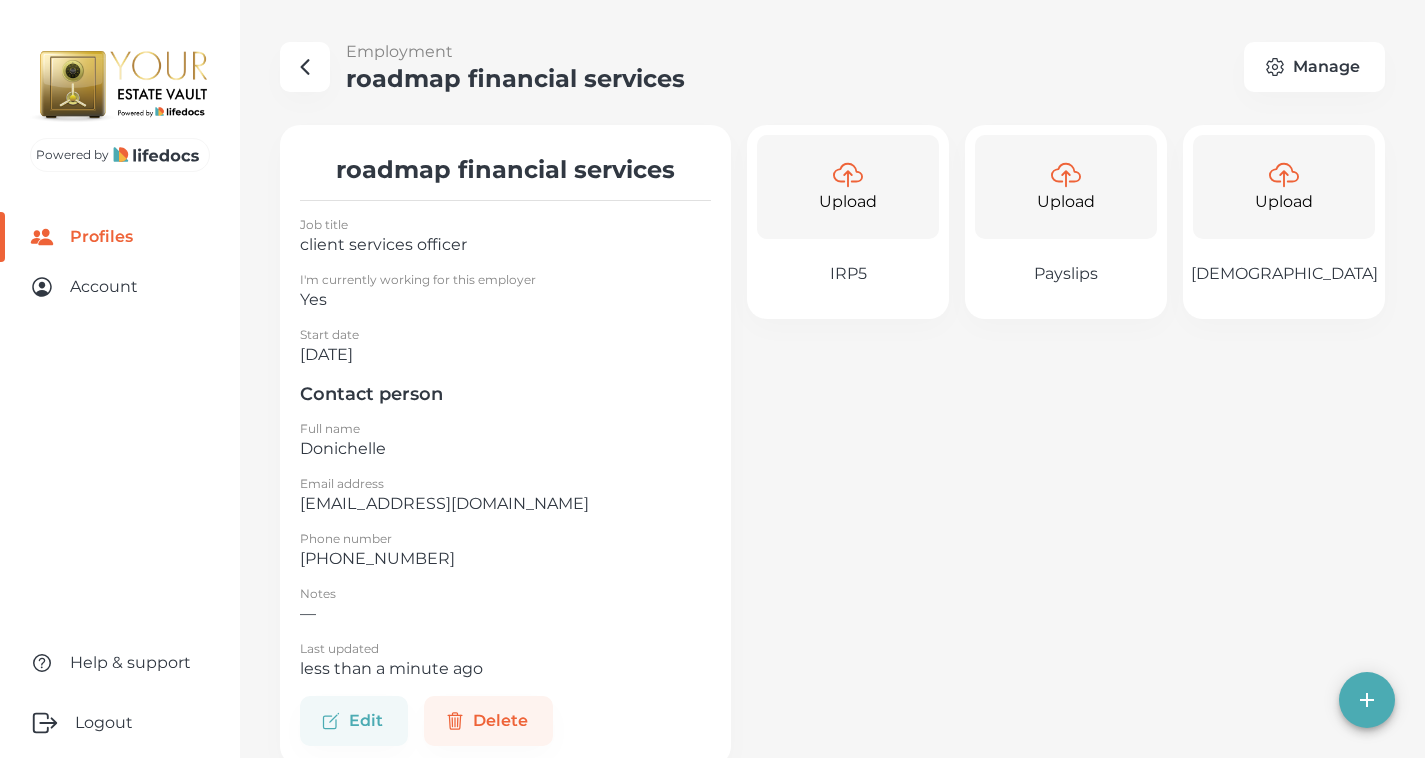 click on "Upload" at bounding box center (1284, 187) 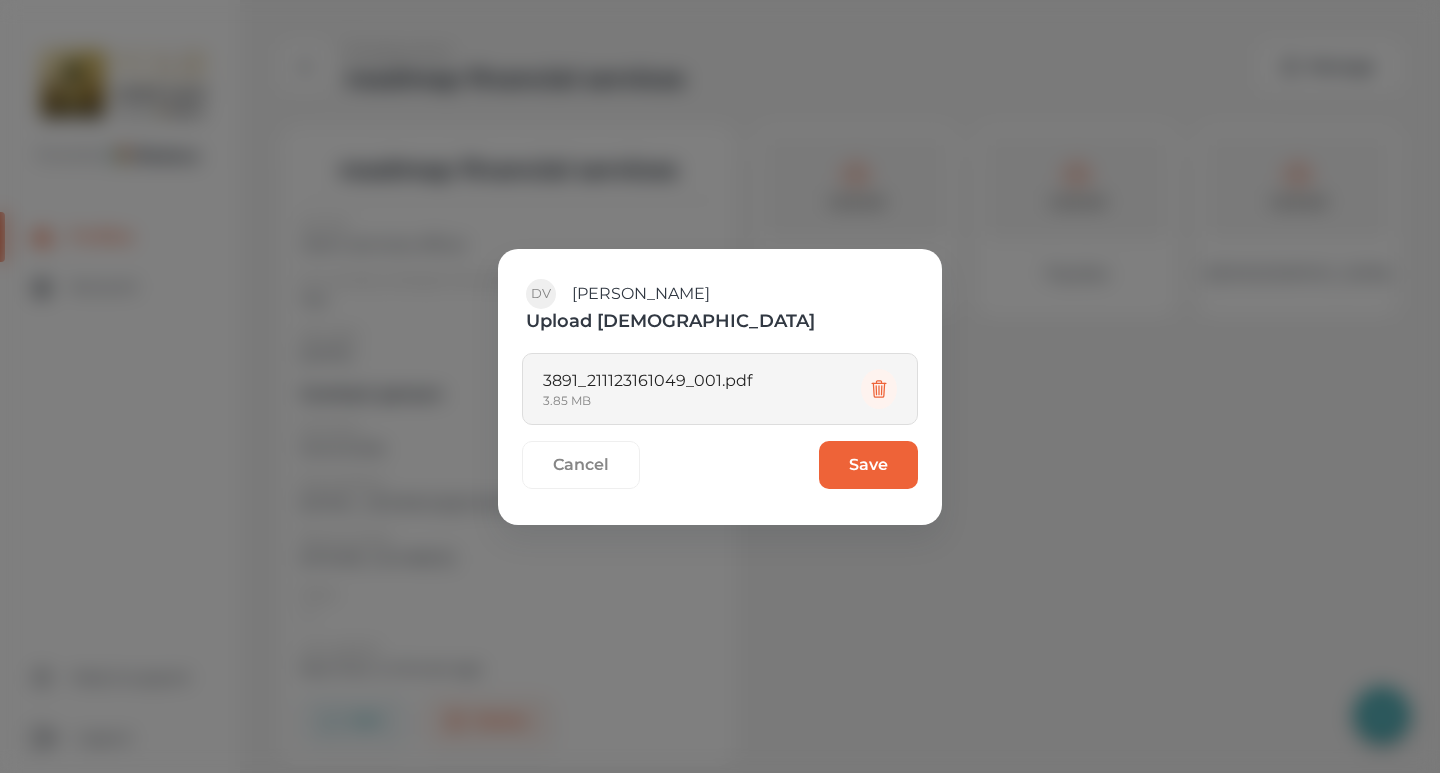 click on "Save" at bounding box center (868, 465) 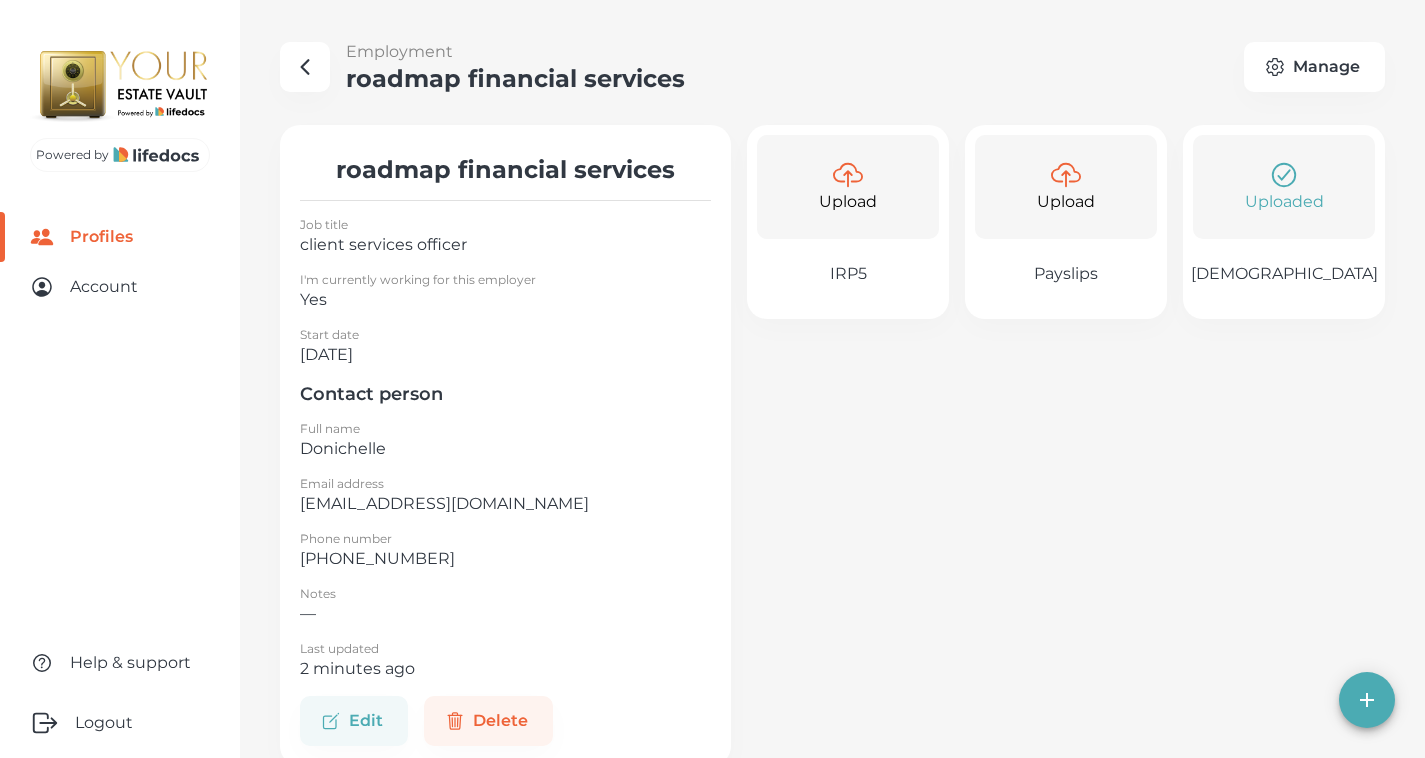 click at bounding box center [305, 67] 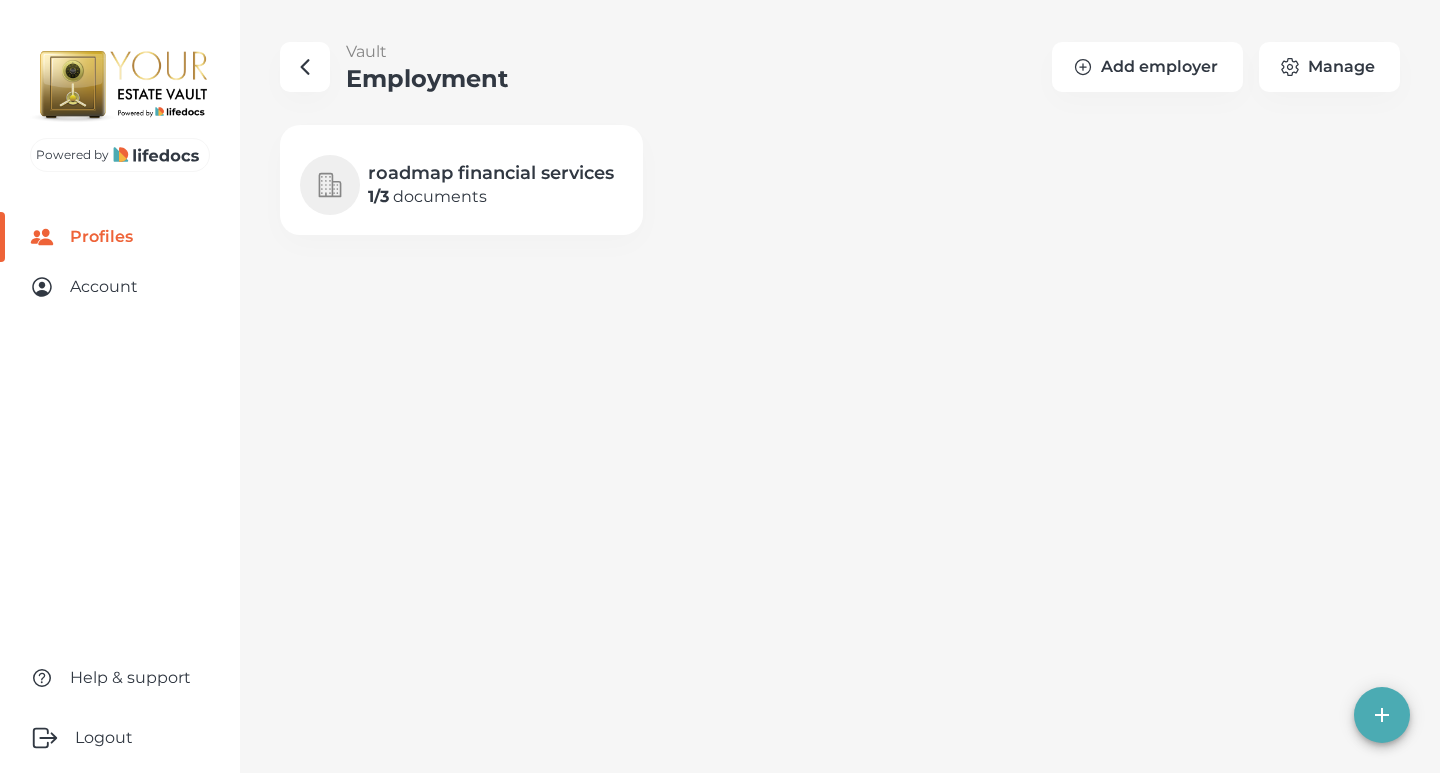 click on "roadmap financial services 1  /  3   documents" at bounding box center [461, 180] 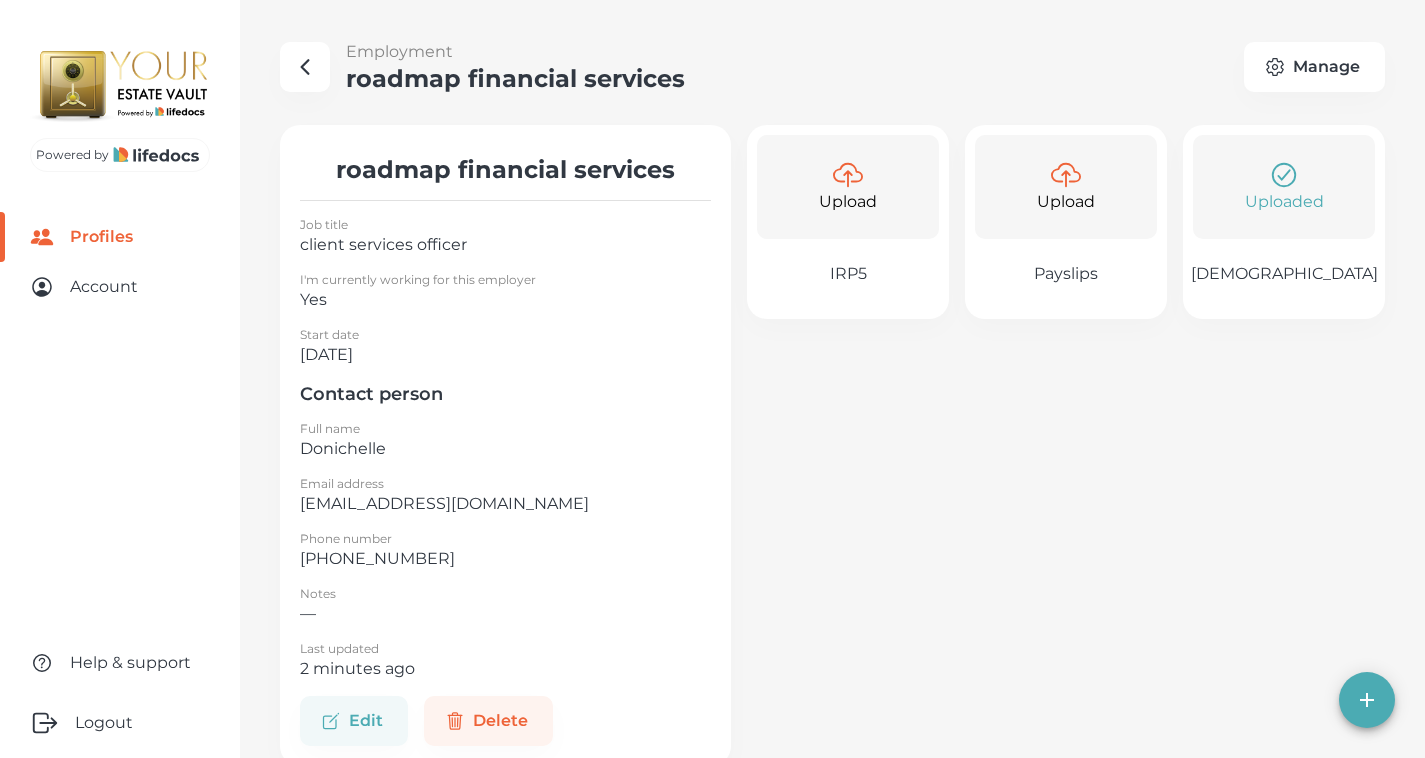 click on "Upload" at bounding box center [1066, 202] 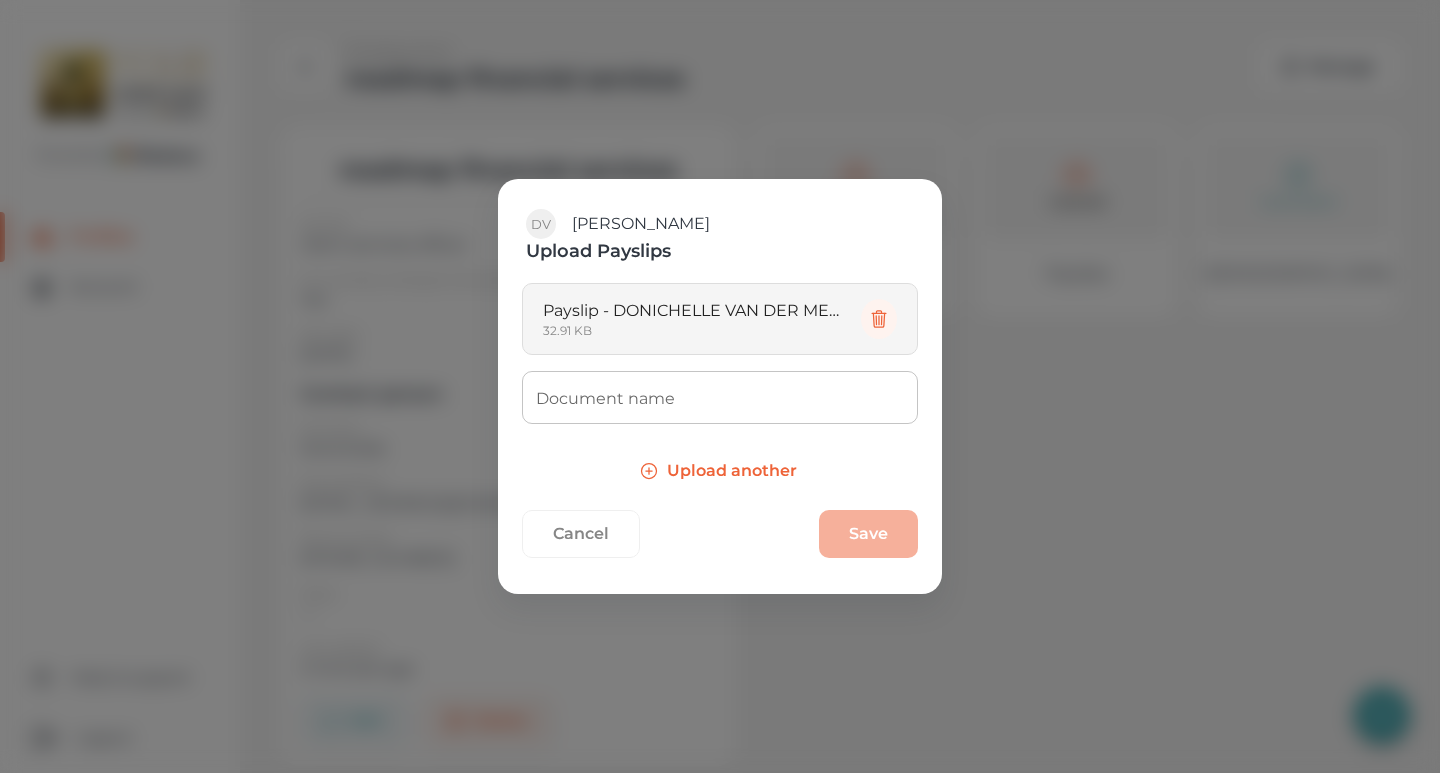 click on "Cancel Save" at bounding box center [720, 534] 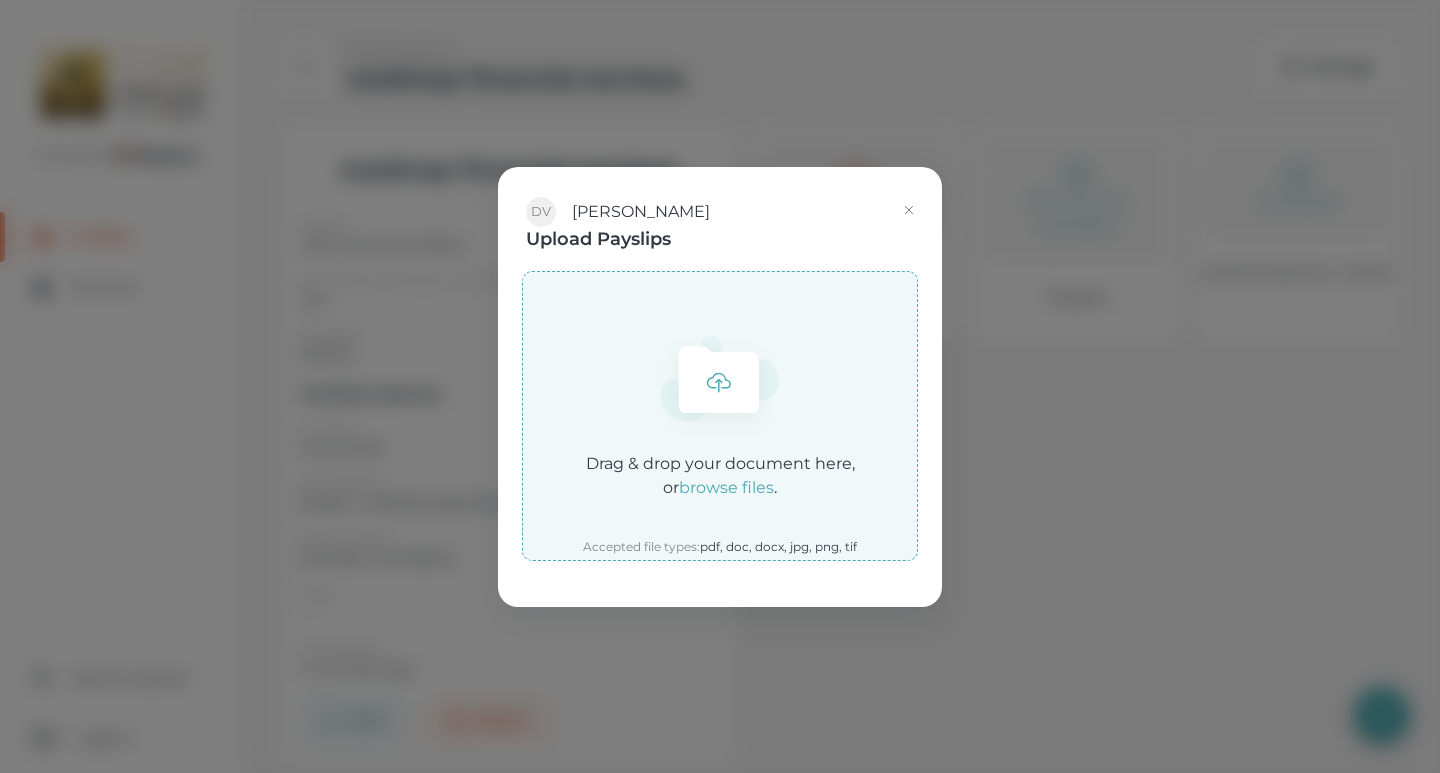 click 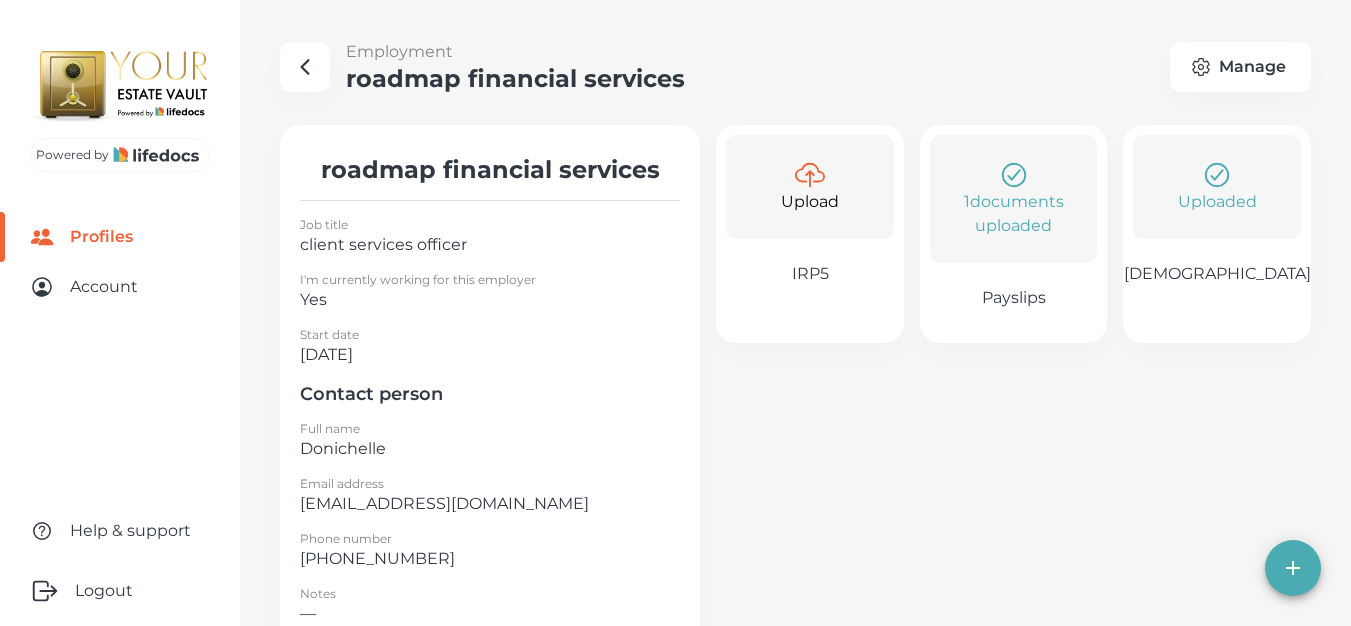 click 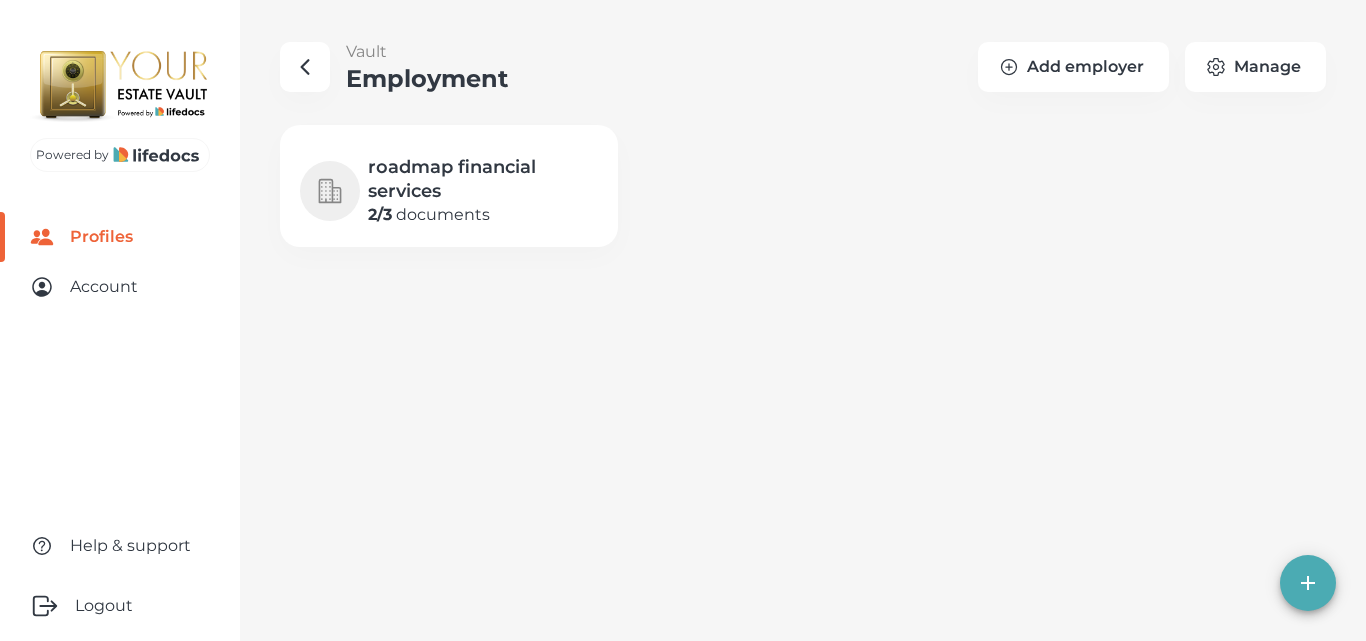 click at bounding box center [305, 67] 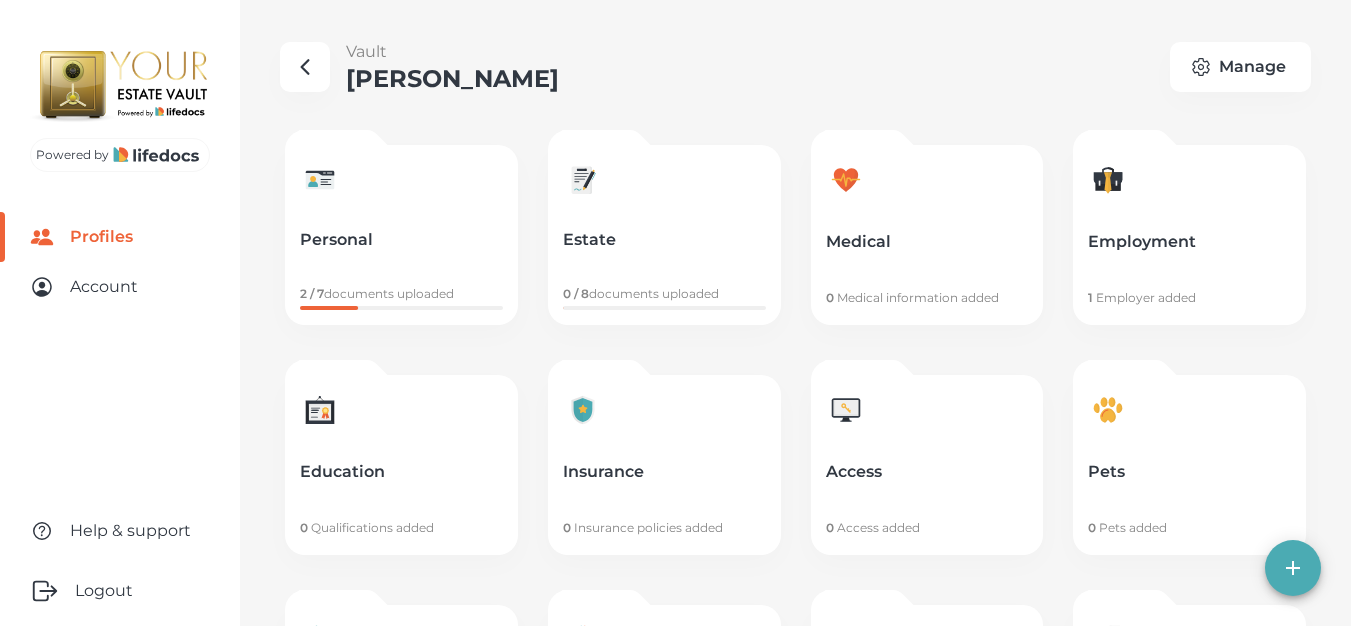 click on "Estate 0 / 8  documents uploaded" at bounding box center (664, 235) 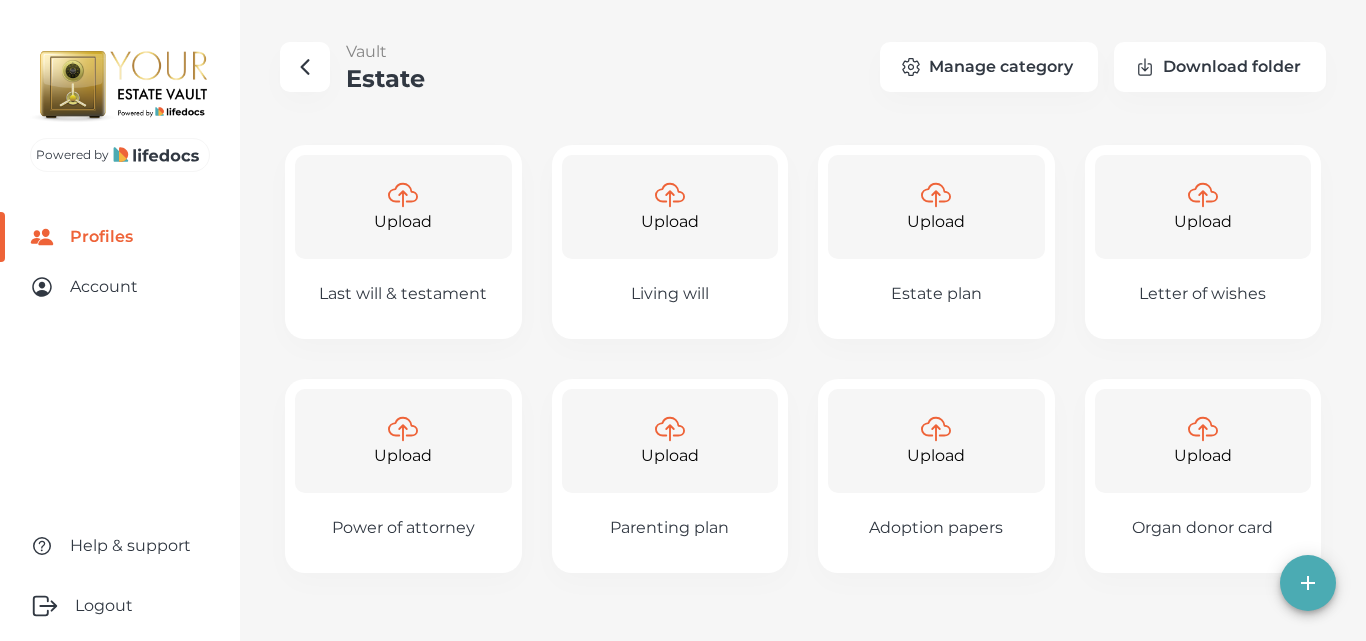 click at bounding box center [305, 67] 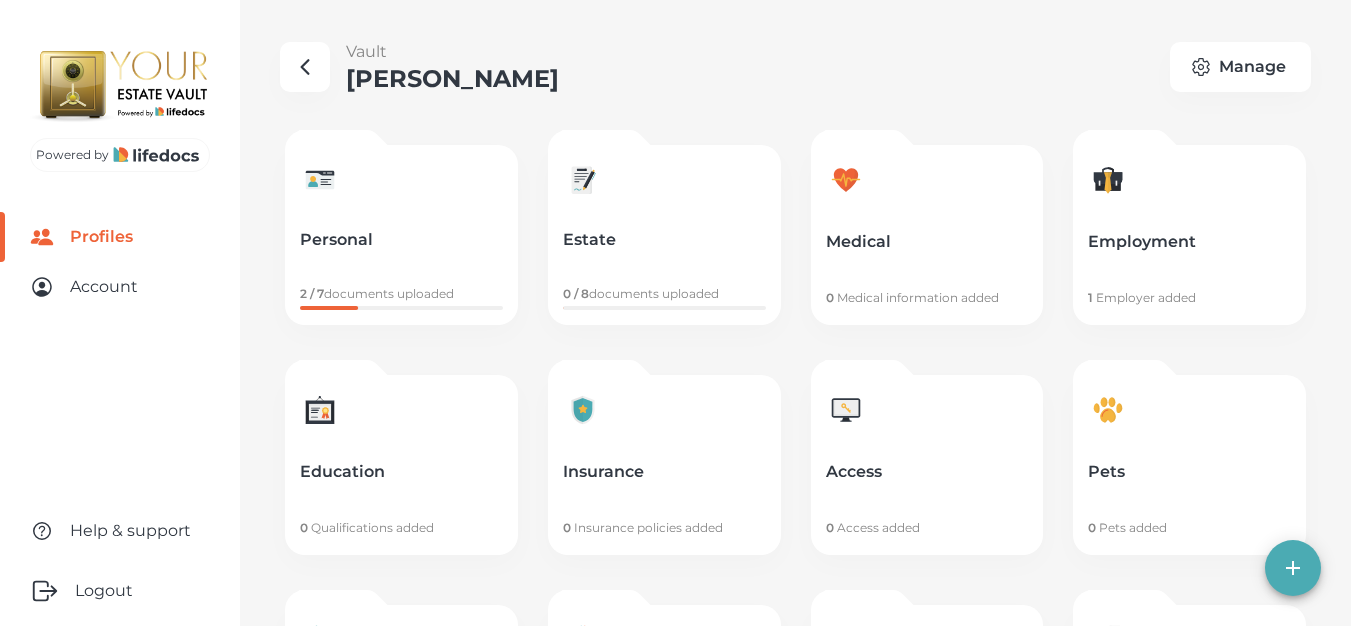 click on "Personal 2 / 7  documents uploaded" at bounding box center (401, 235) 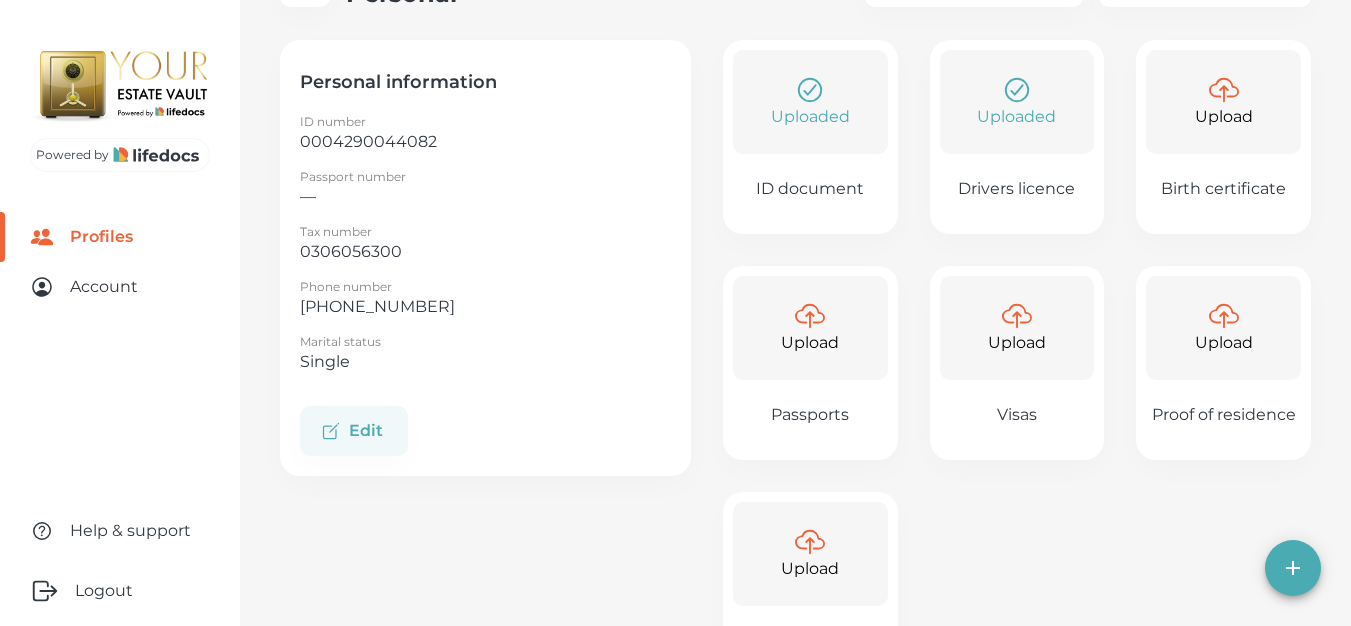 scroll, scrollTop: 0, scrollLeft: 0, axis: both 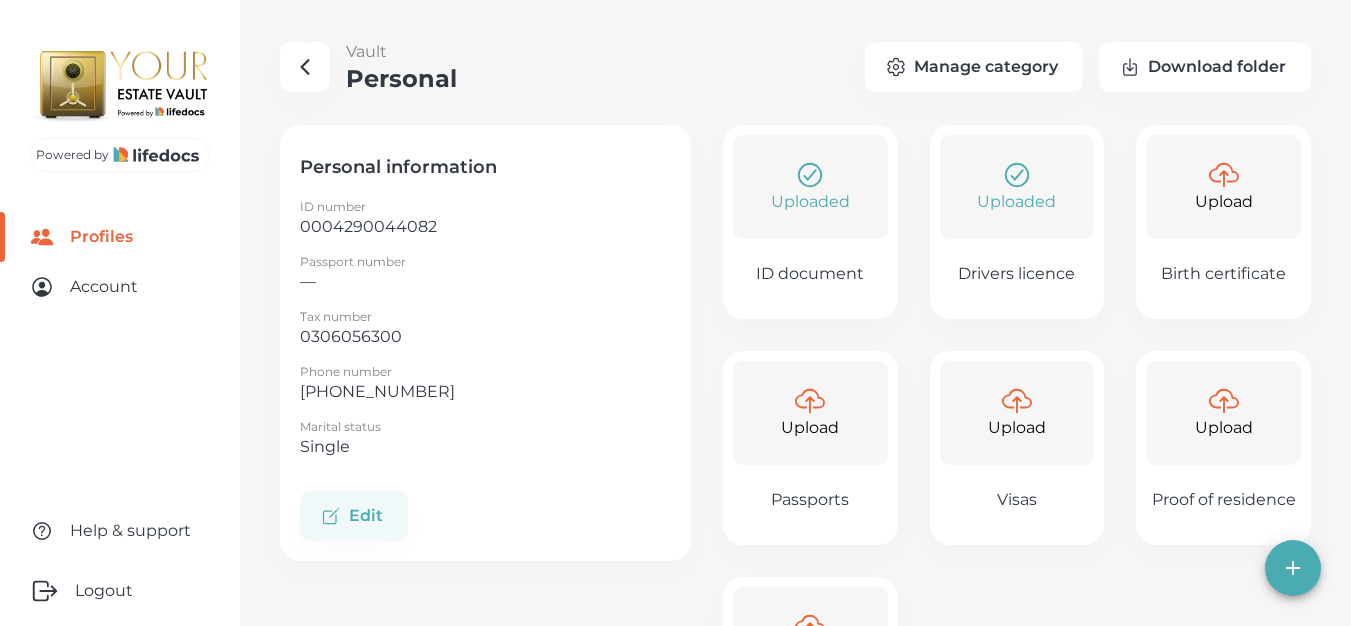 click 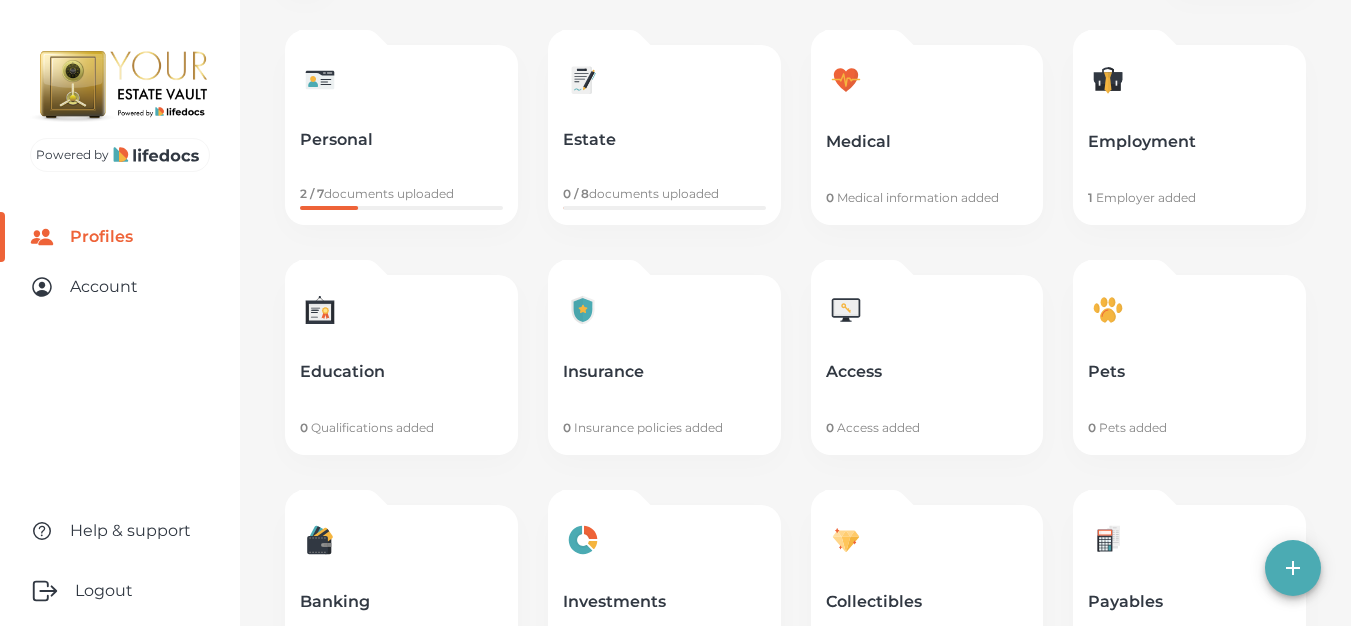 scroll, scrollTop: 0, scrollLeft: 0, axis: both 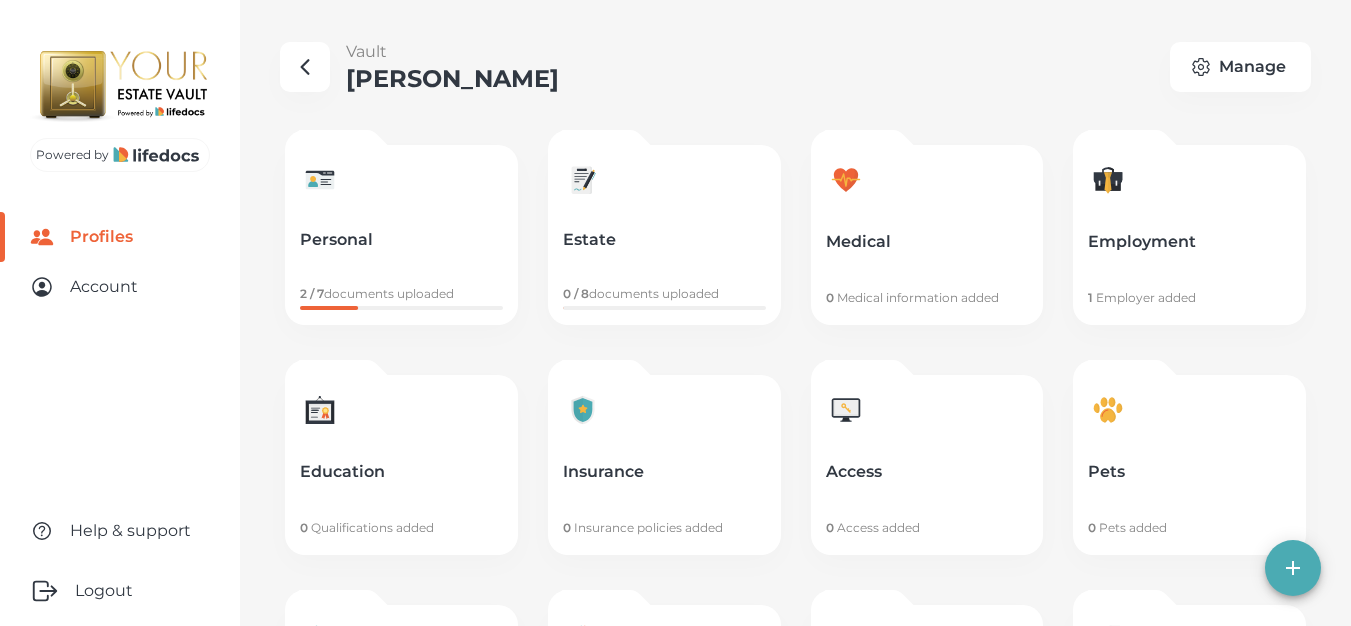 click 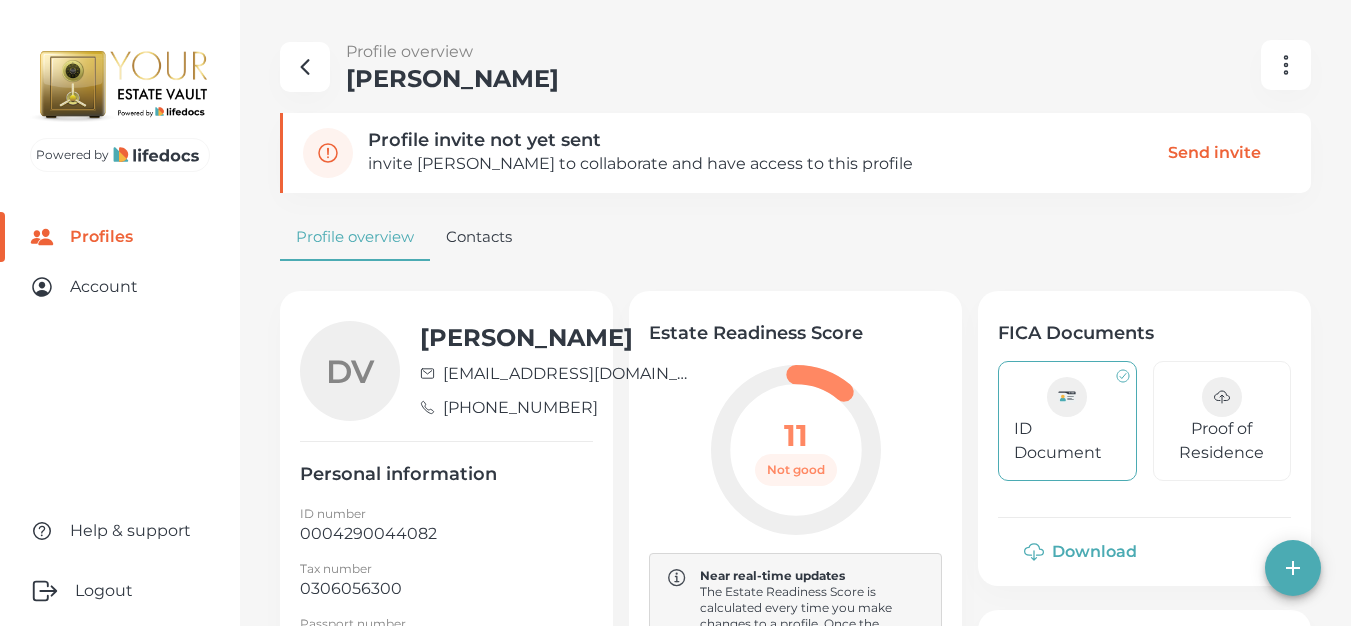 click at bounding box center [305, 67] 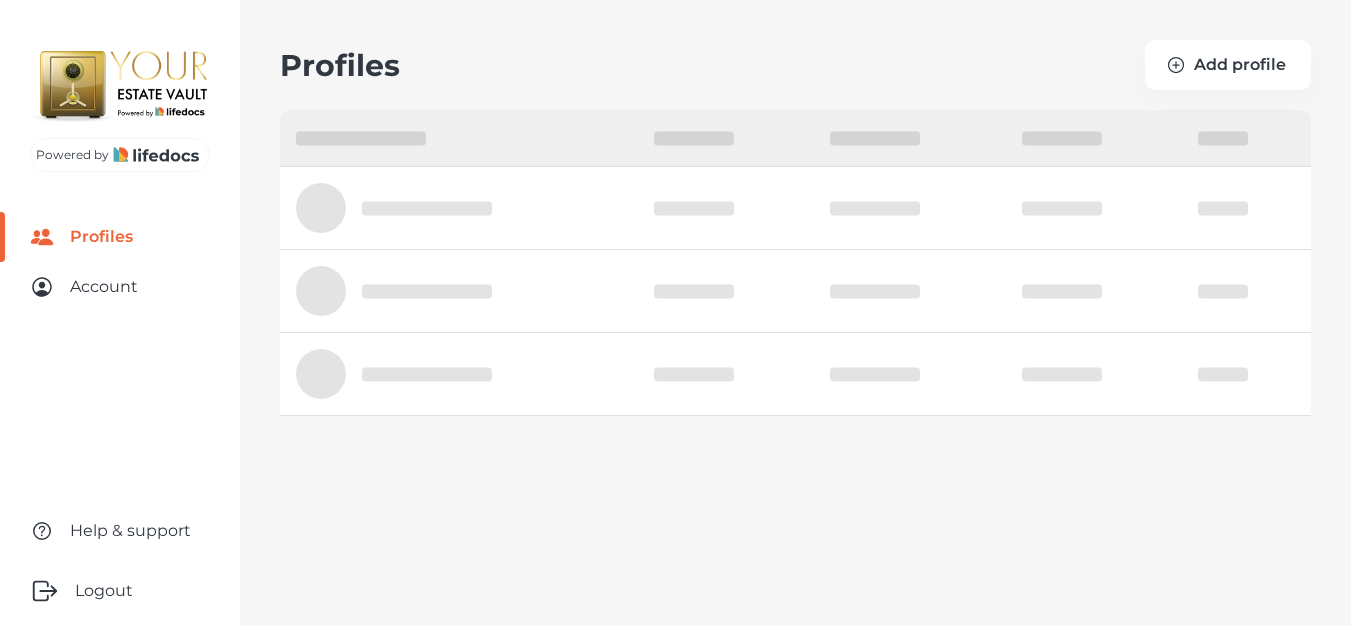 select on "10" 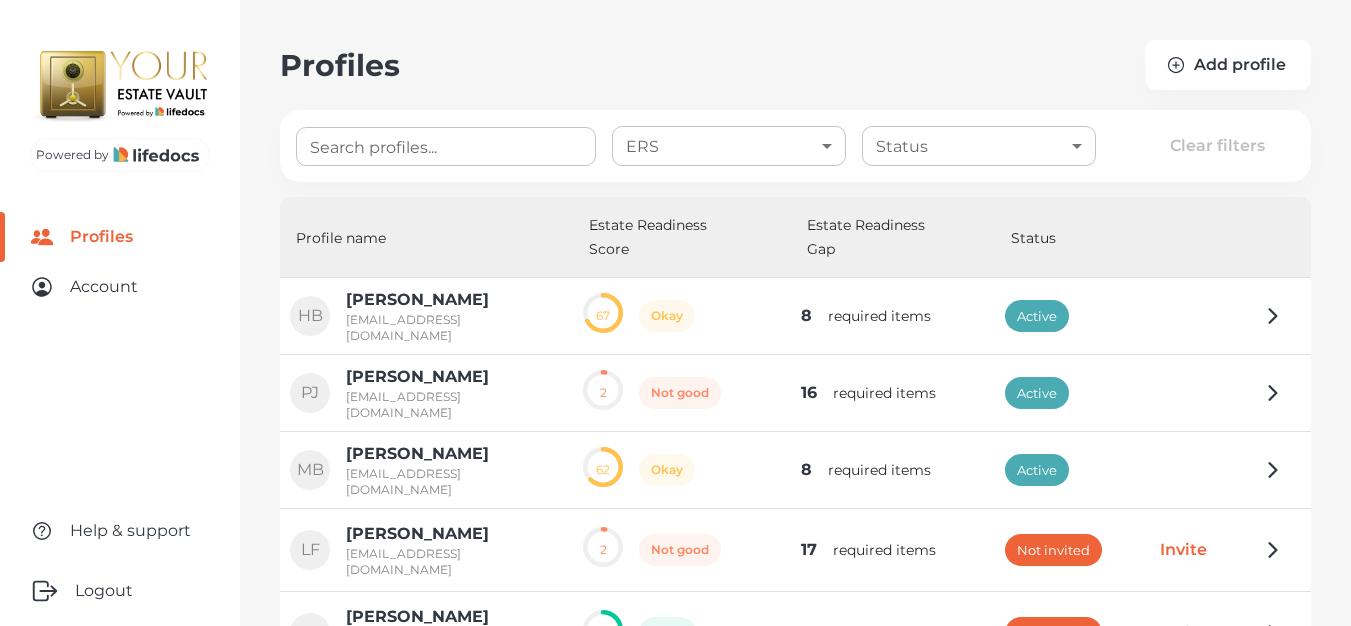 scroll, scrollTop: 147, scrollLeft: 0, axis: vertical 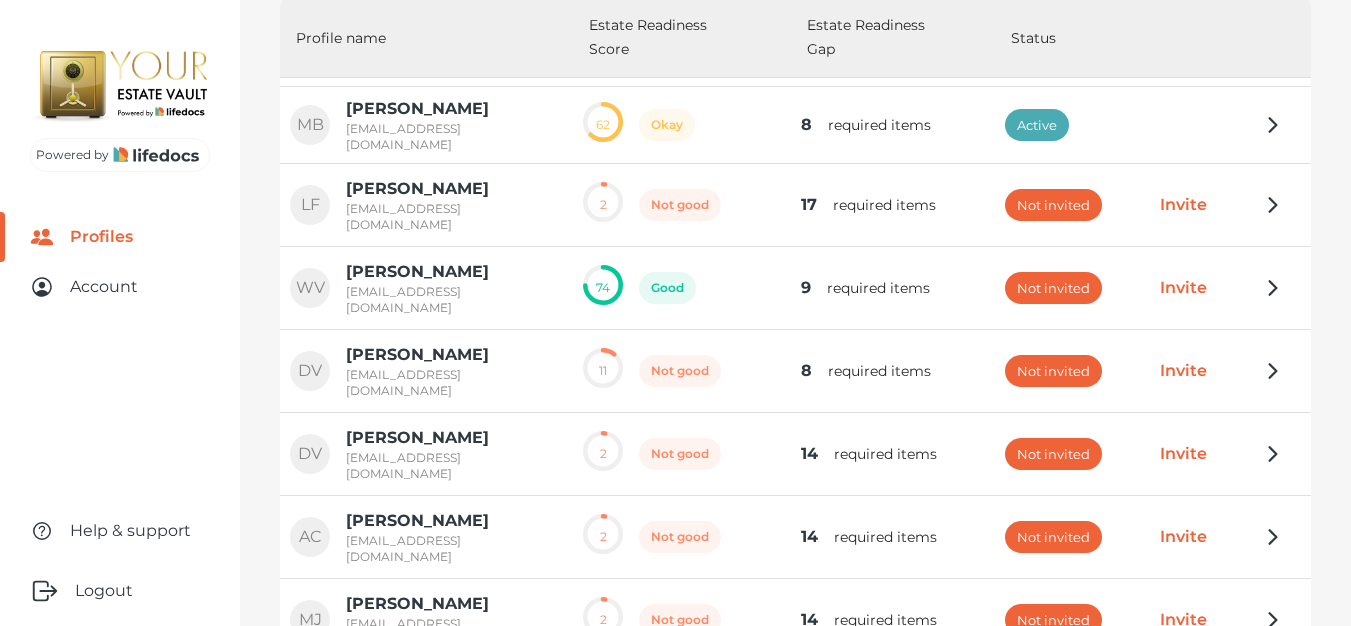 click on "[PERSON_NAME]" at bounding box center [454, 355] 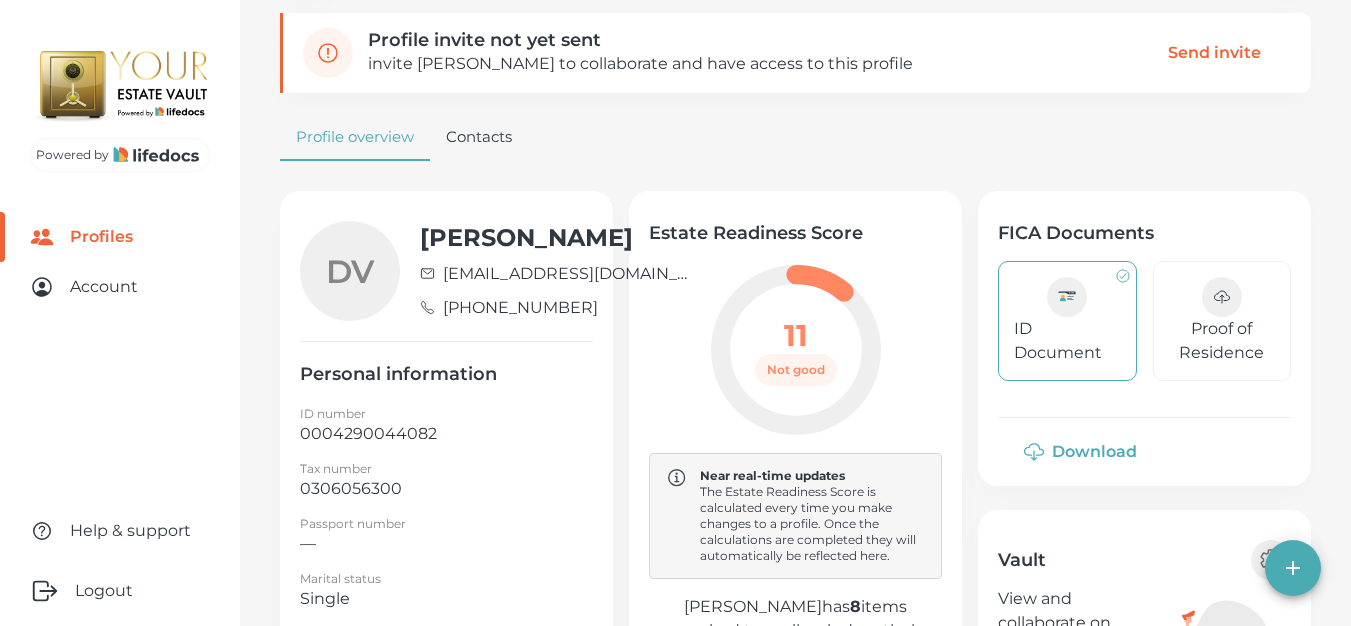 scroll, scrollTop: 300, scrollLeft: 0, axis: vertical 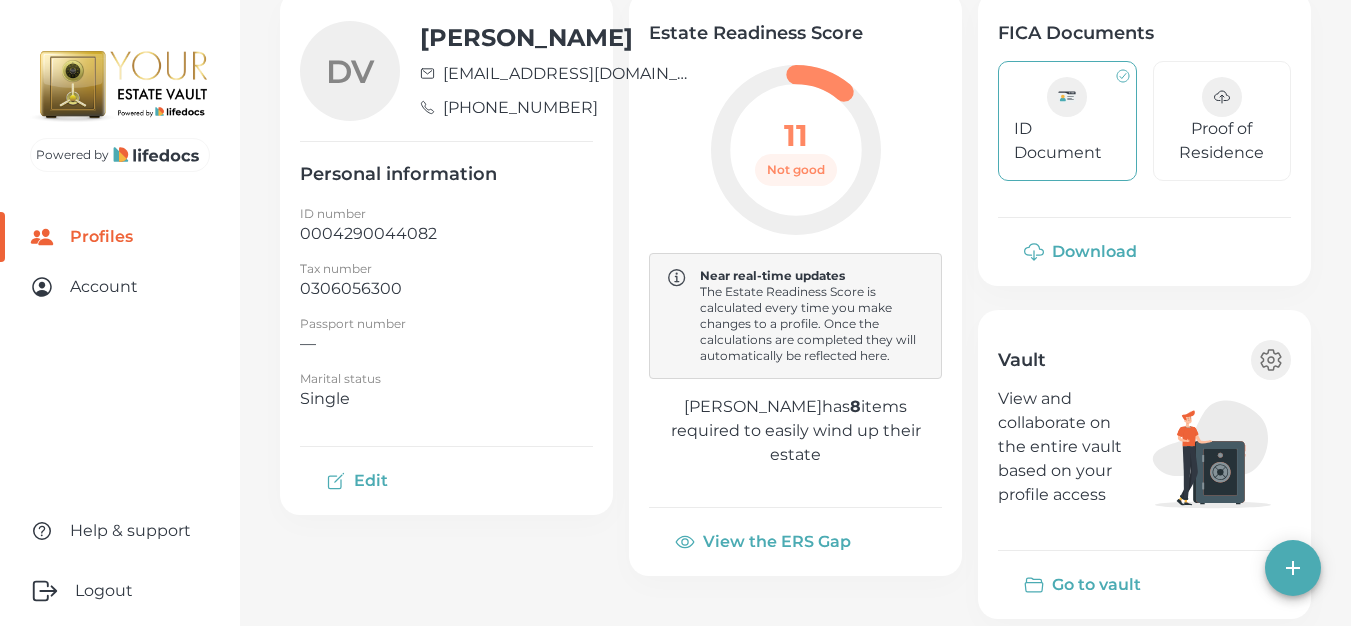 click on "Go to vault" at bounding box center [1084, 585] 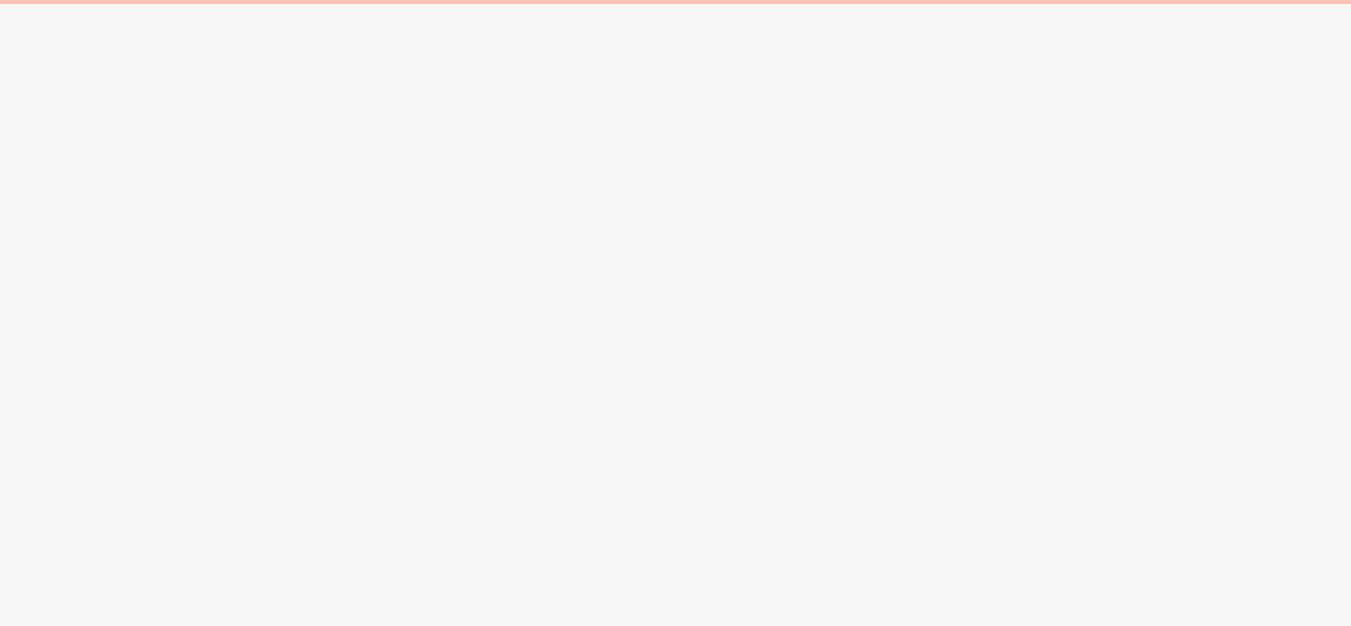 scroll, scrollTop: 0, scrollLeft: 0, axis: both 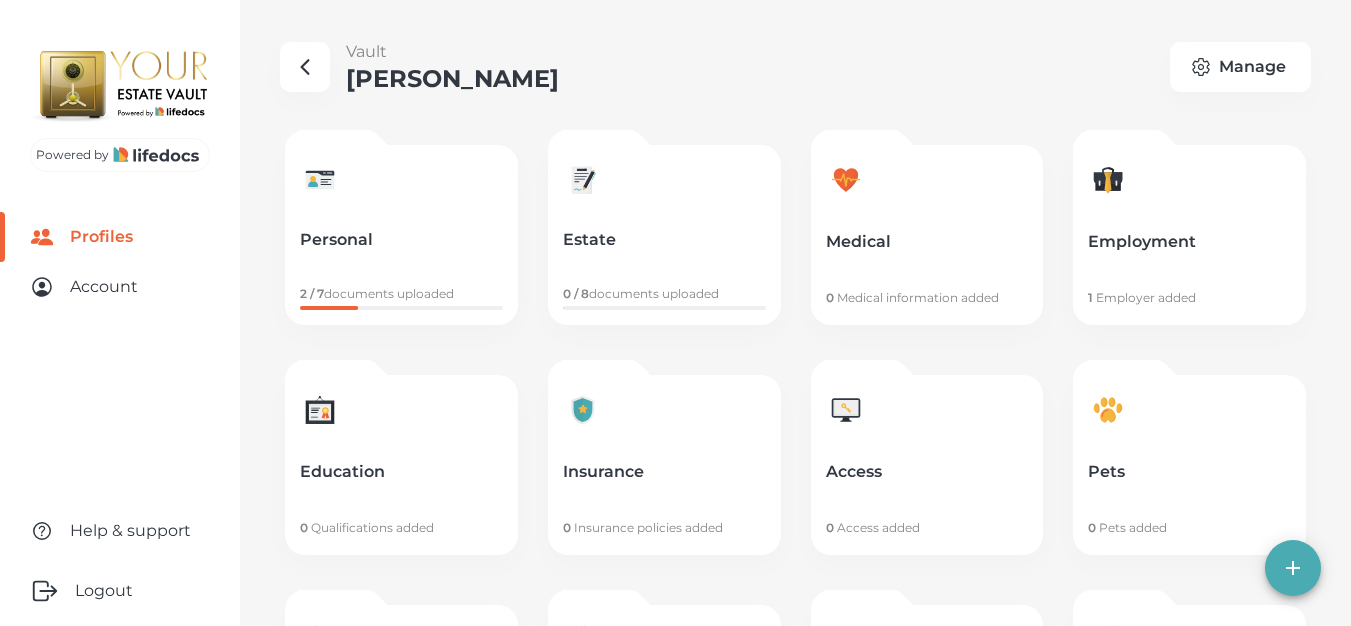 click on "Personal 2 / 7  documents uploaded" at bounding box center (401, 235) 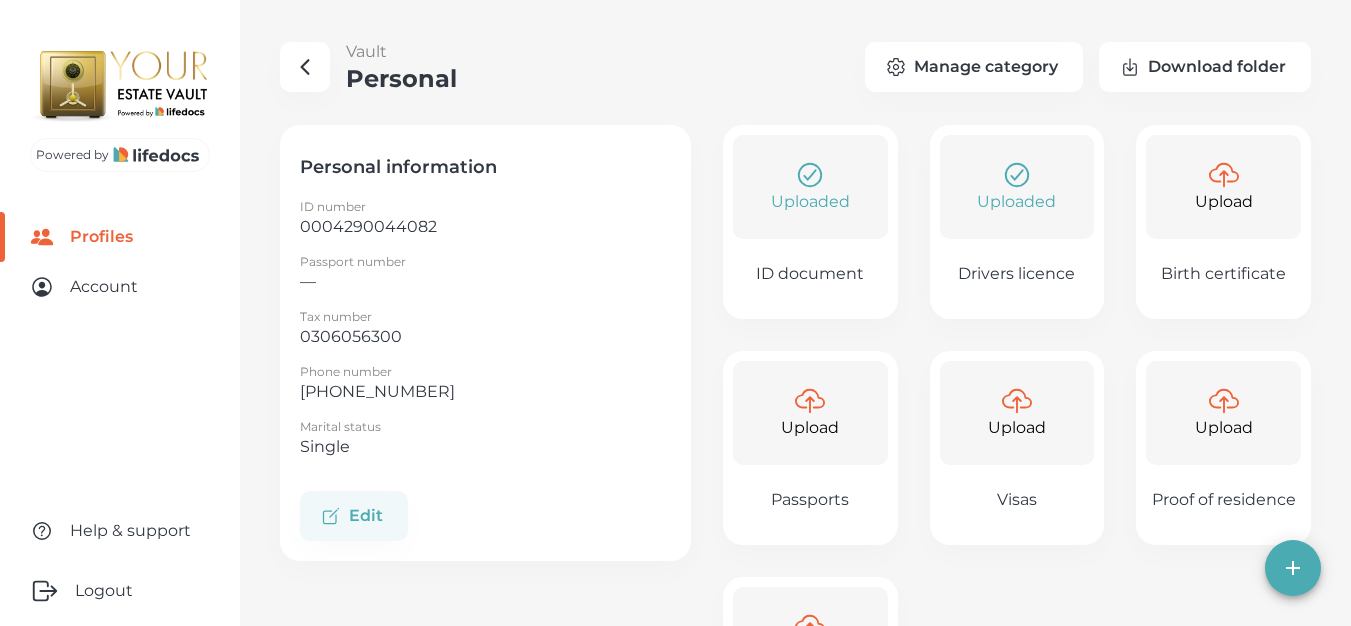 click on "Upload" at bounding box center (810, 428) 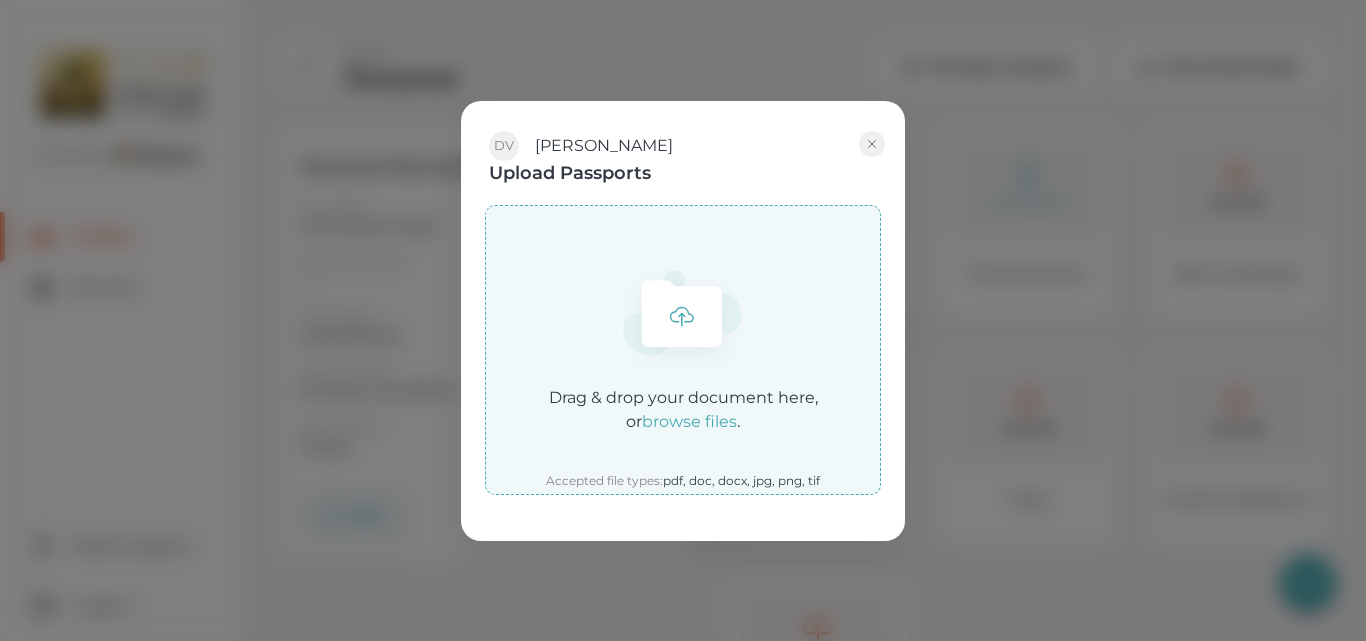 click on "DV Donichelle van der Merwe Upload Passports" at bounding box center [683, 143] 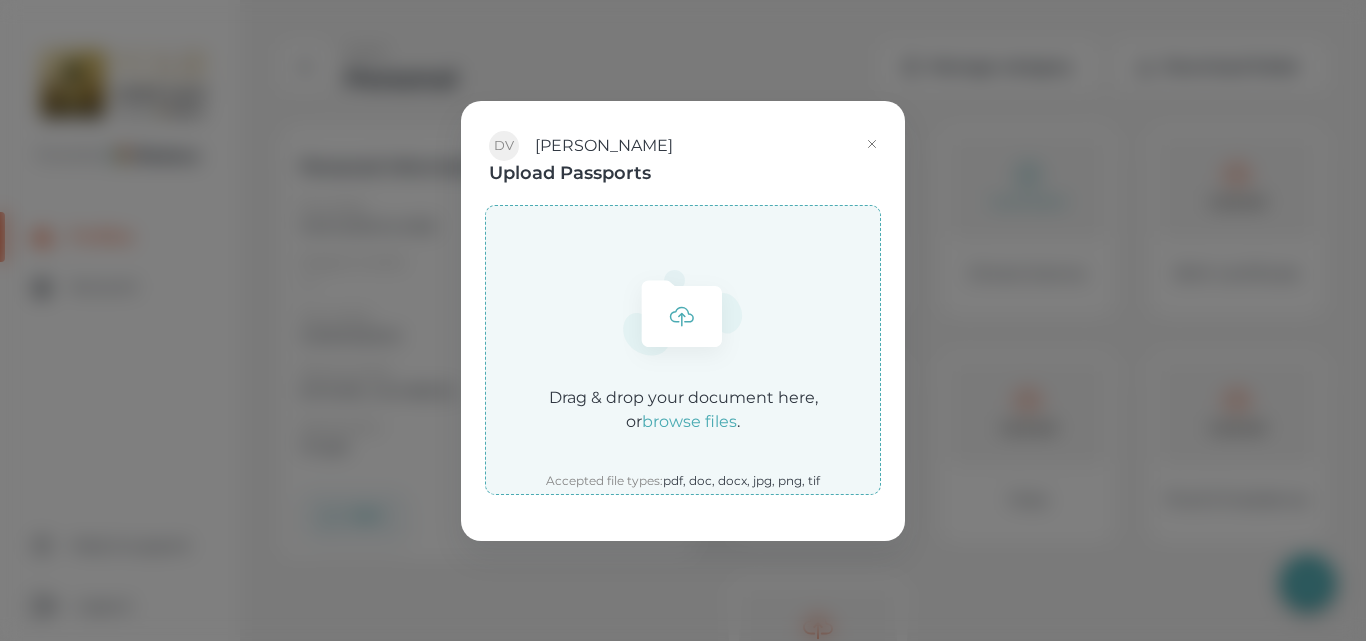 click 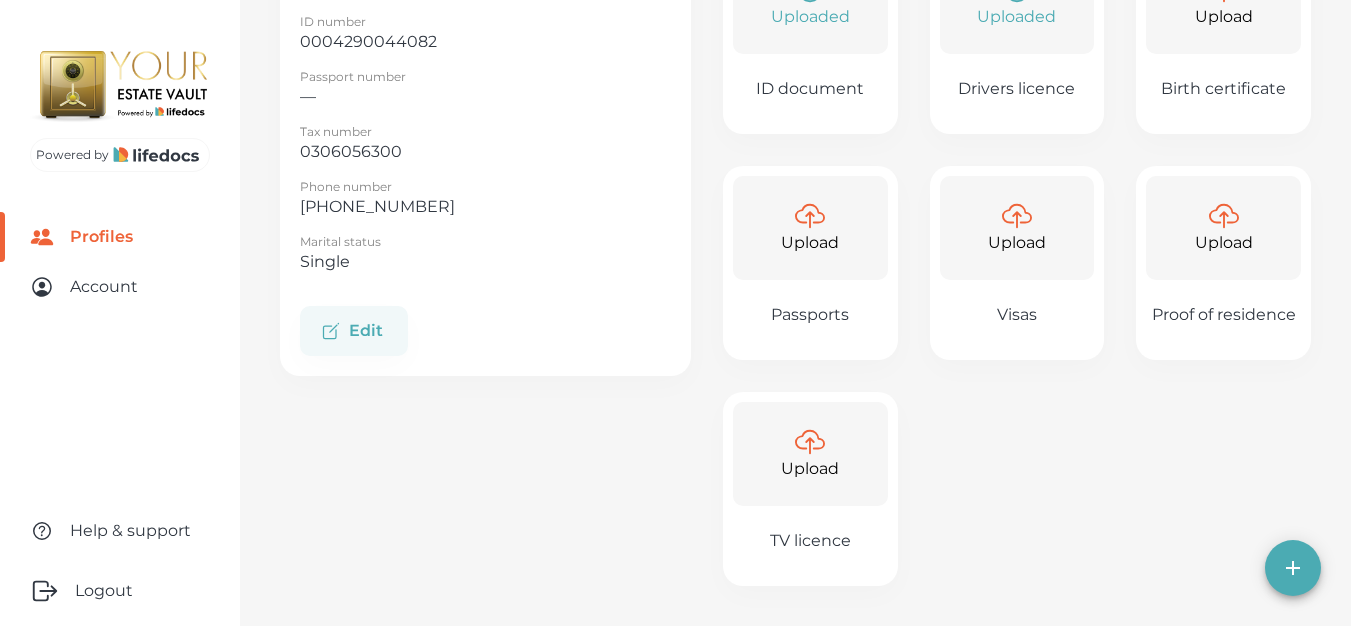 scroll, scrollTop: 0, scrollLeft: 0, axis: both 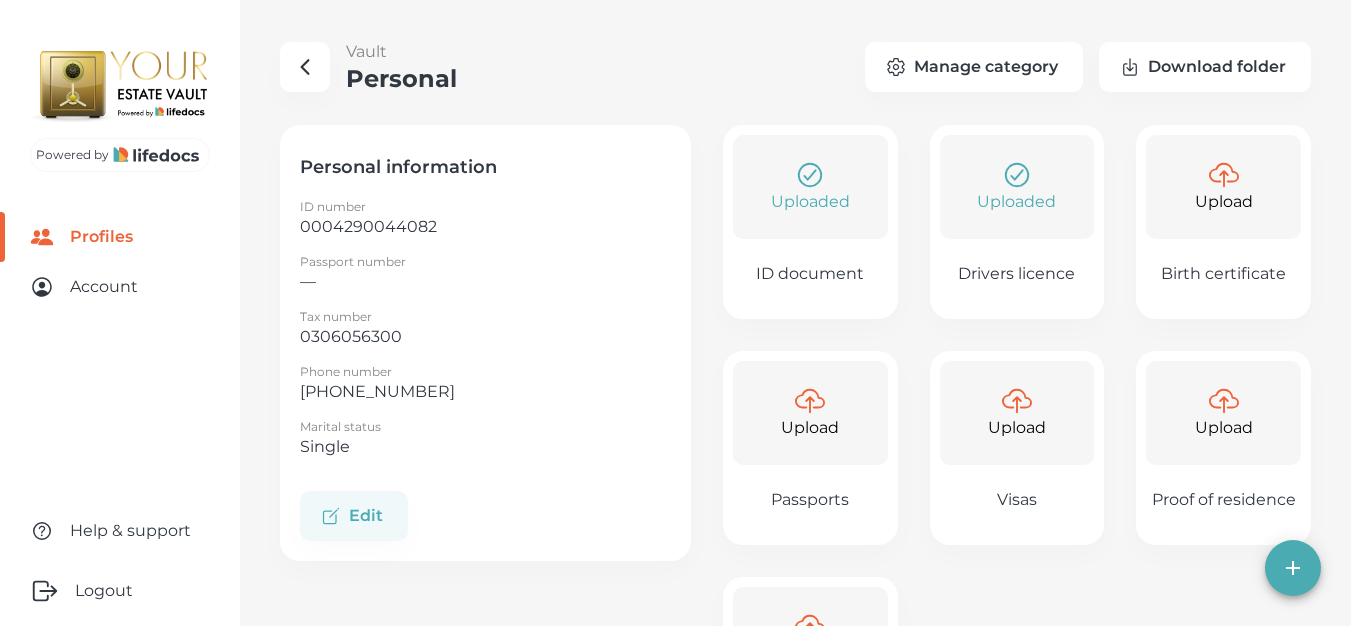 click at bounding box center [305, 67] 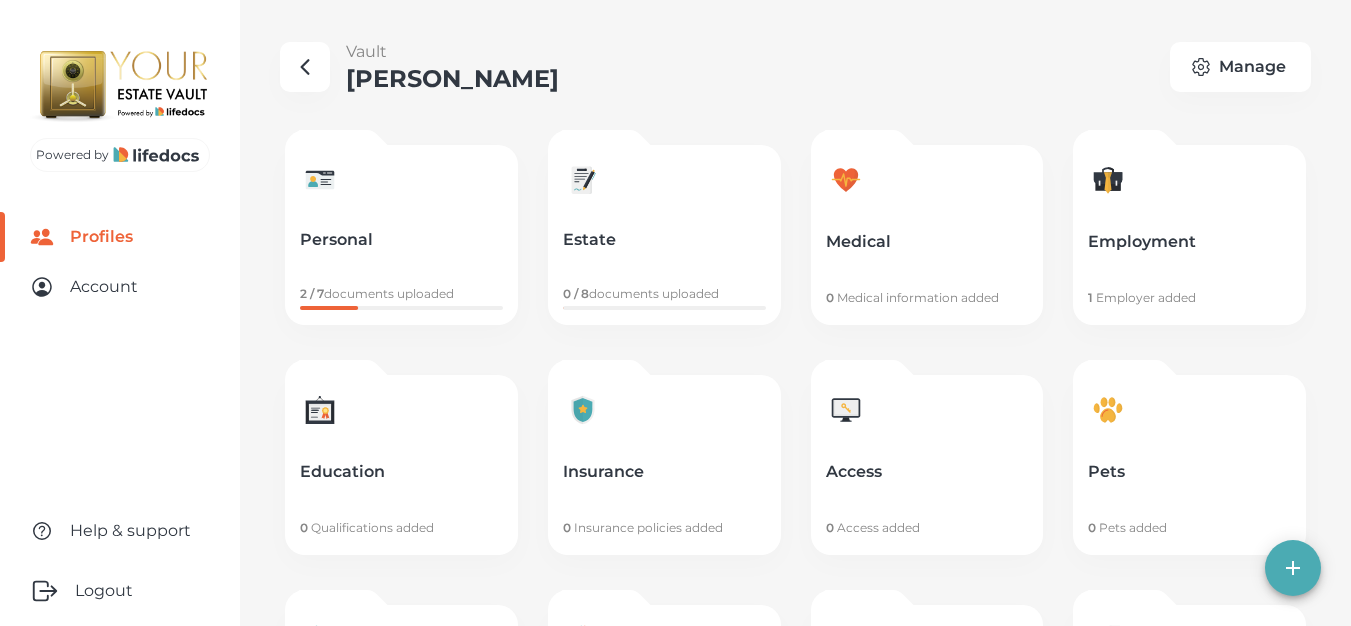 click on "Personal 2 / 7  documents uploaded" at bounding box center (401, 235) 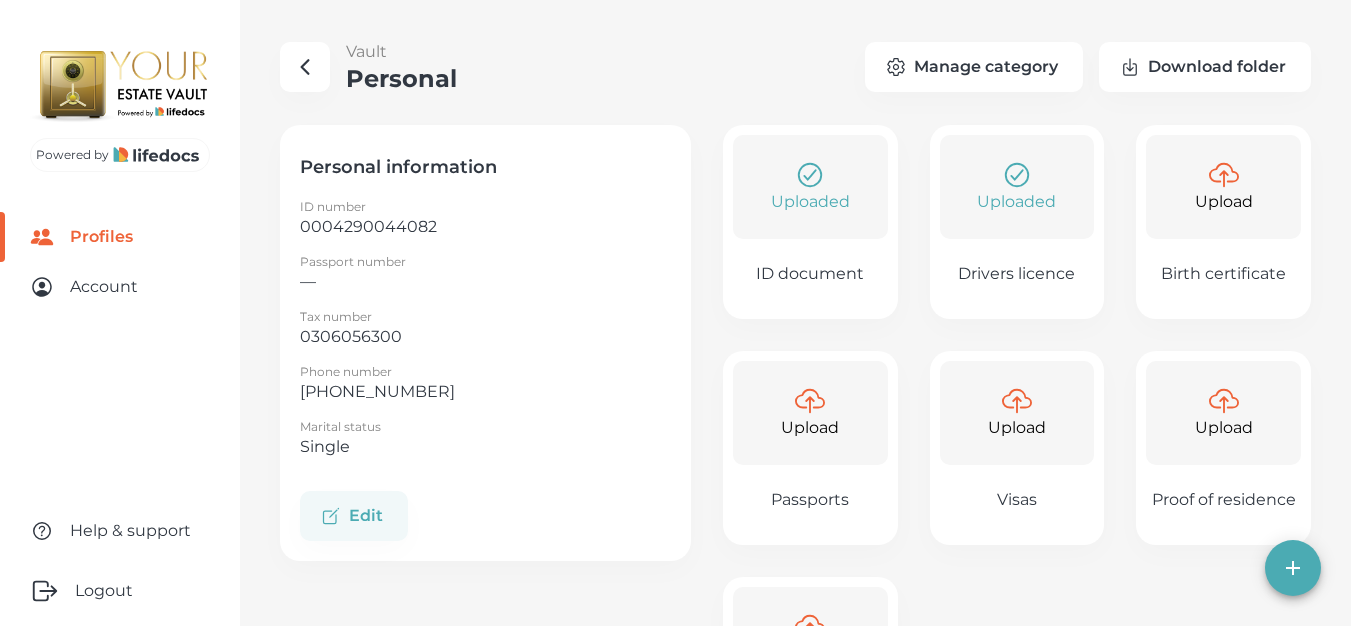 click at bounding box center [305, 67] 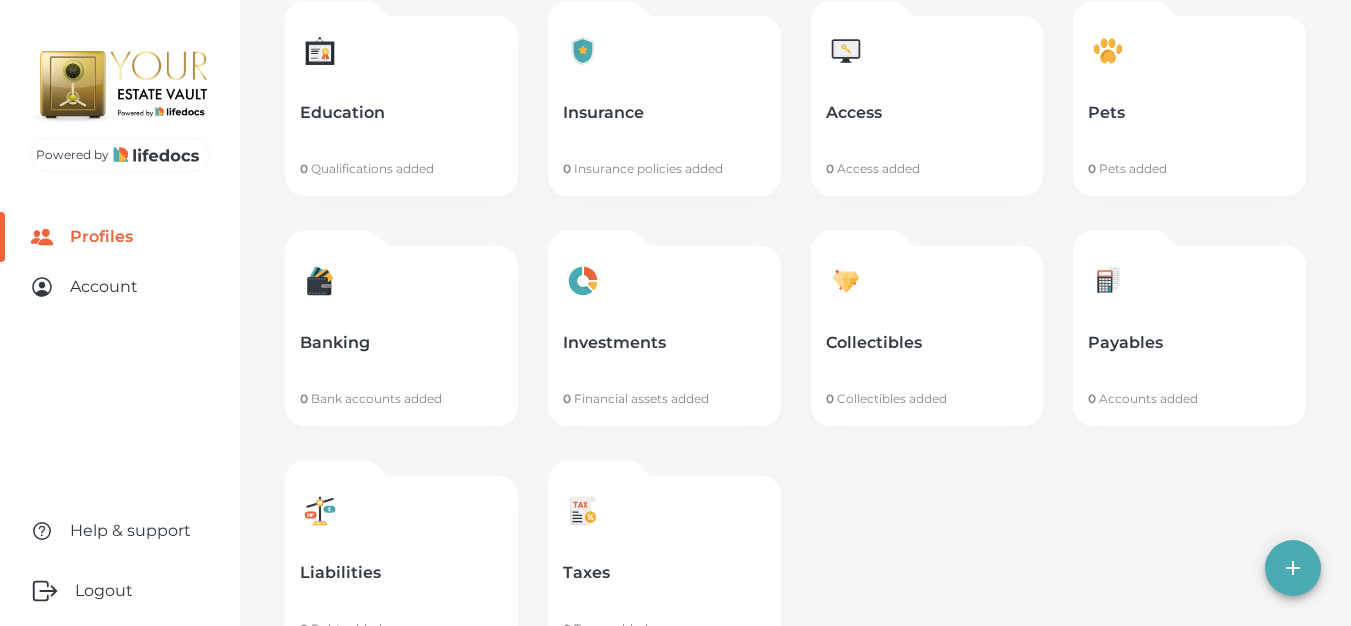 scroll, scrollTop: 0, scrollLeft: 0, axis: both 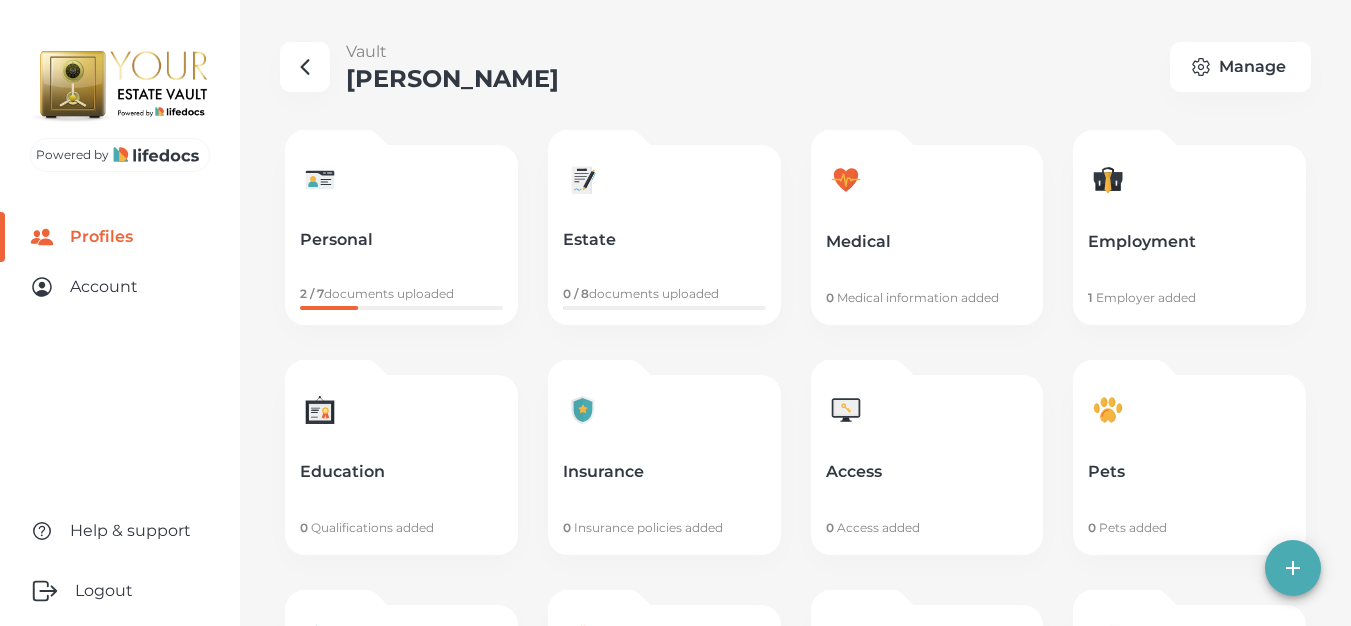 click 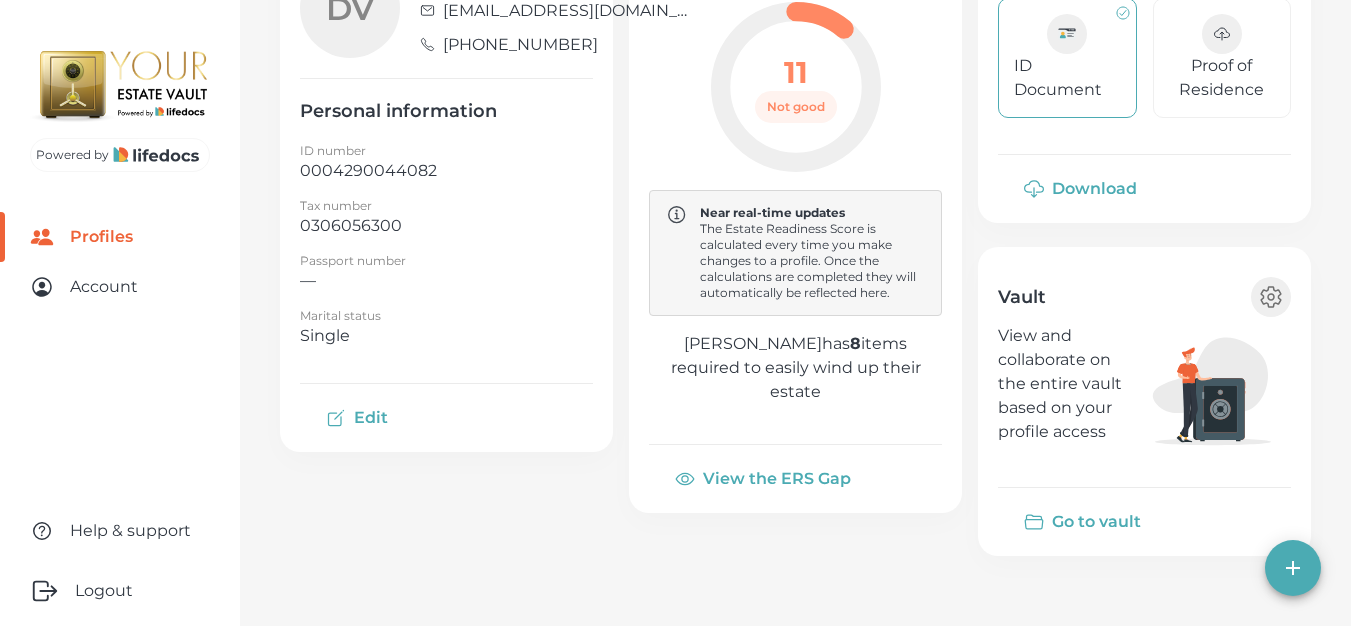 scroll, scrollTop: 0, scrollLeft: 0, axis: both 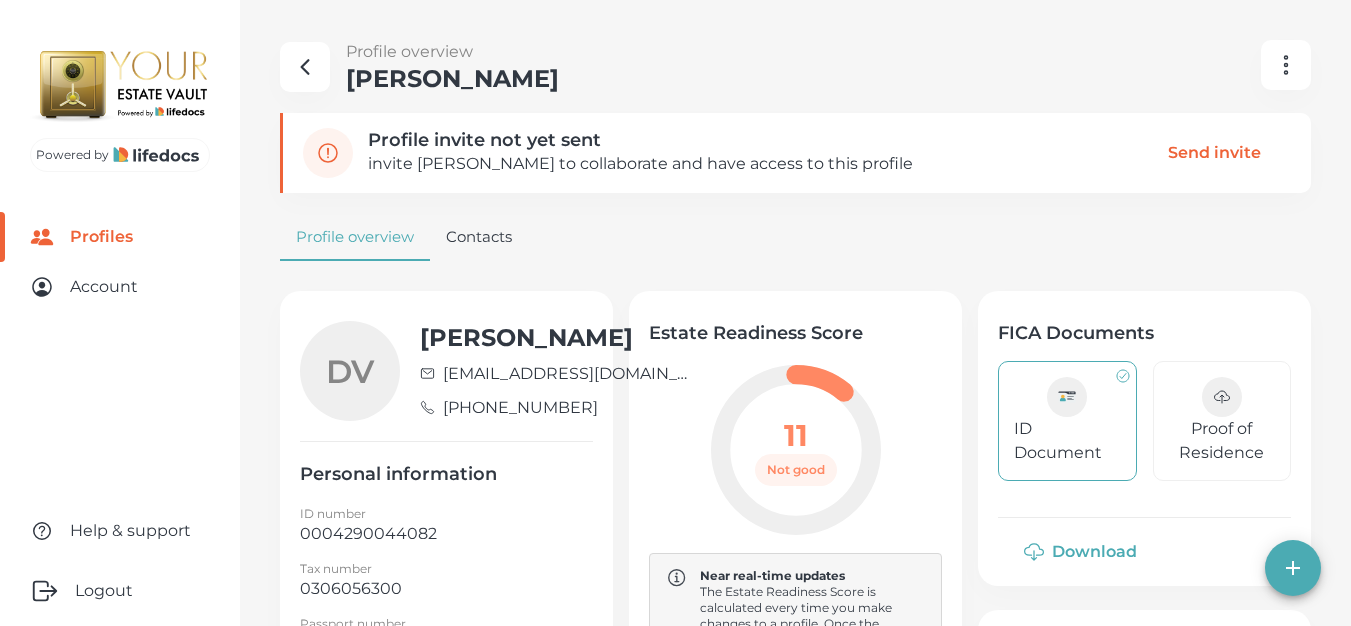 click 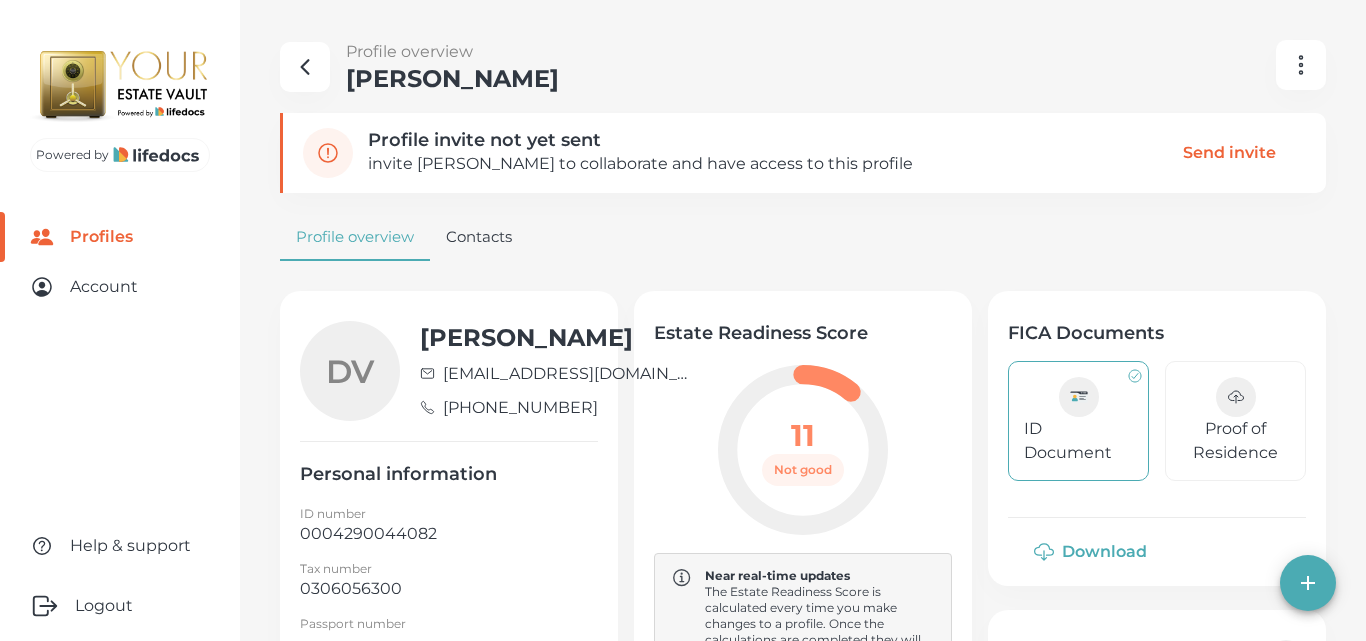 select on "10" 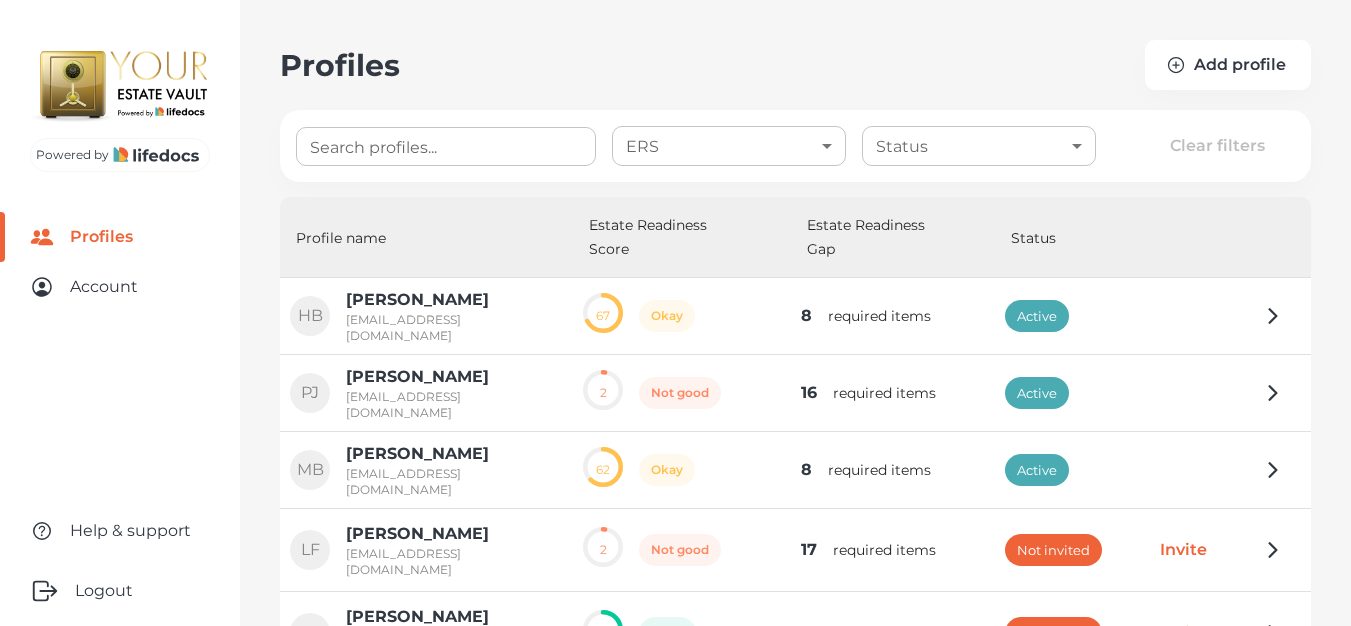 scroll, scrollTop: 147, scrollLeft: 0, axis: vertical 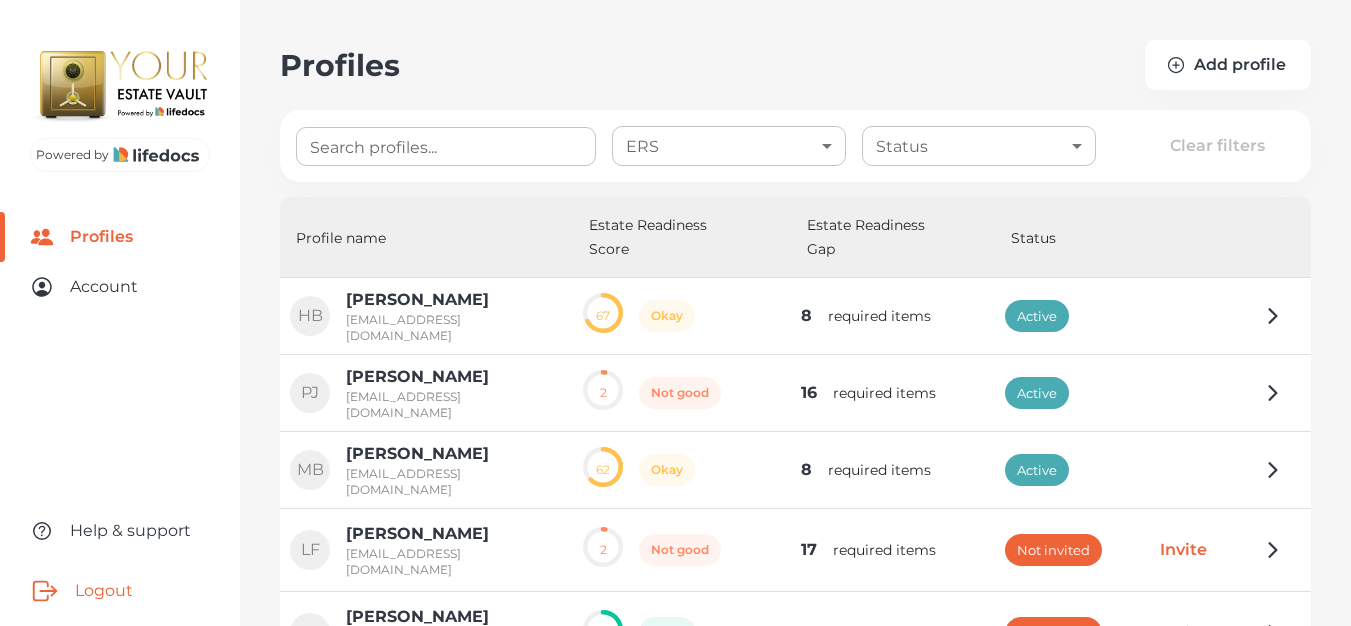 click on "Logout" at bounding box center (120, 591) 